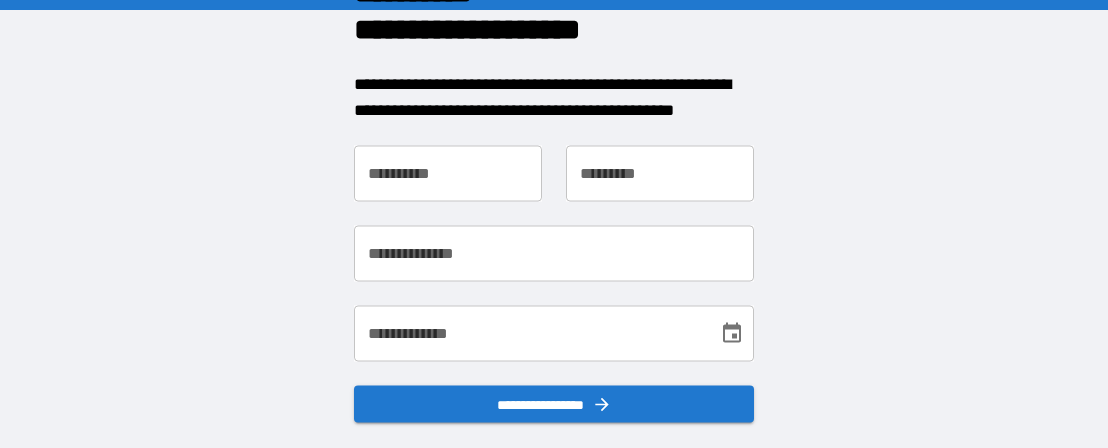 scroll, scrollTop: 0, scrollLeft: 0, axis: both 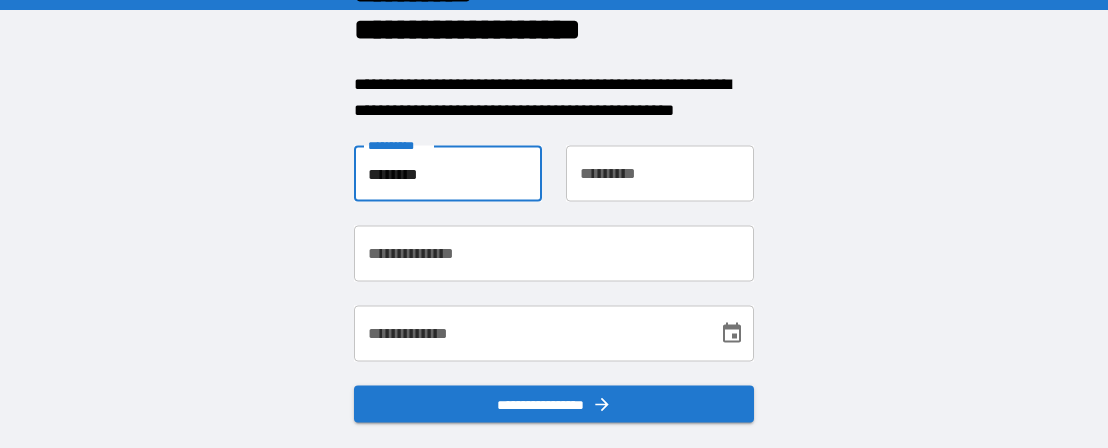 type on "*******" 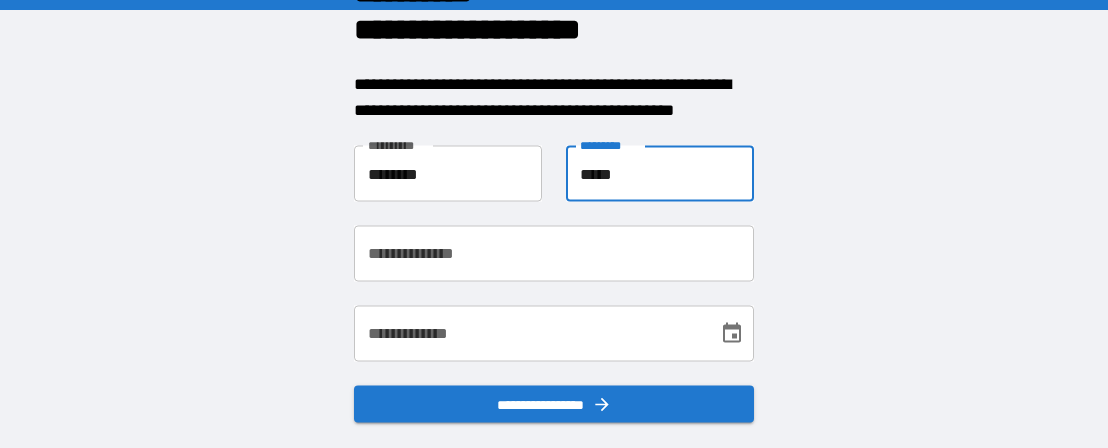type on "*****" 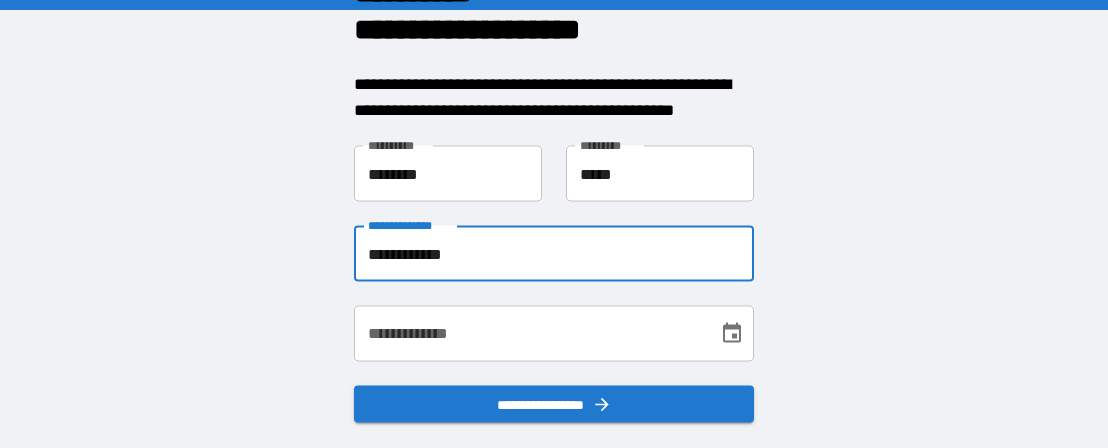 type on "**********" 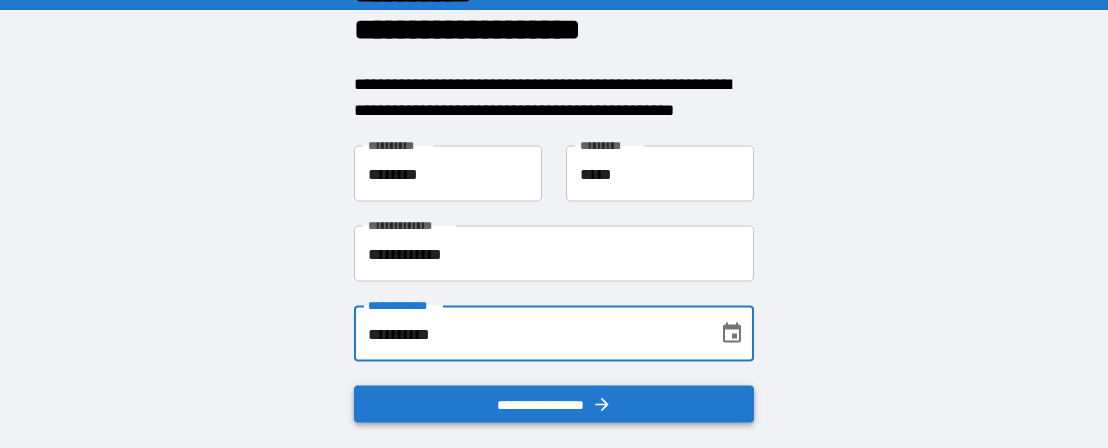 type on "**********" 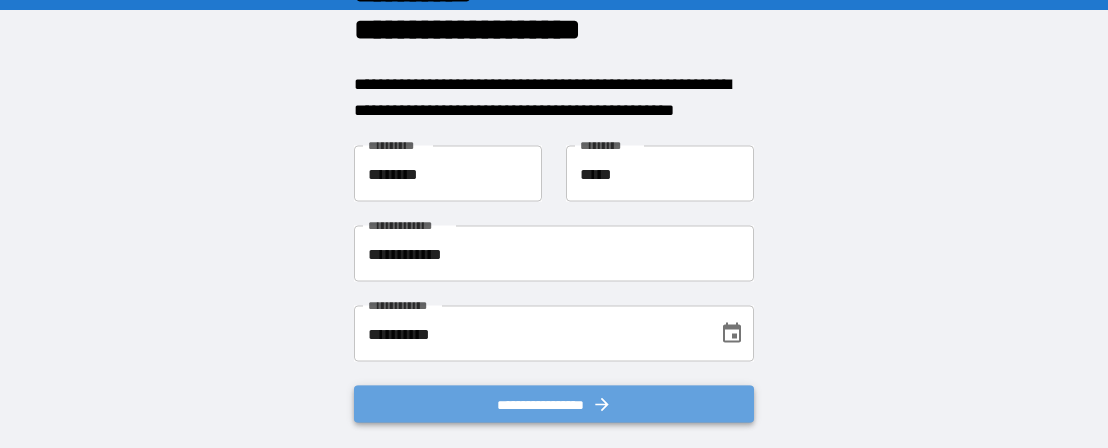 click on "**********" at bounding box center [554, 404] 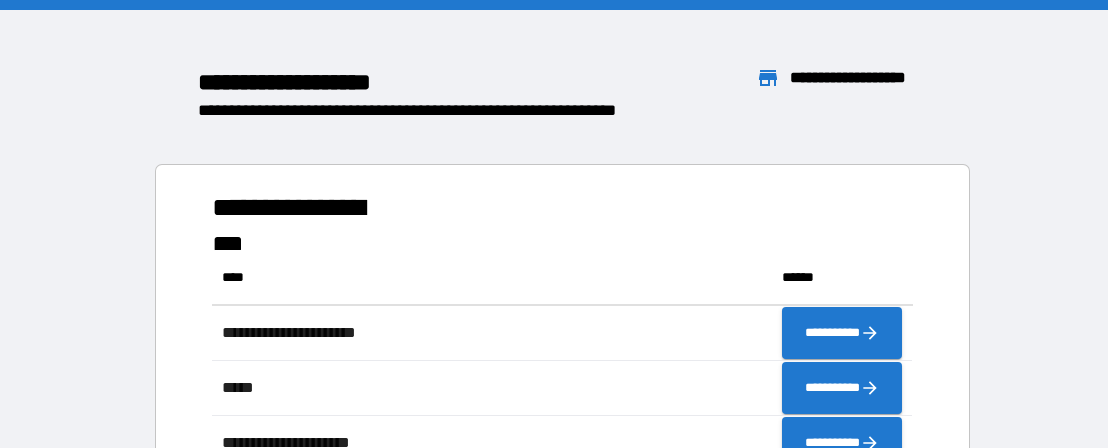scroll, scrollTop: 1, scrollLeft: 1, axis: both 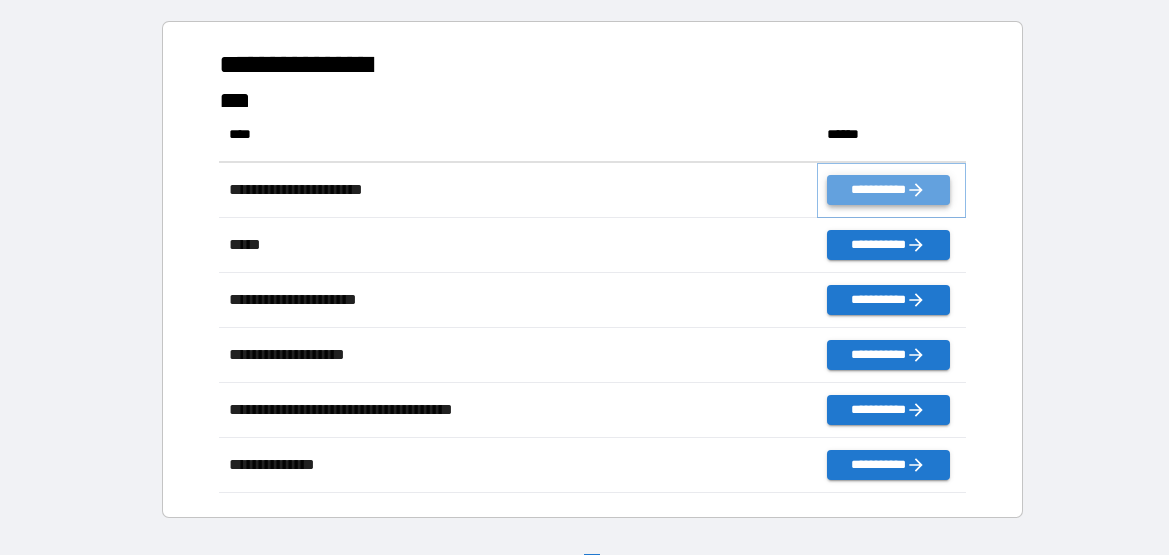 click on "**********" at bounding box center (888, 190) 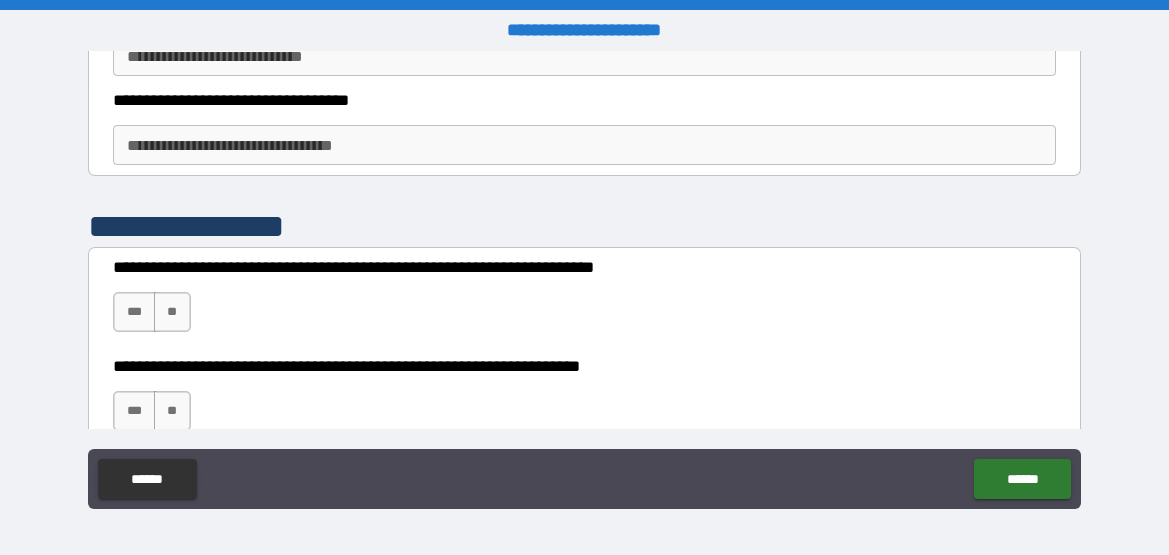 scroll, scrollTop: 443, scrollLeft: 0, axis: vertical 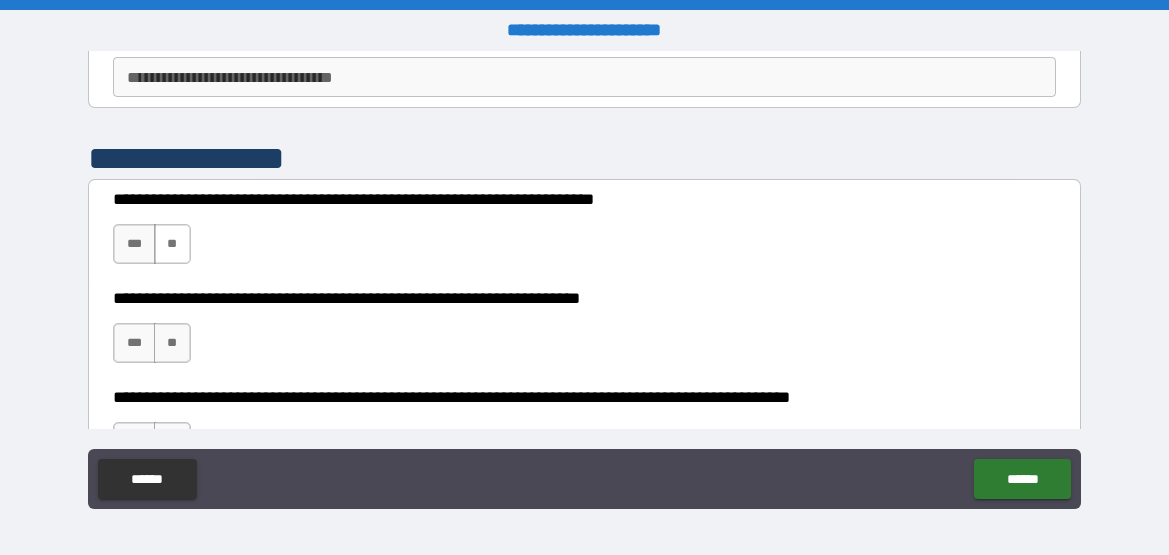 click on "**" at bounding box center (172, 244) 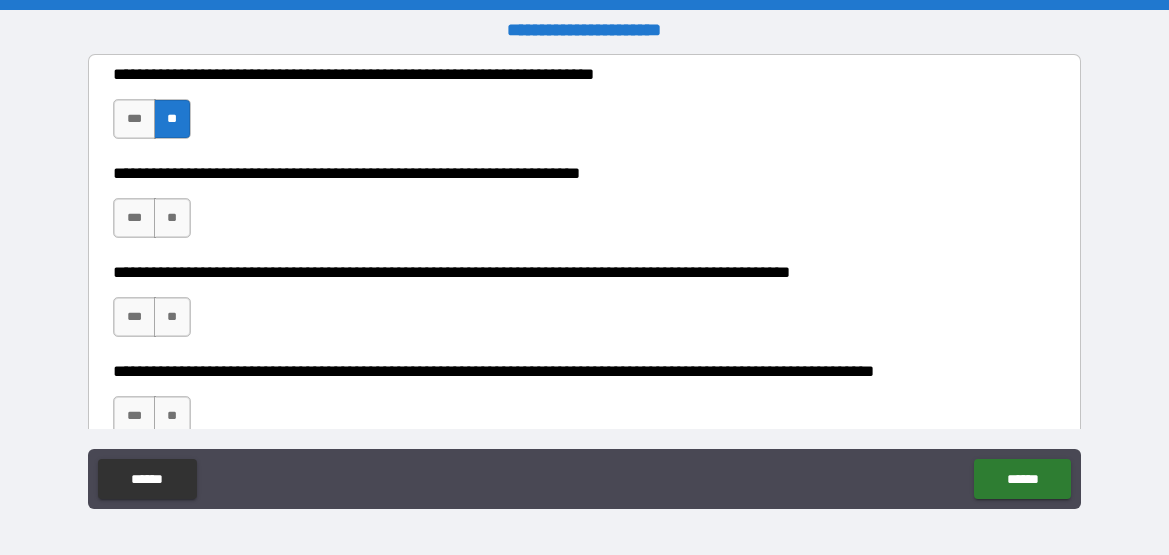 scroll, scrollTop: 602, scrollLeft: 0, axis: vertical 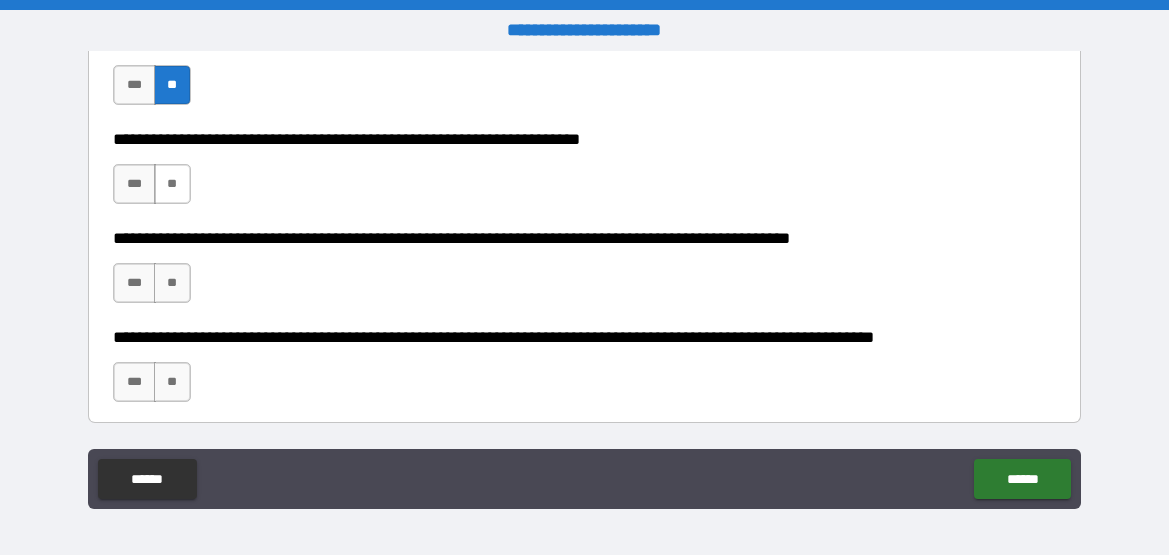 click on "**" at bounding box center (172, 184) 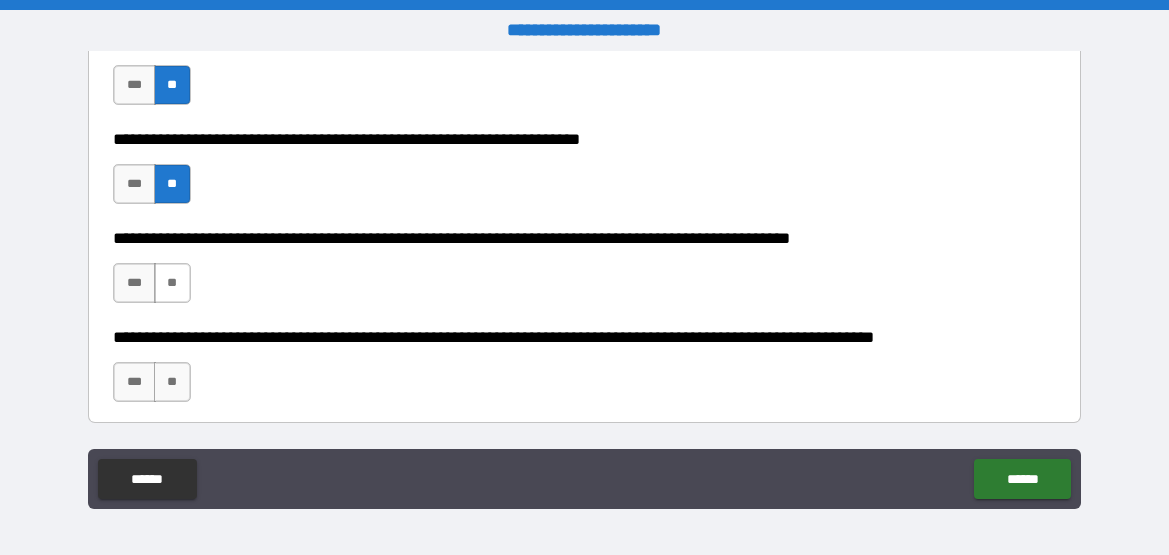 click on "**" at bounding box center (172, 283) 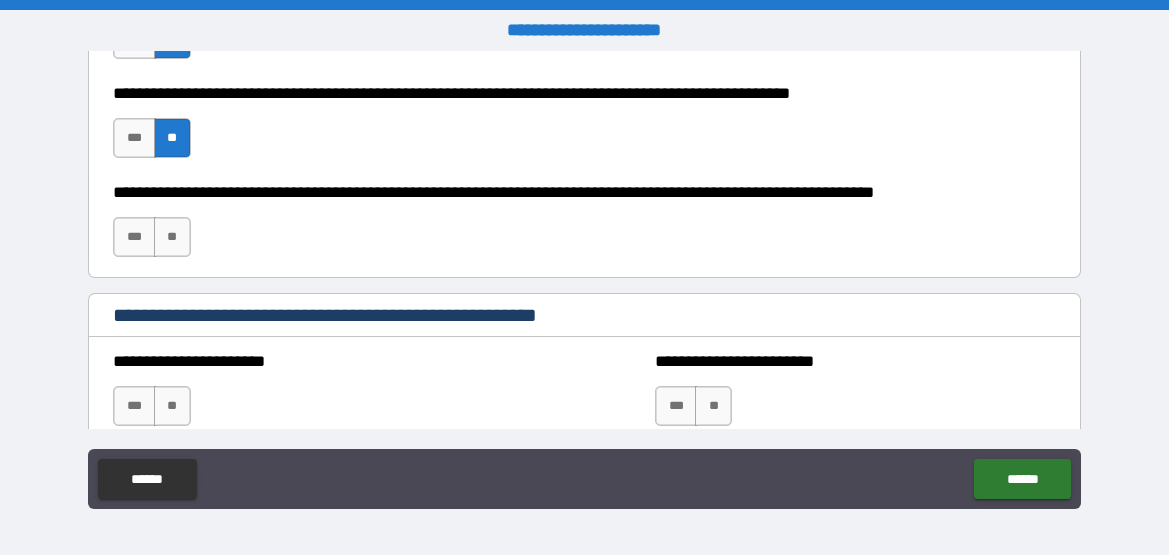 scroll, scrollTop: 748, scrollLeft: 0, axis: vertical 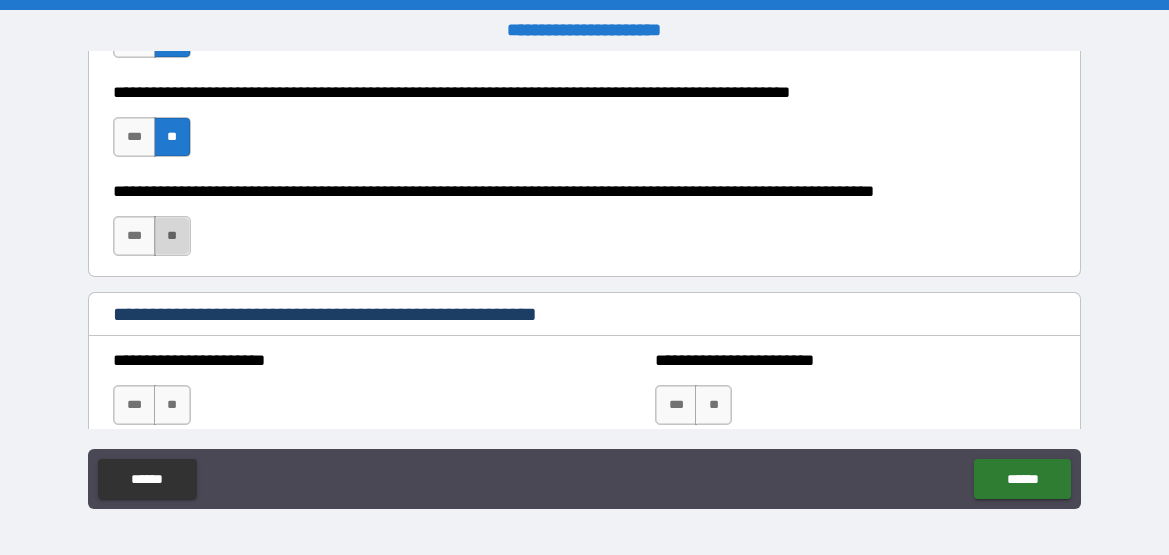 click on "**" at bounding box center [172, 236] 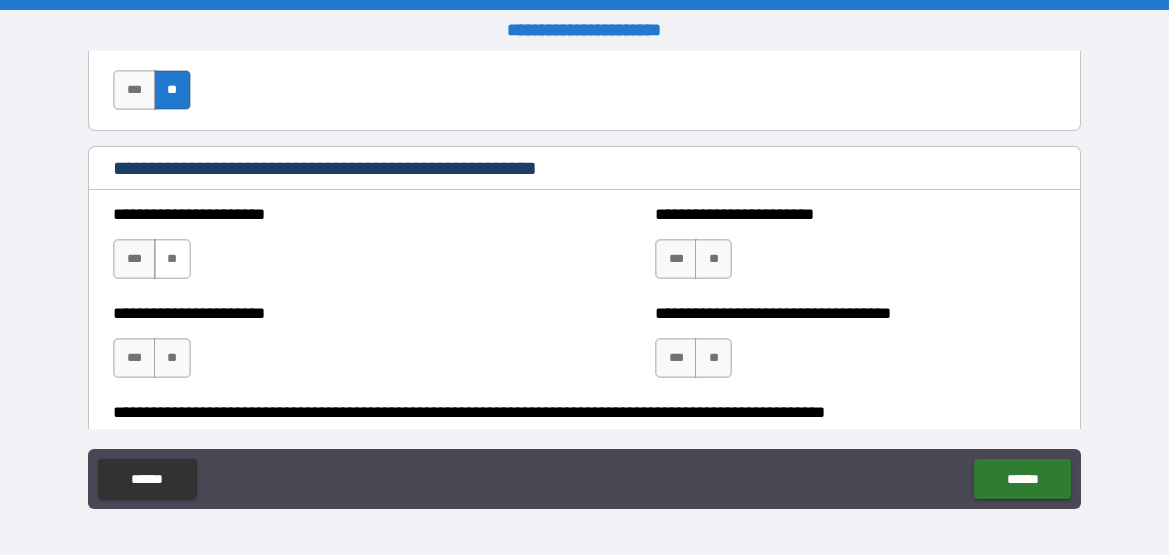 scroll, scrollTop: 895, scrollLeft: 0, axis: vertical 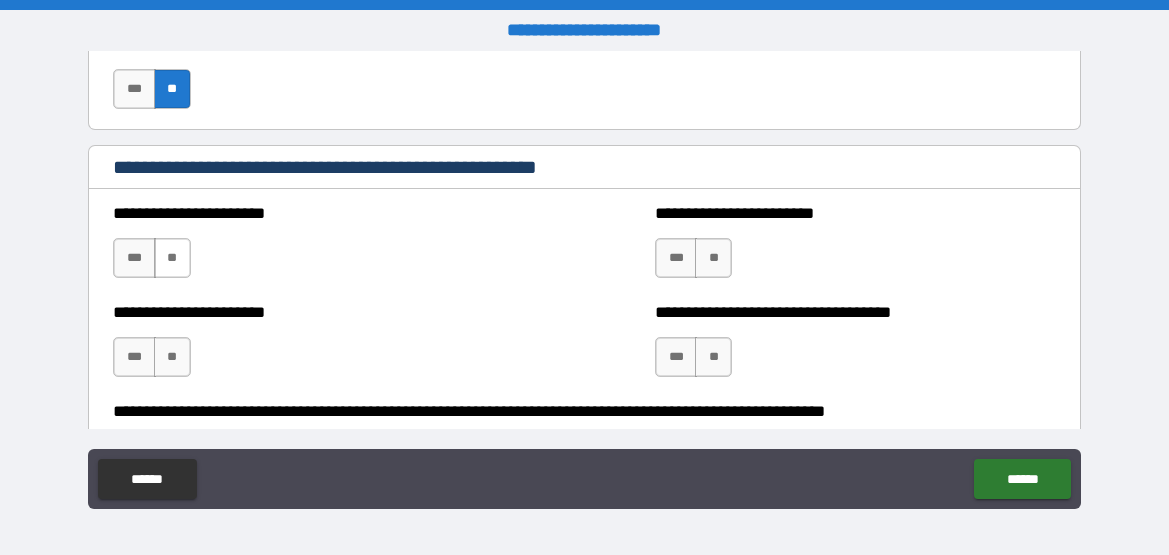 click on "**" at bounding box center [172, 258] 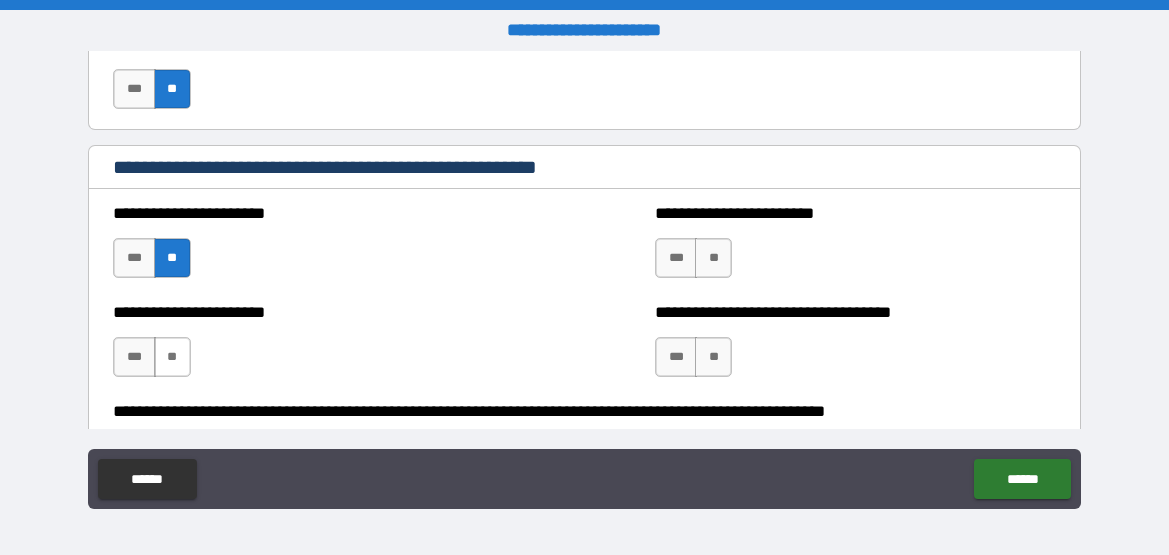 click on "**" at bounding box center (172, 357) 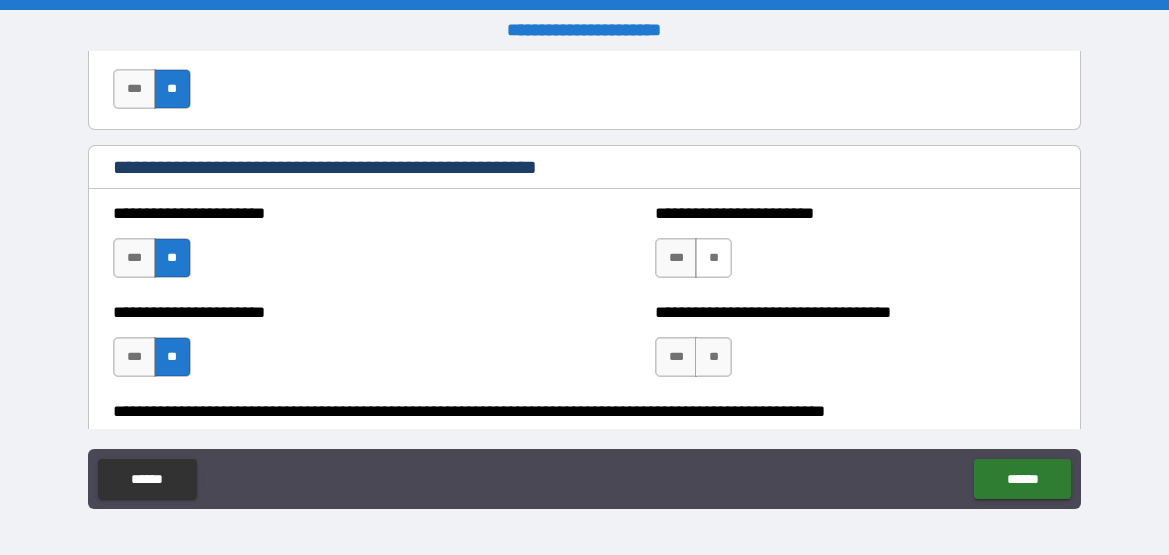 click on "**" at bounding box center (713, 258) 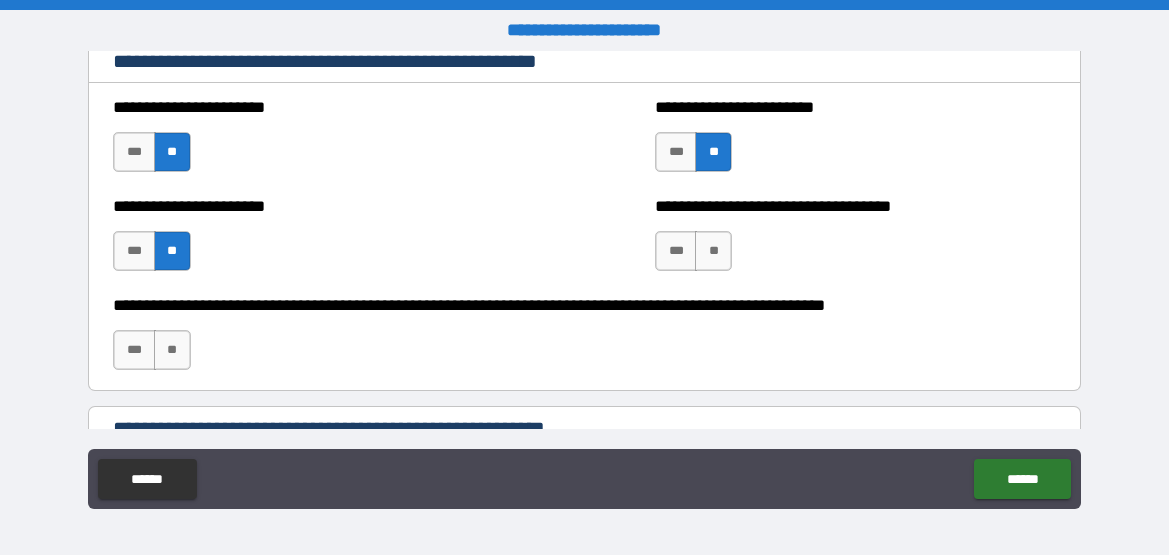 scroll, scrollTop: 1025, scrollLeft: 0, axis: vertical 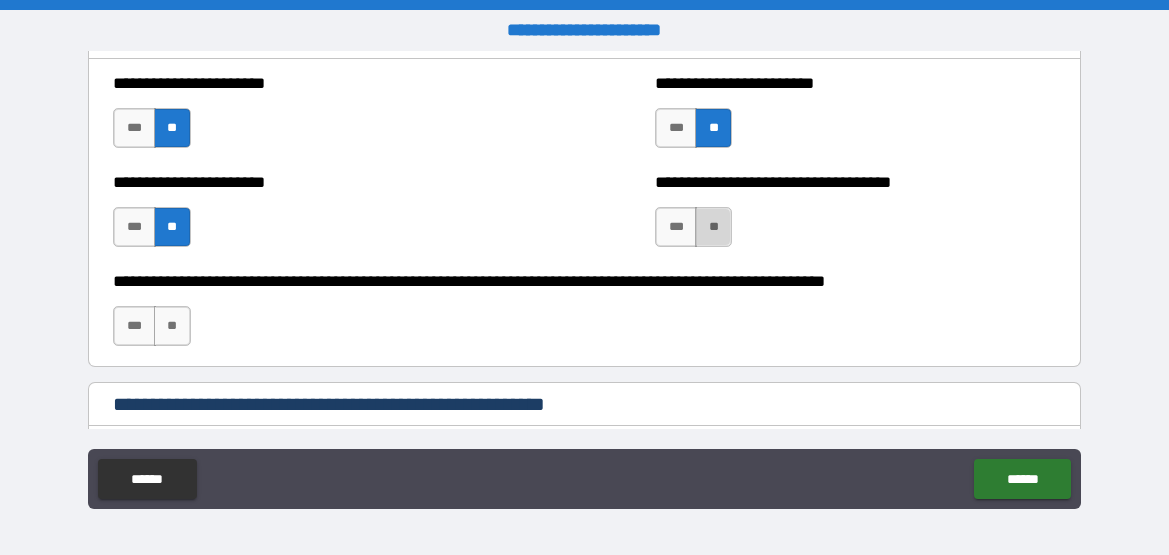 click on "**" at bounding box center [713, 227] 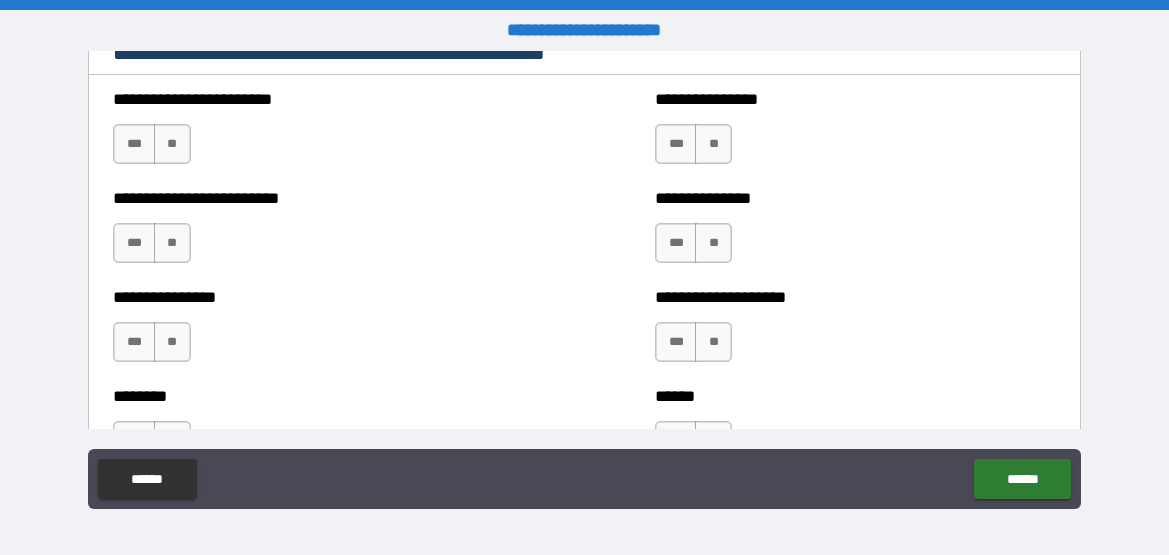 scroll, scrollTop: 1401, scrollLeft: 0, axis: vertical 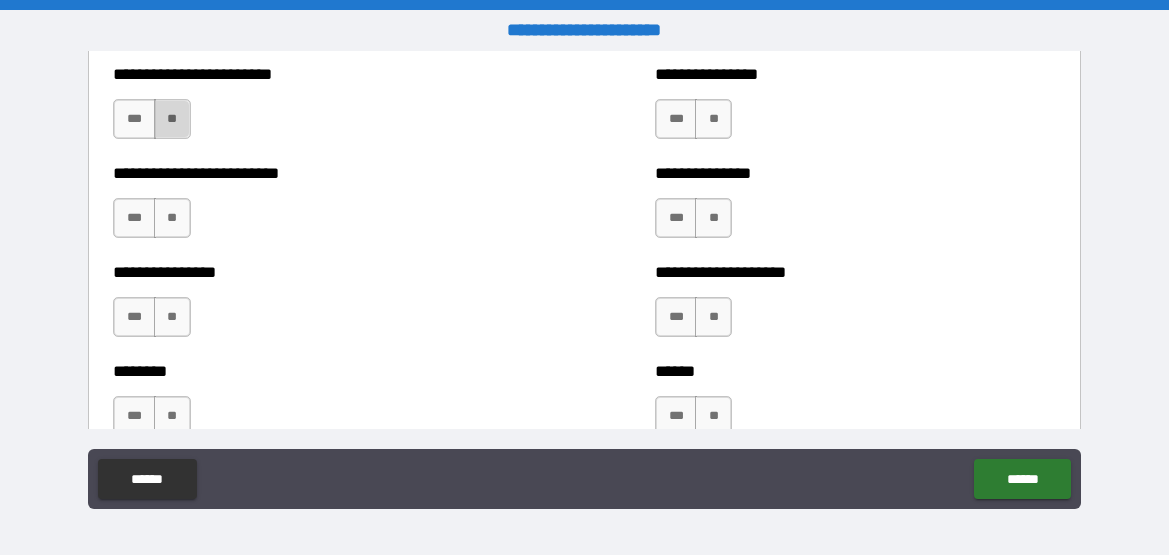 click on "**" at bounding box center (172, 119) 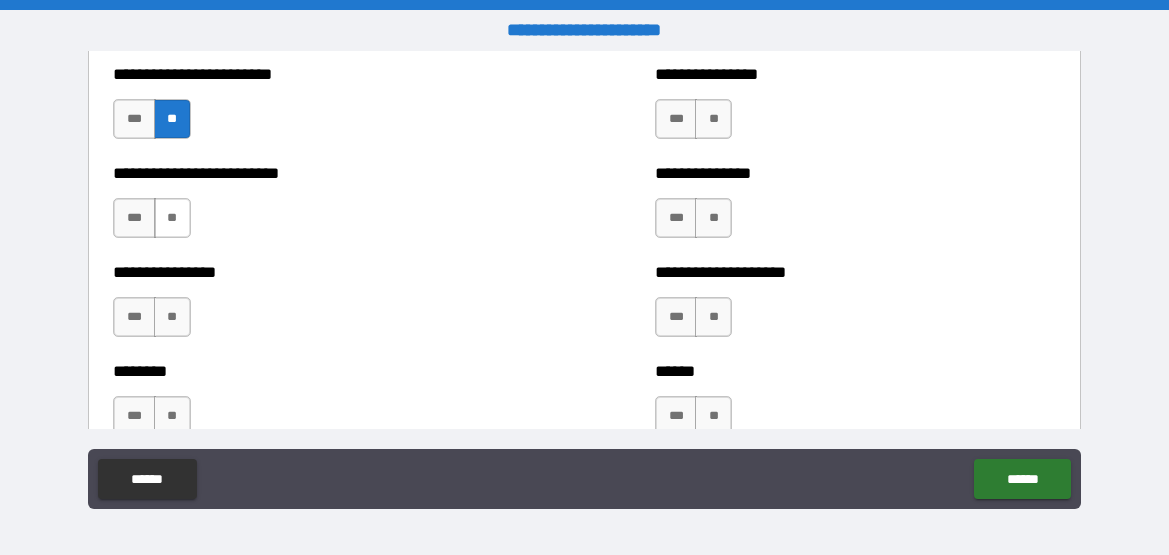 click on "**" at bounding box center (172, 218) 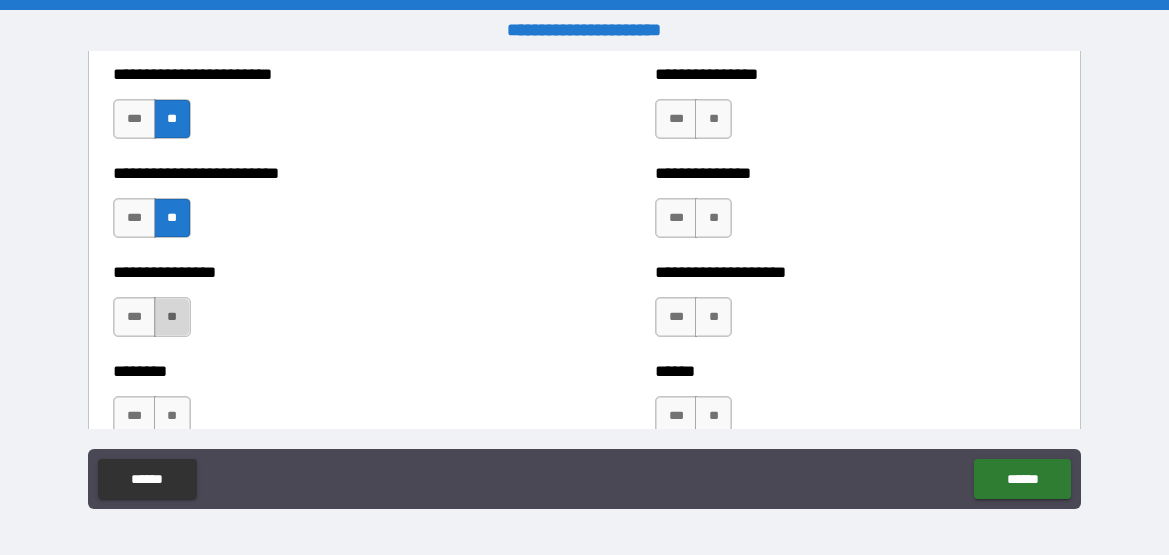click on "**" at bounding box center (172, 317) 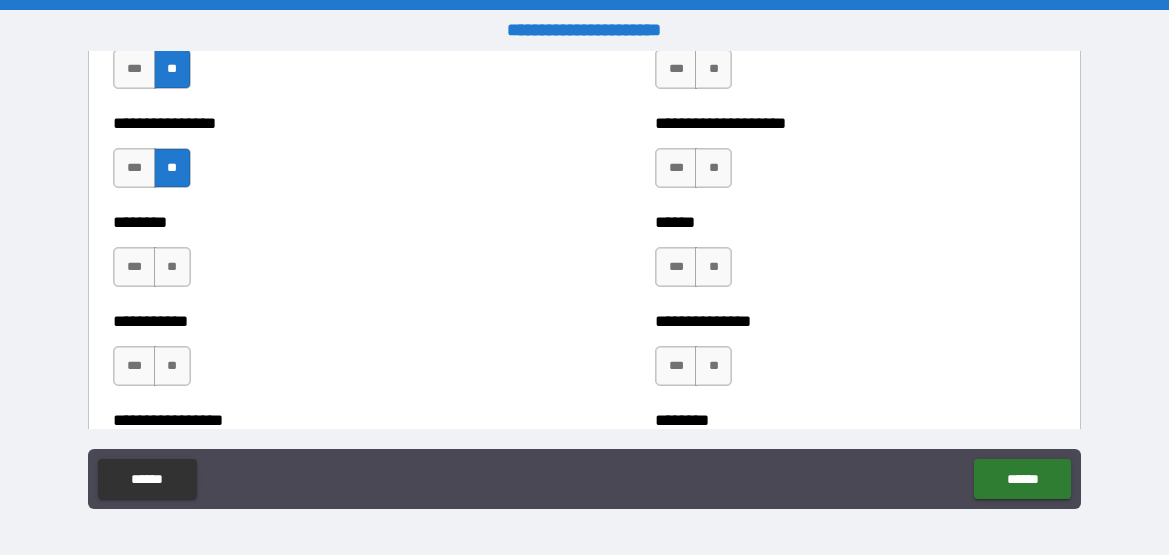 scroll, scrollTop: 1556, scrollLeft: 0, axis: vertical 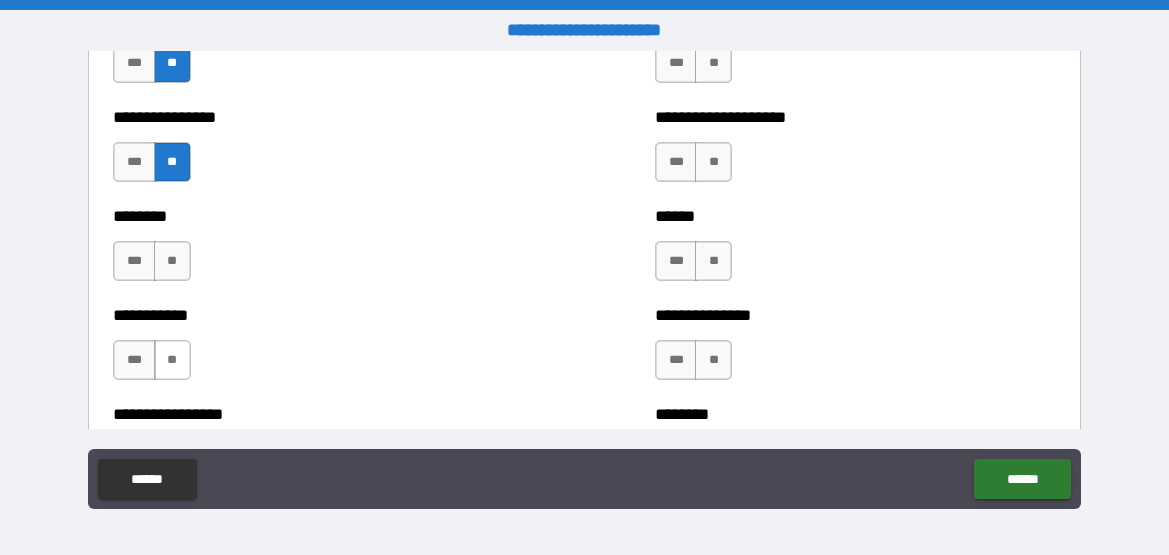click on "**" at bounding box center (172, 360) 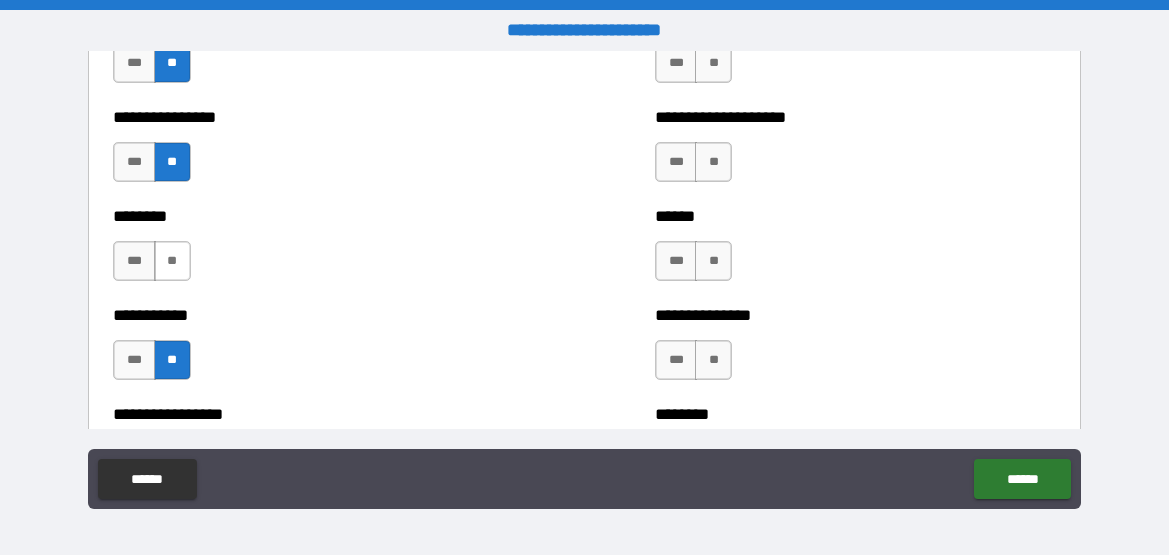 click on "**" at bounding box center [172, 261] 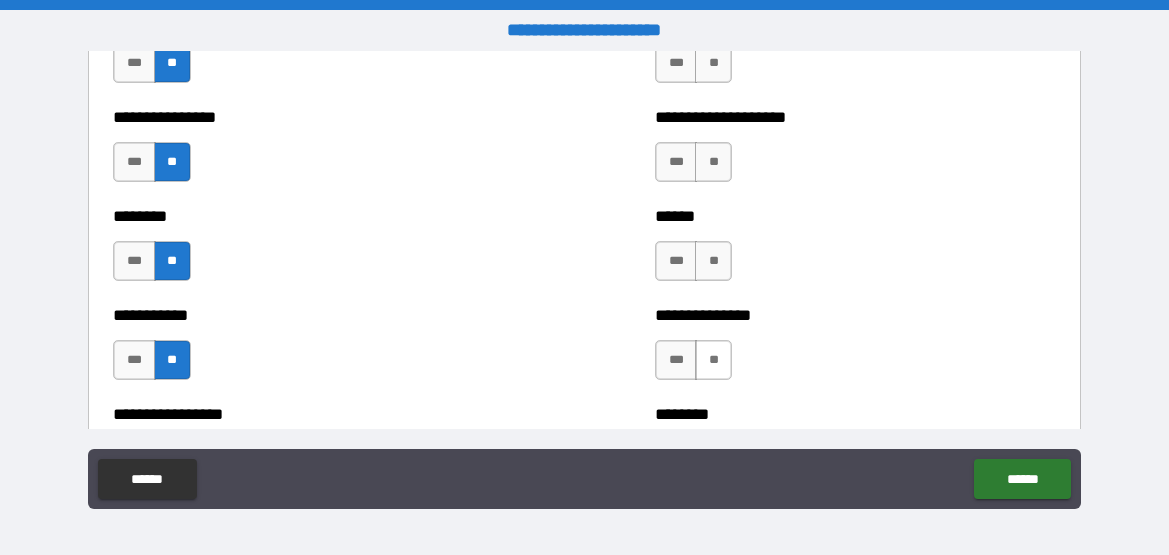 click on "**" at bounding box center [713, 360] 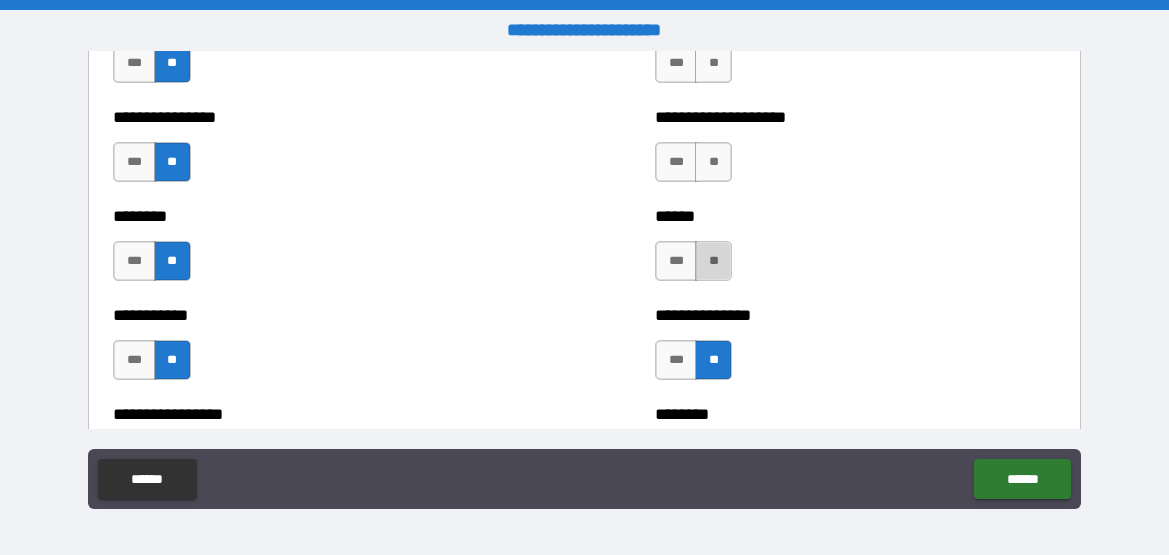click on "**" at bounding box center (713, 261) 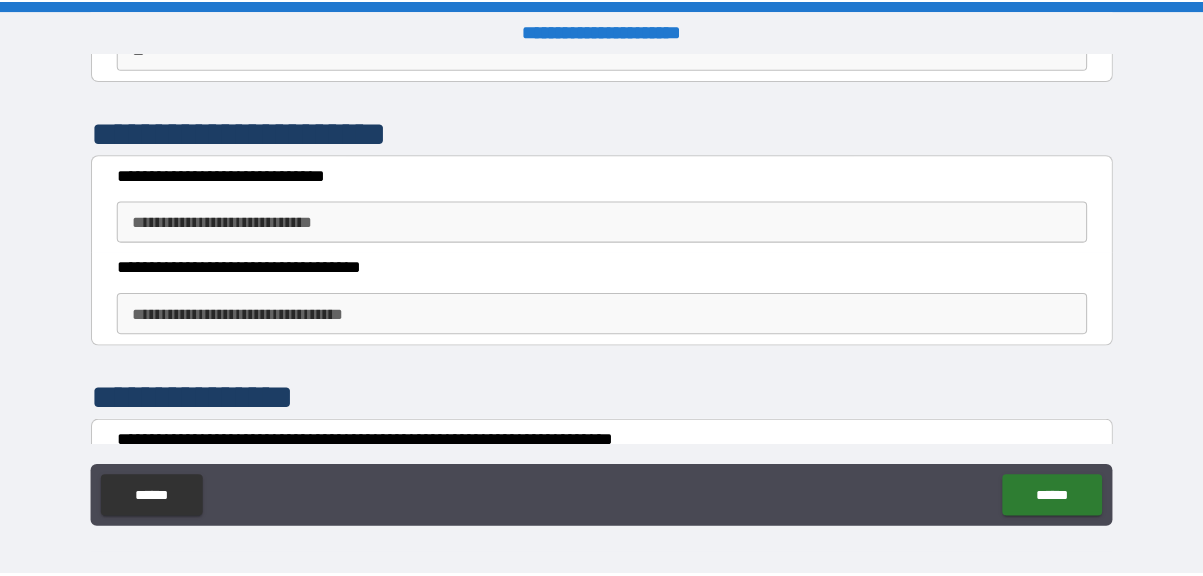 scroll, scrollTop: 288, scrollLeft: 0, axis: vertical 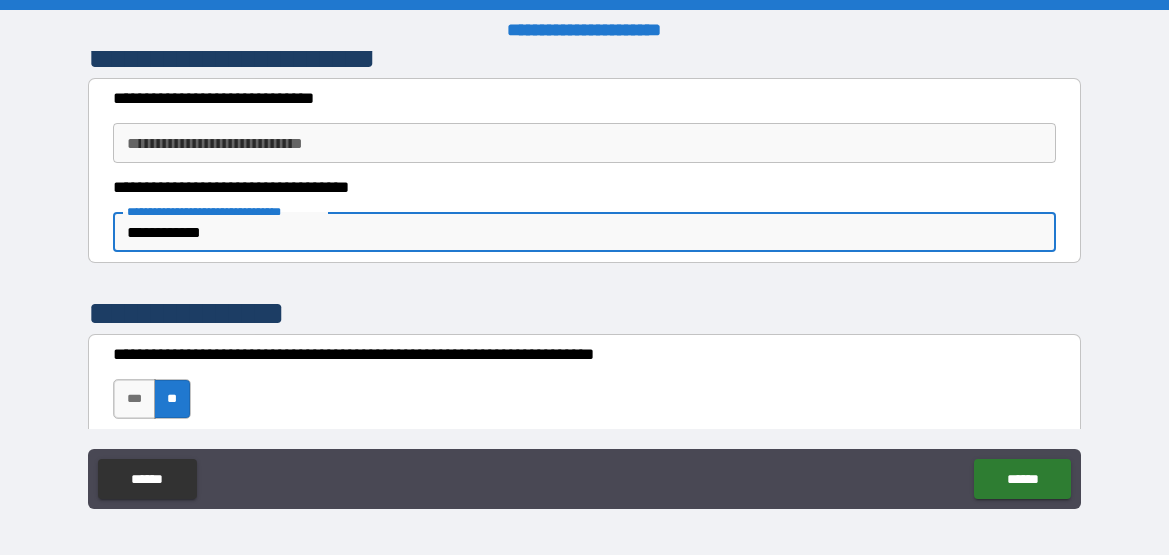 type on "**********" 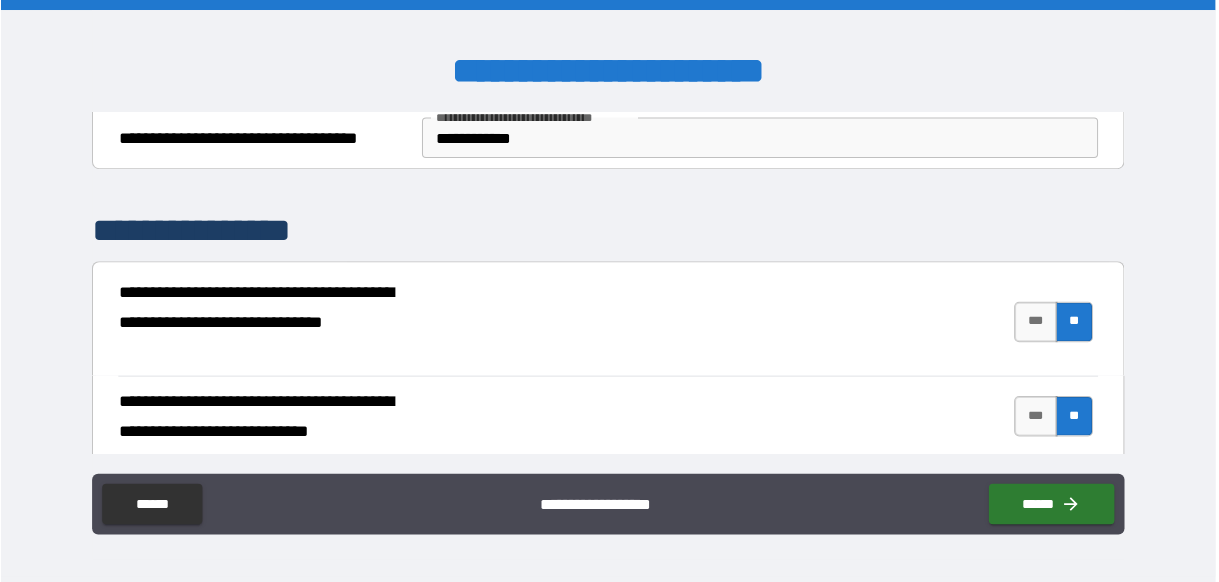 scroll, scrollTop: 84, scrollLeft: 0, axis: vertical 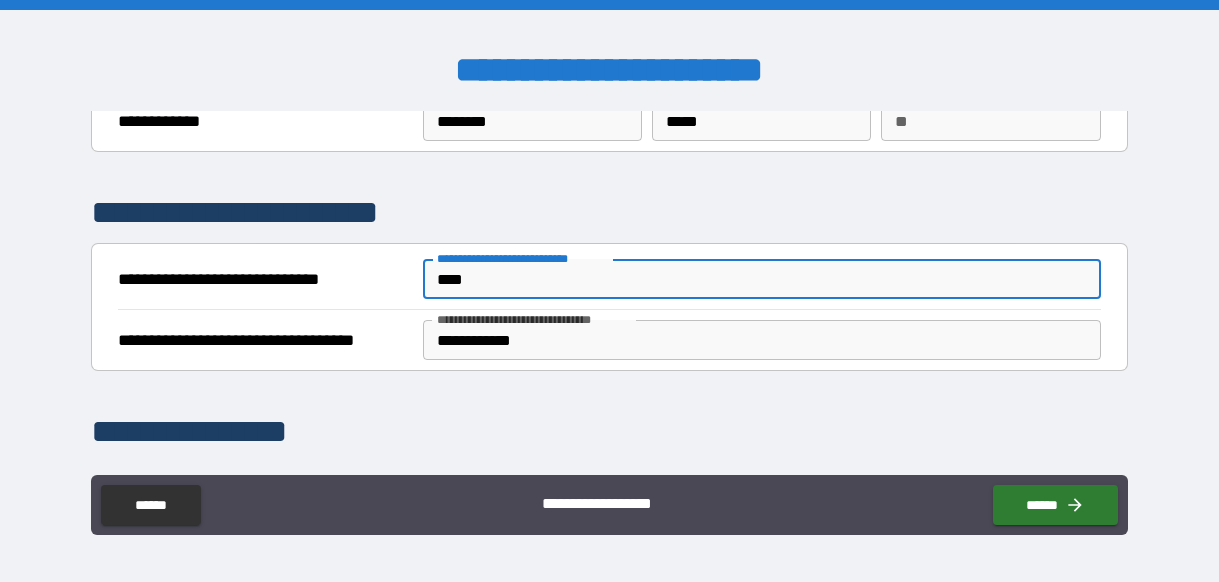 click on "***" at bounding box center (762, 279) 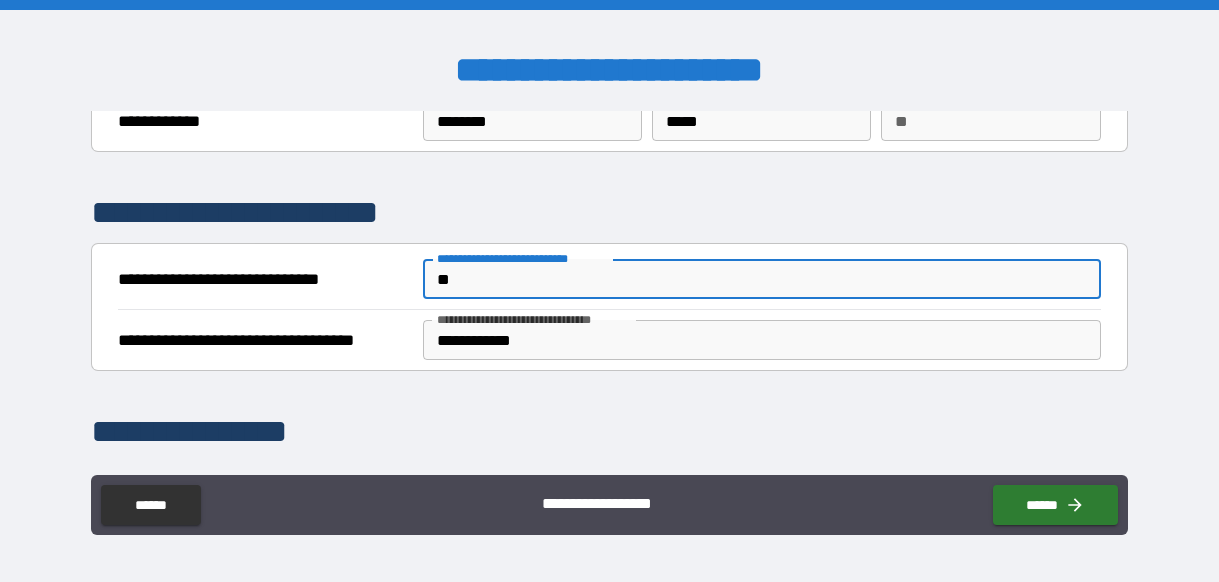 type on "*" 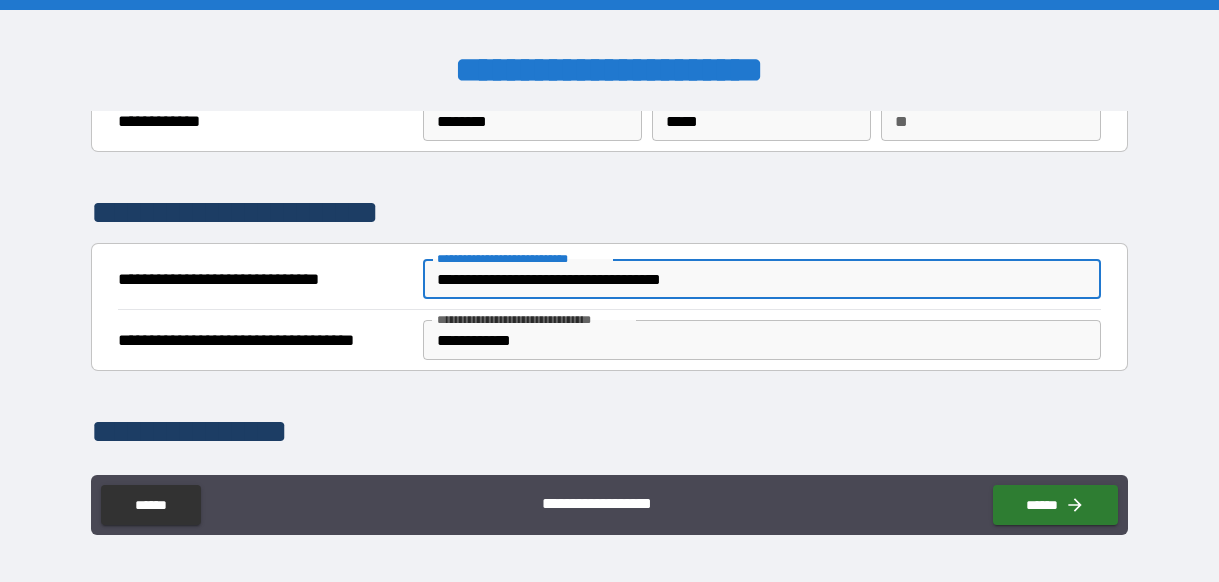 click on "**********" at bounding box center [762, 279] 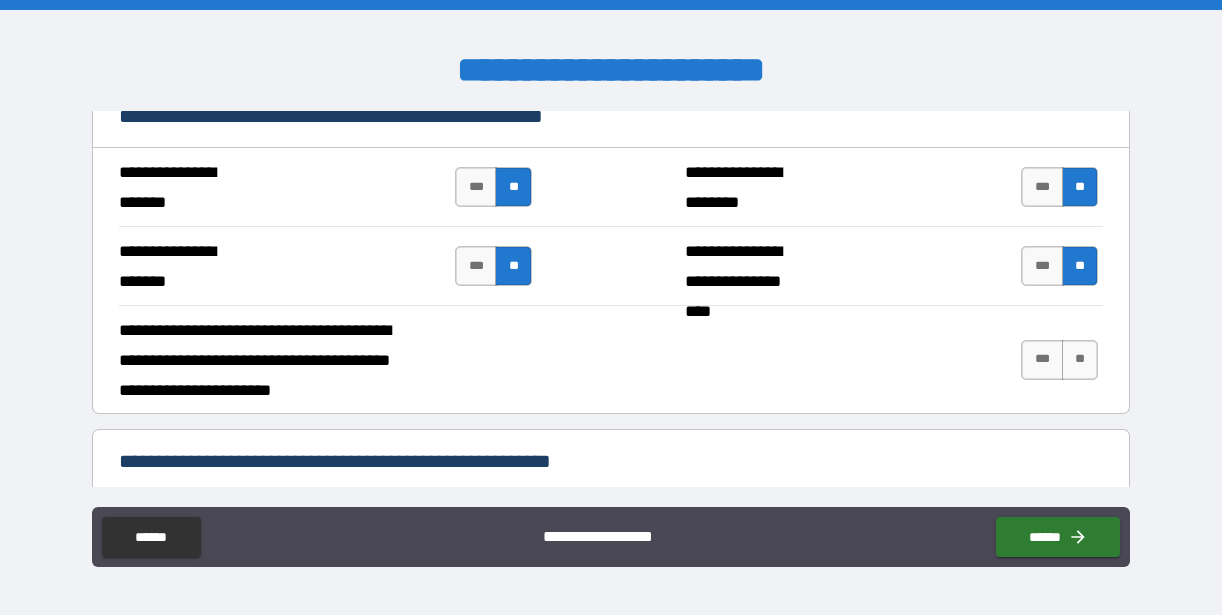 scroll, scrollTop: 892, scrollLeft: 0, axis: vertical 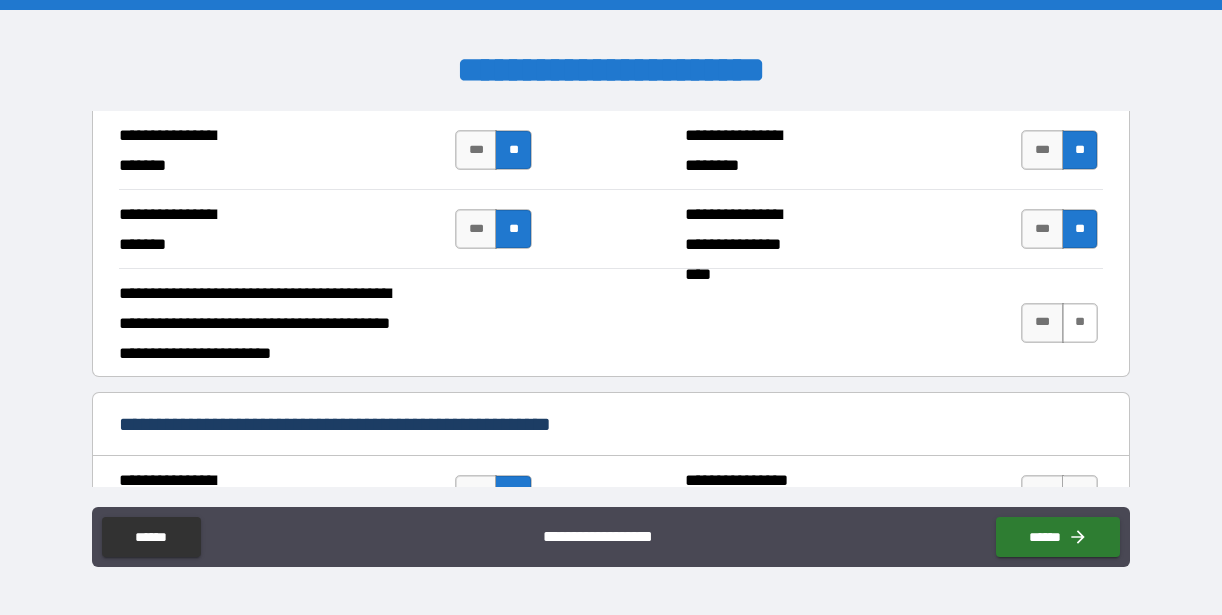 type on "**********" 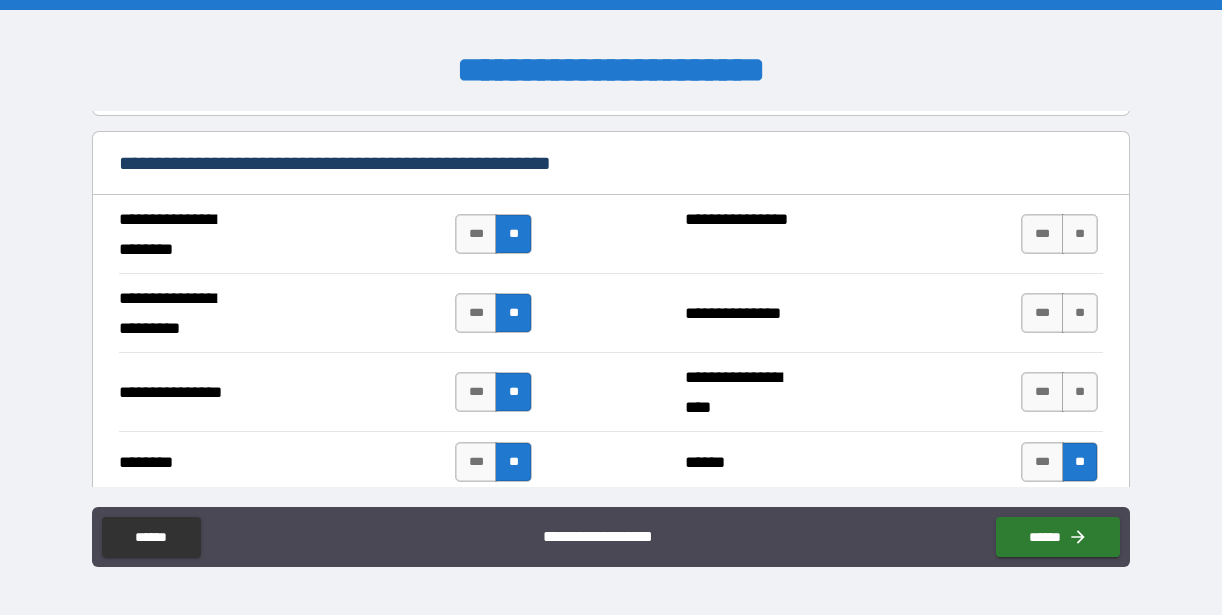 scroll, scrollTop: 1185, scrollLeft: 0, axis: vertical 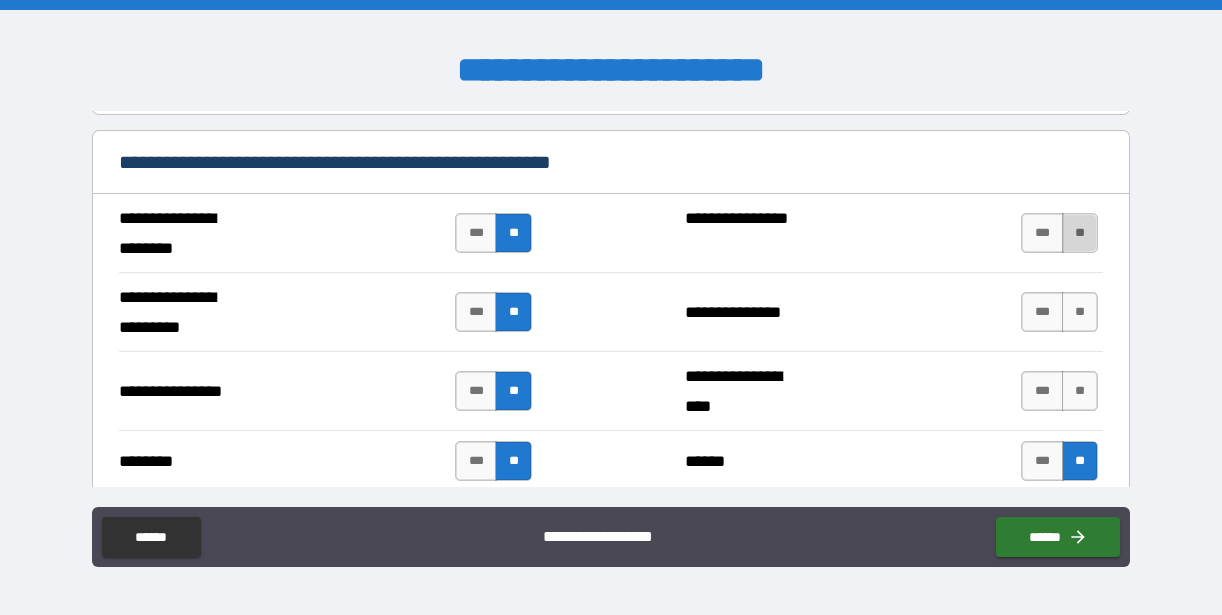 click on "**" at bounding box center [1080, 233] 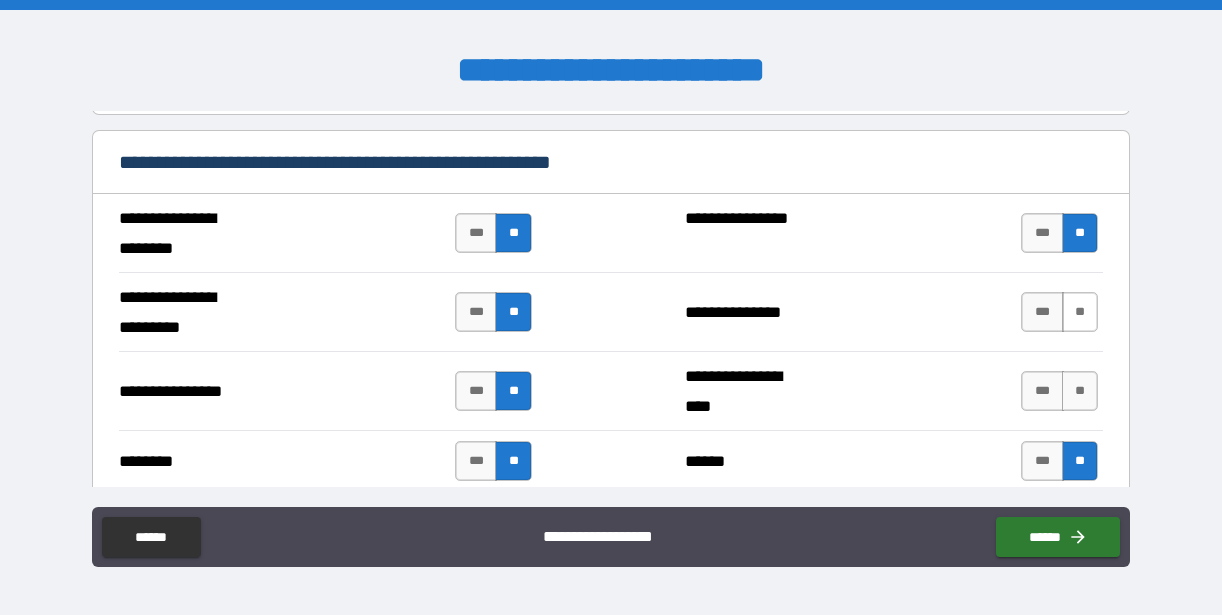 click on "**" at bounding box center [1080, 312] 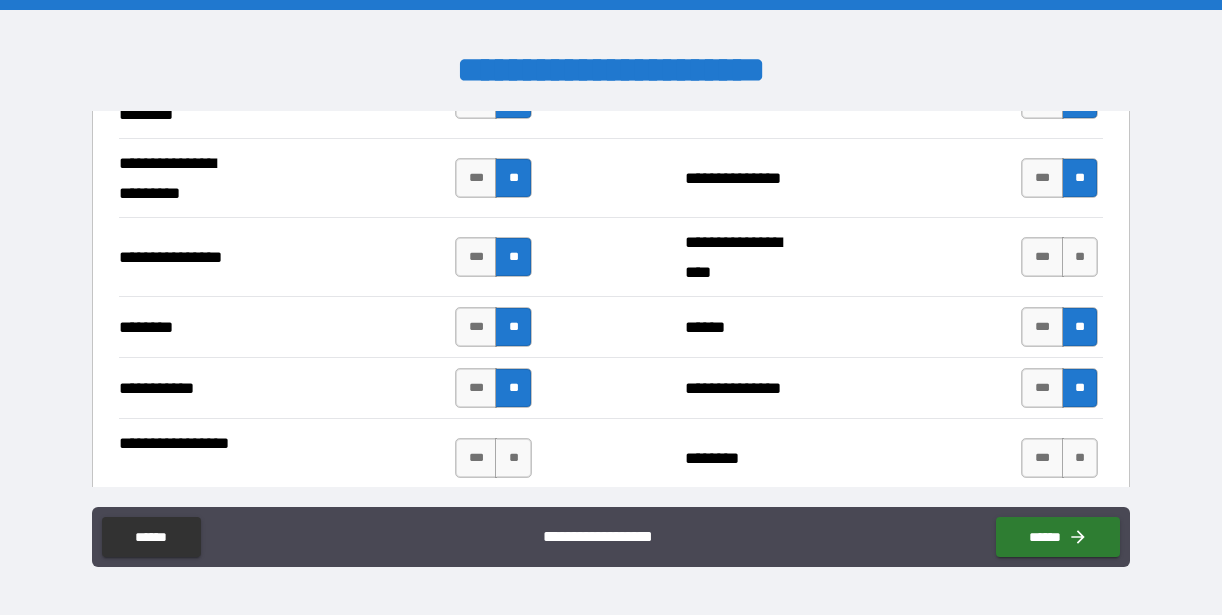 scroll, scrollTop: 1373, scrollLeft: 0, axis: vertical 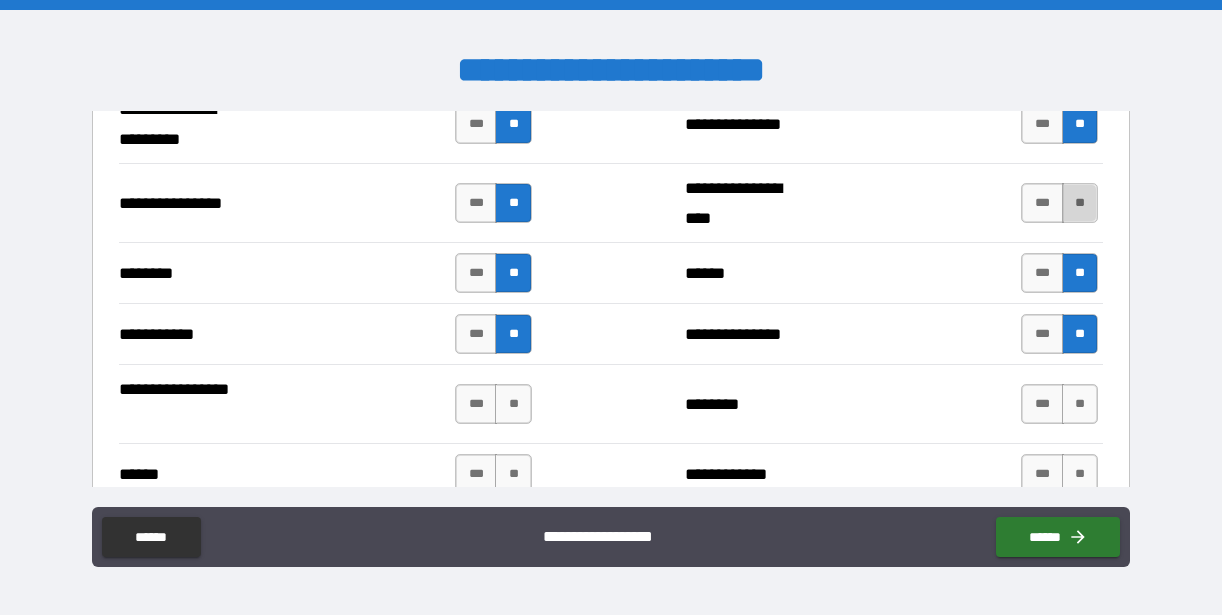 click on "**" at bounding box center [1080, 203] 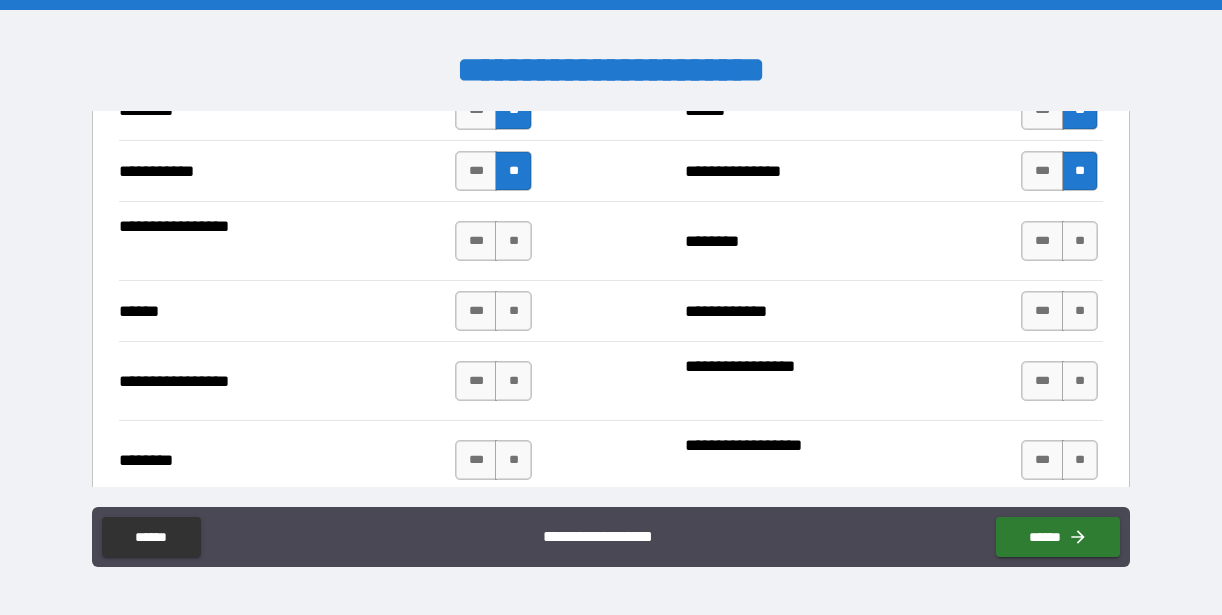 scroll, scrollTop: 1544, scrollLeft: 0, axis: vertical 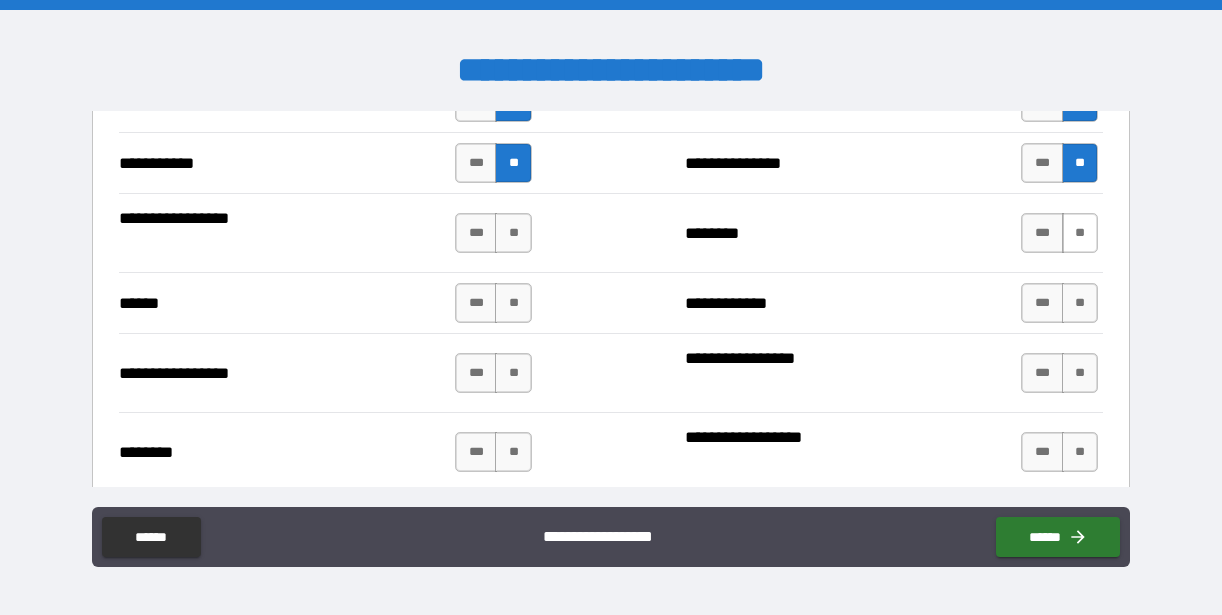 click on "**" at bounding box center (1080, 233) 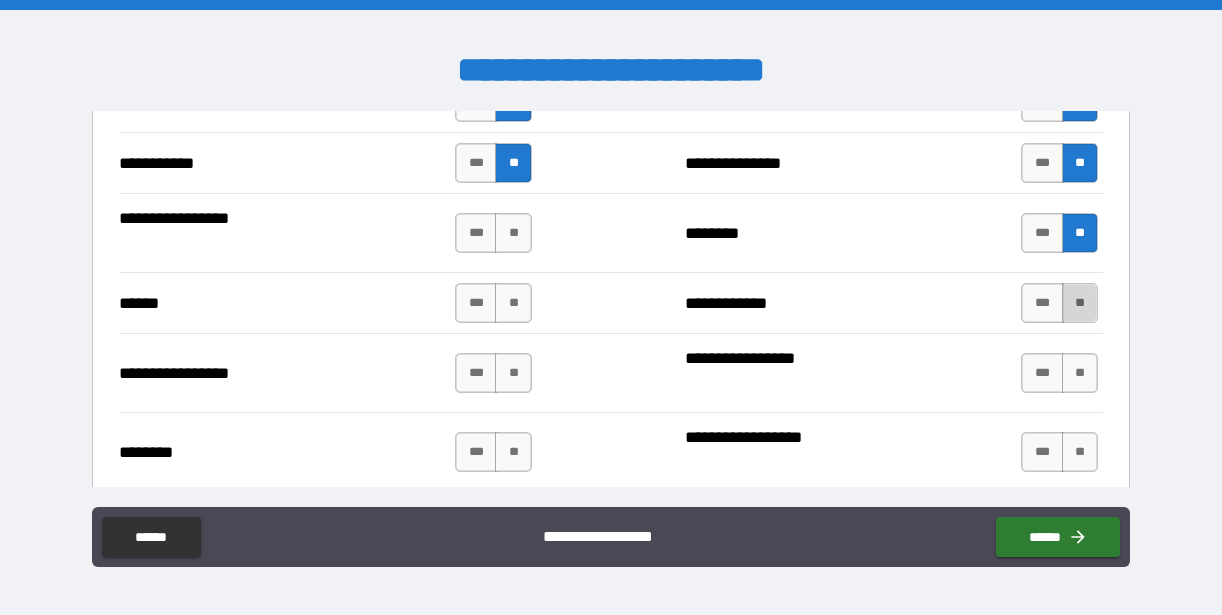 click on "**" at bounding box center [1080, 303] 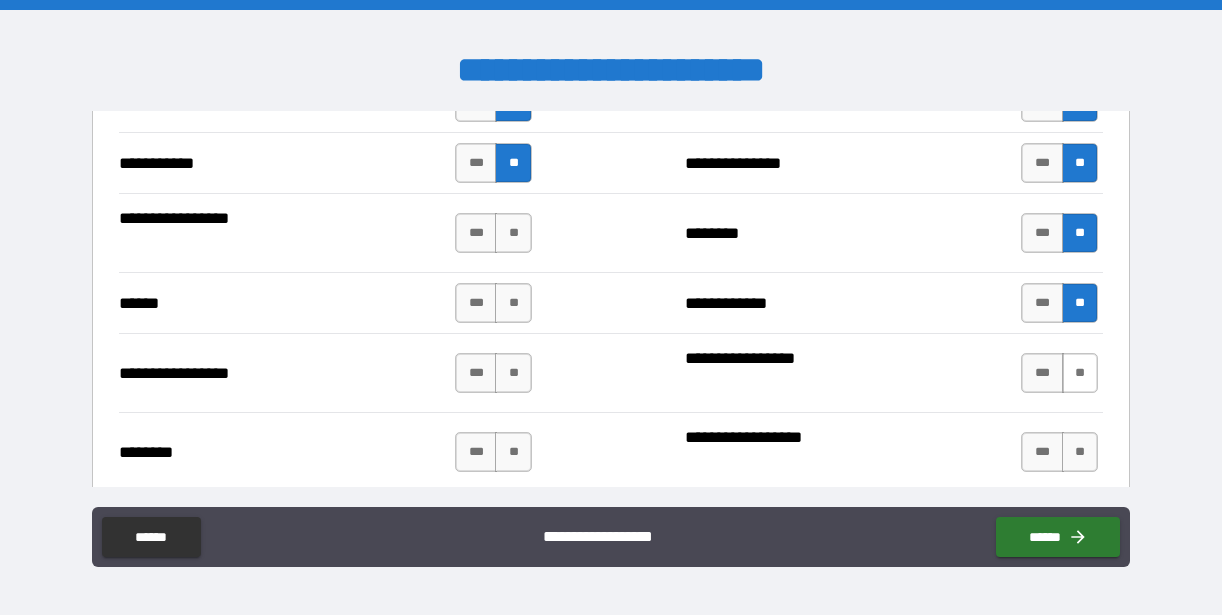 click on "**" at bounding box center [1080, 373] 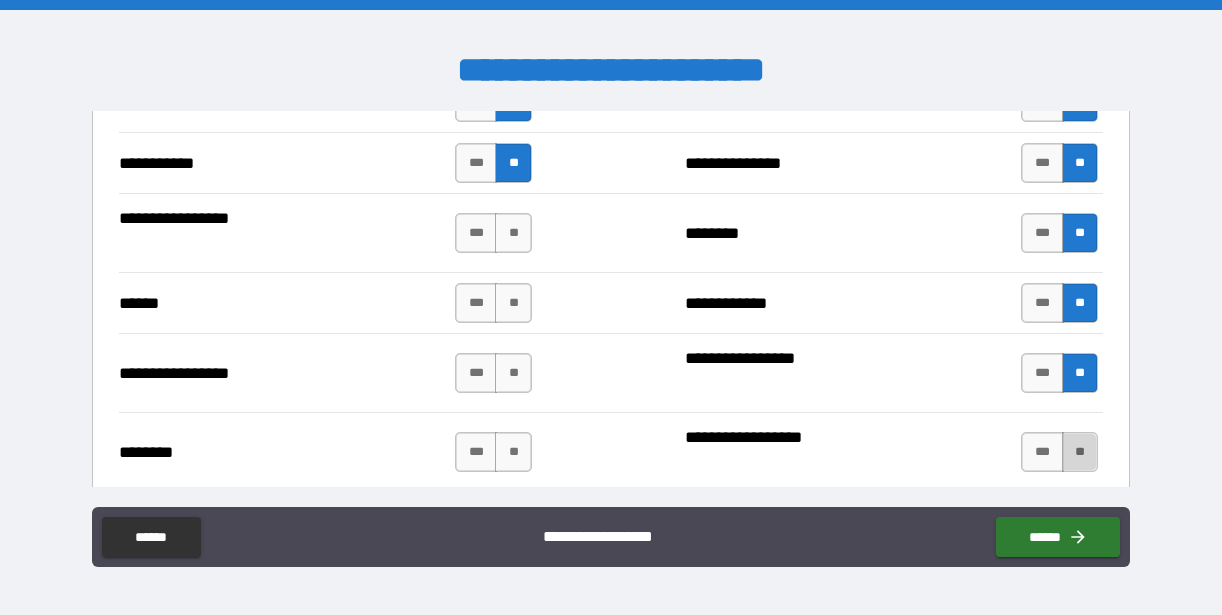 click on "**" at bounding box center [1080, 452] 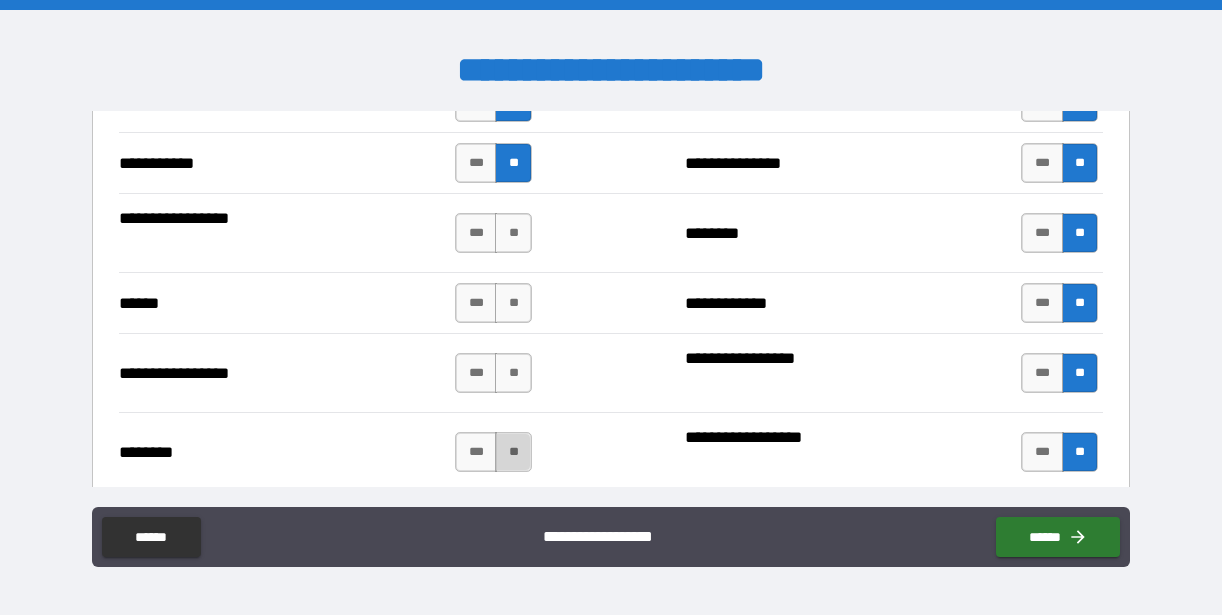 click on "**" at bounding box center [513, 452] 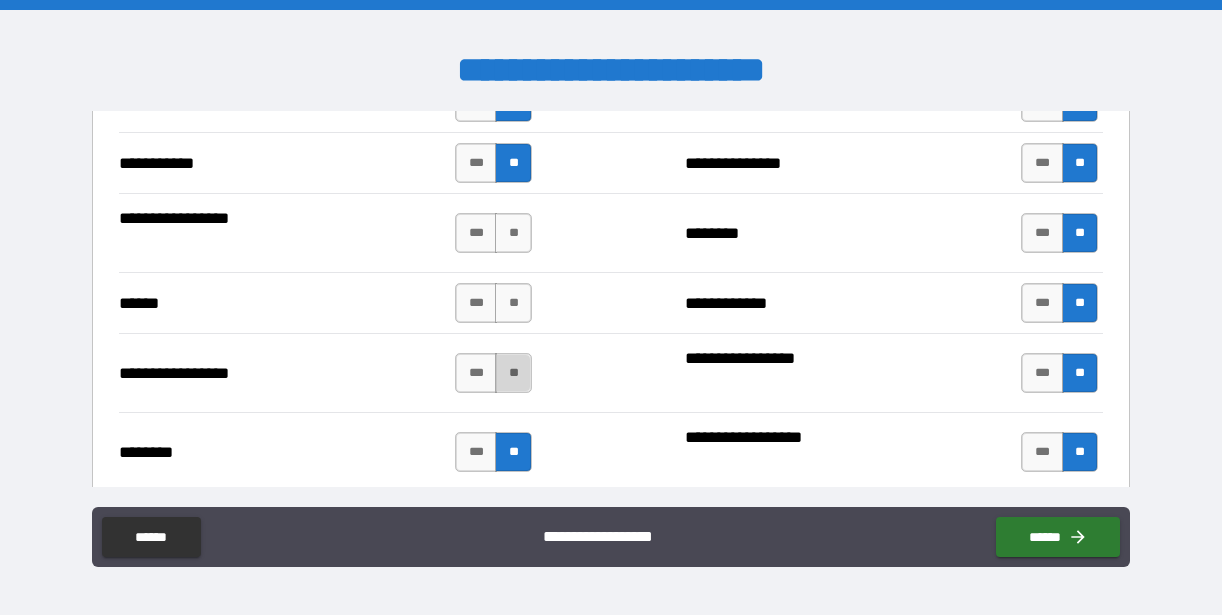 click on "**" at bounding box center (513, 373) 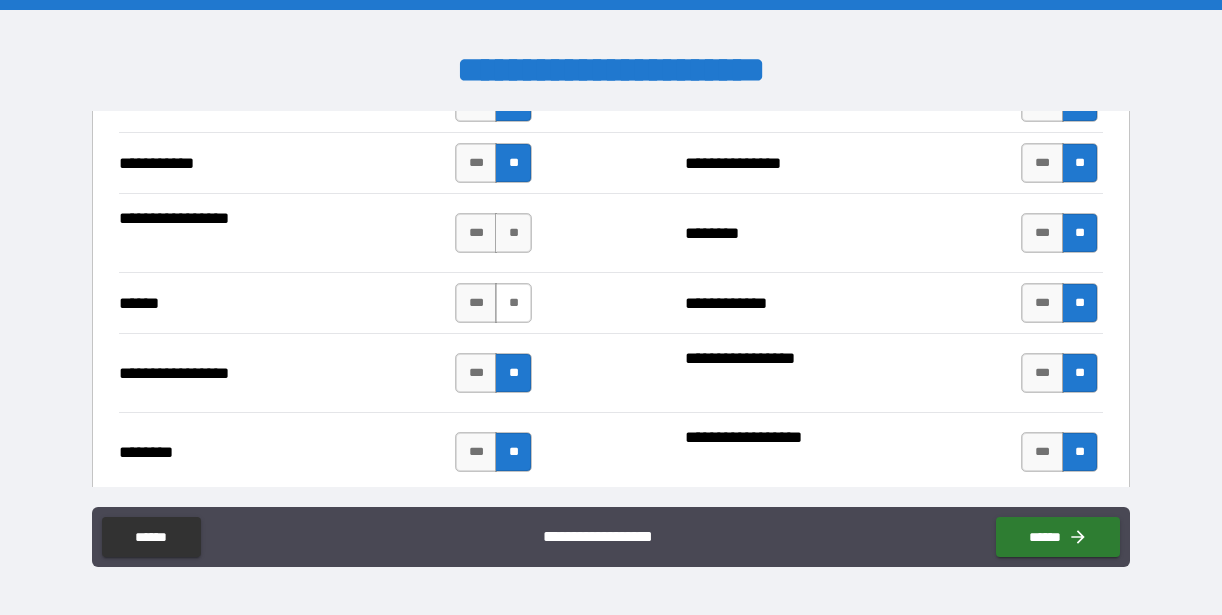 click on "**" at bounding box center [513, 303] 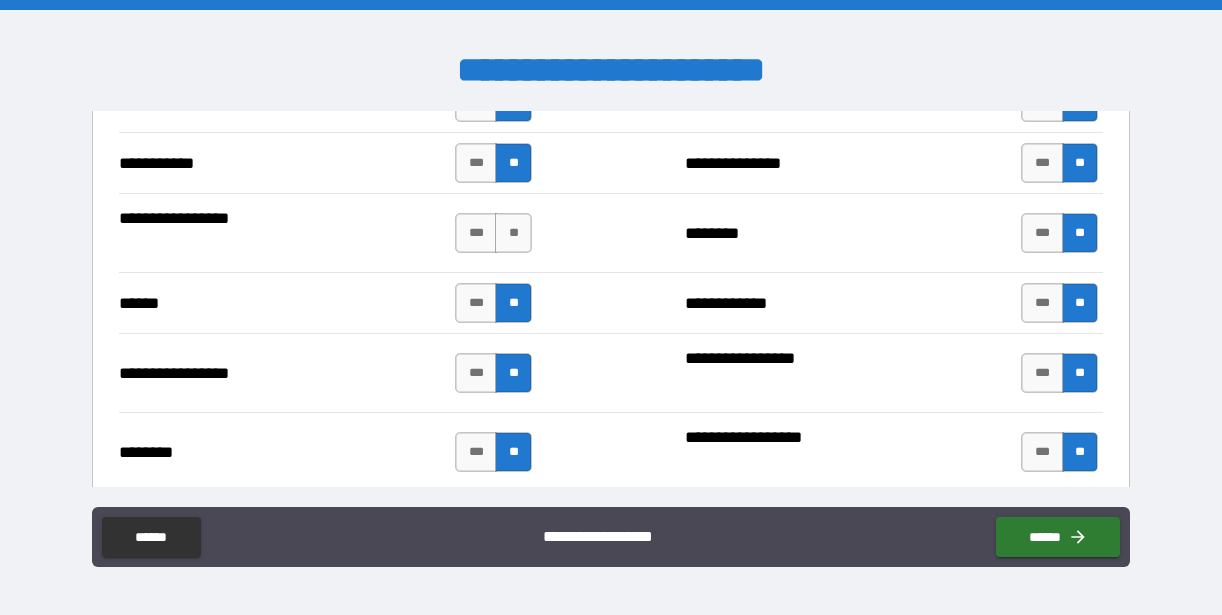 drag, startPoint x: 508, startPoint y: 227, endPoint x: 587, endPoint y: 223, distance: 79.101204 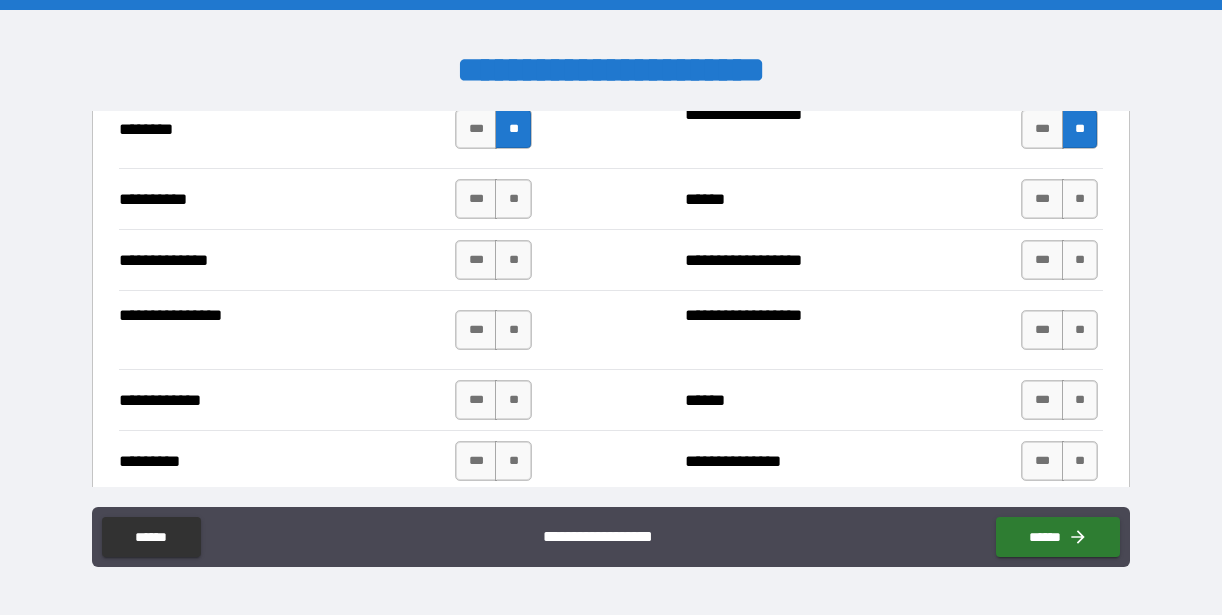 scroll, scrollTop: 1869, scrollLeft: 0, axis: vertical 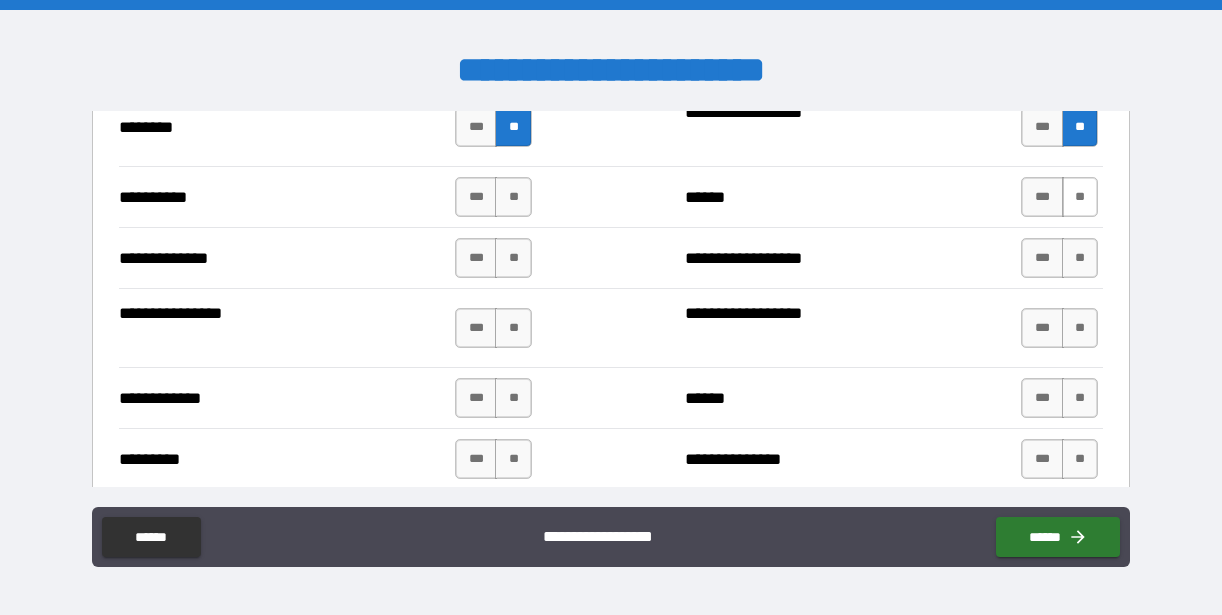click on "**" at bounding box center (1080, 197) 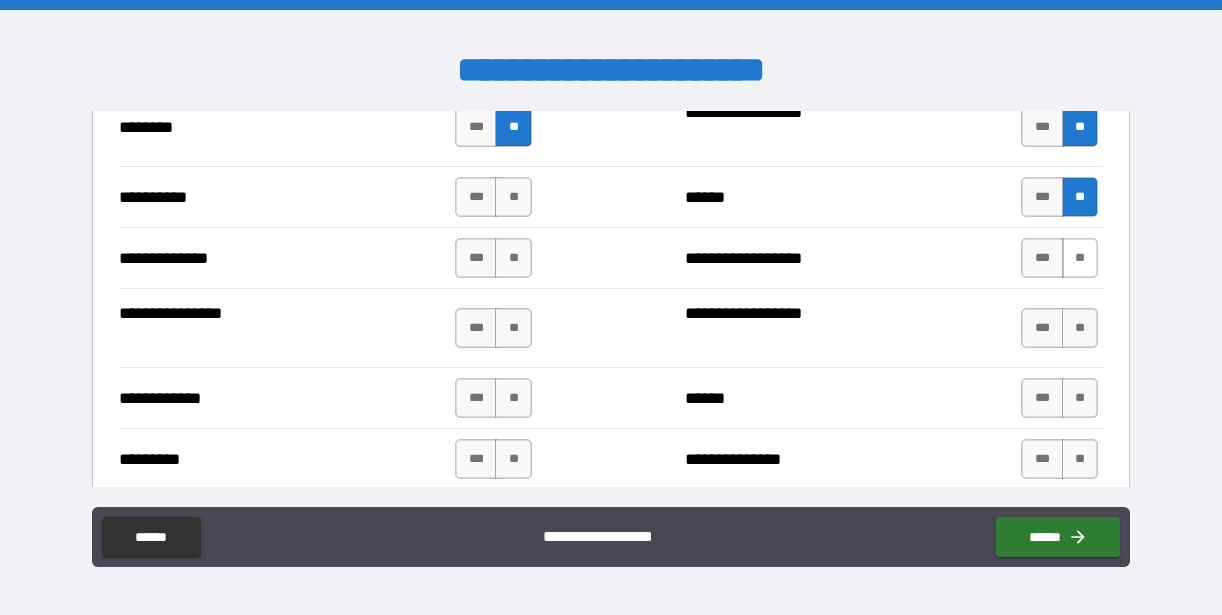 click on "**" at bounding box center [1080, 258] 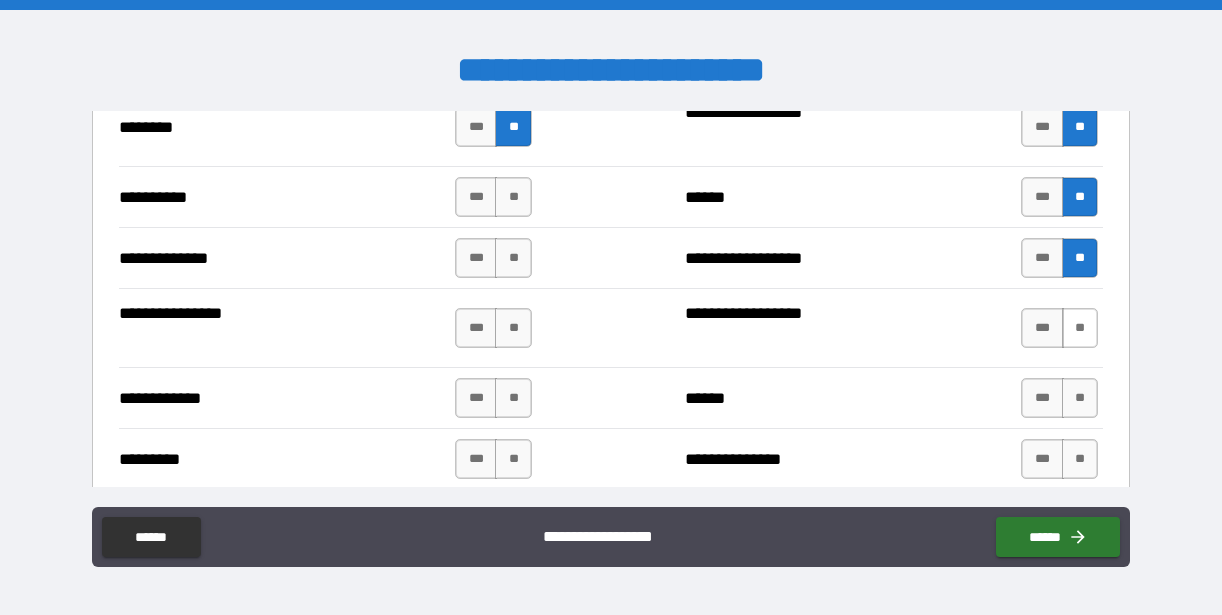 click on "**" at bounding box center [1080, 328] 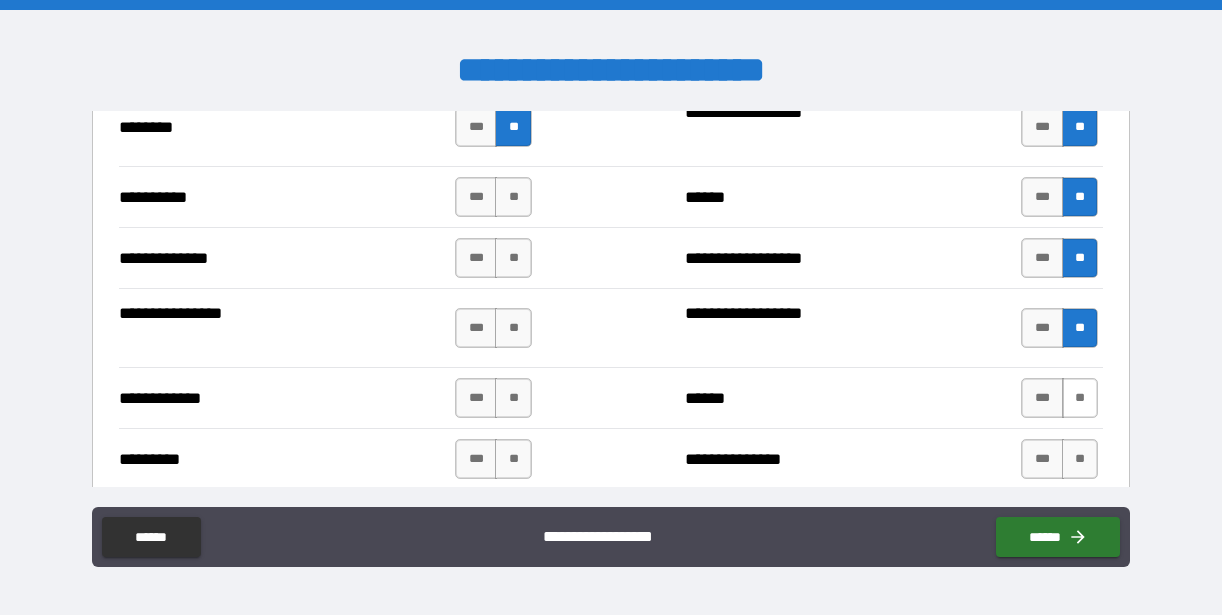 click on "**" at bounding box center (1080, 398) 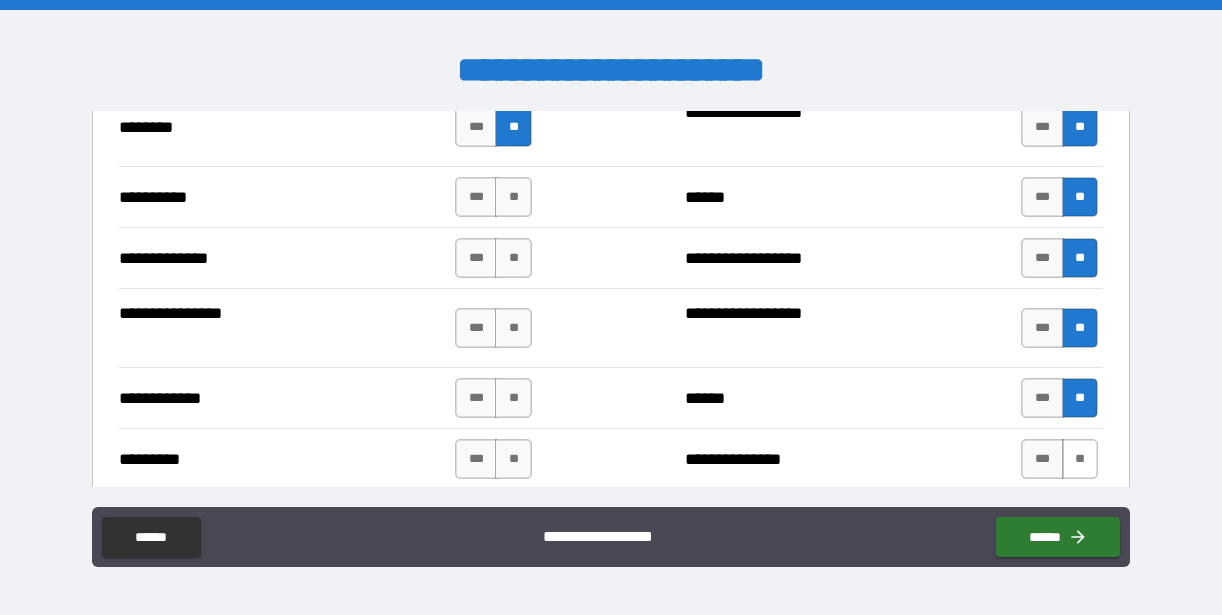 click on "**" at bounding box center (1080, 459) 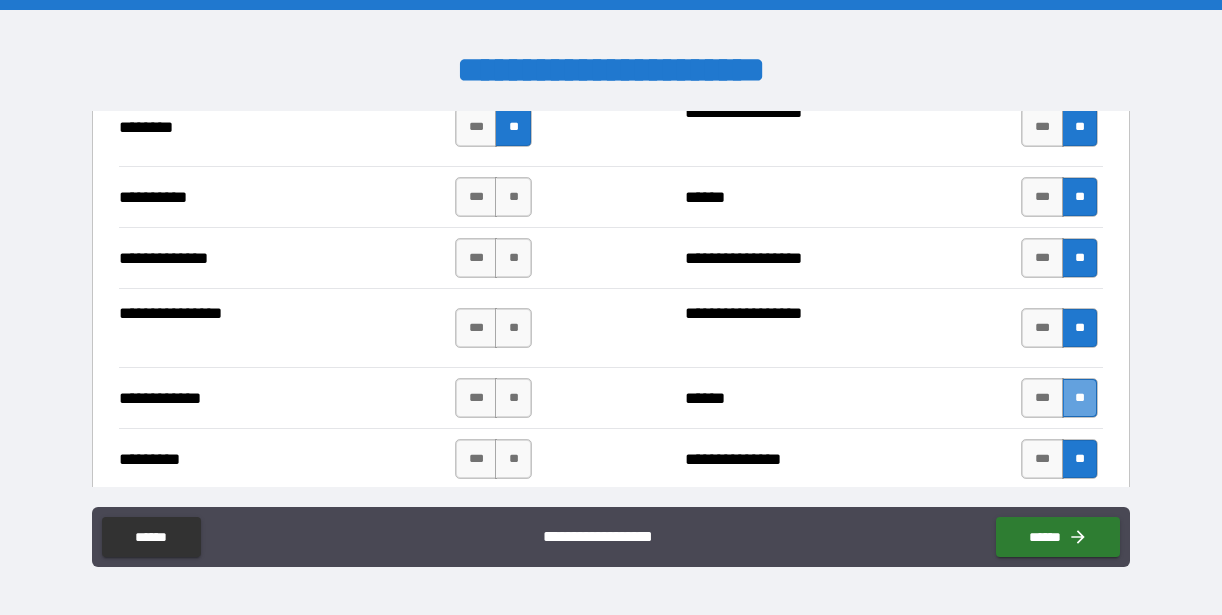 click on "**" at bounding box center [1080, 398] 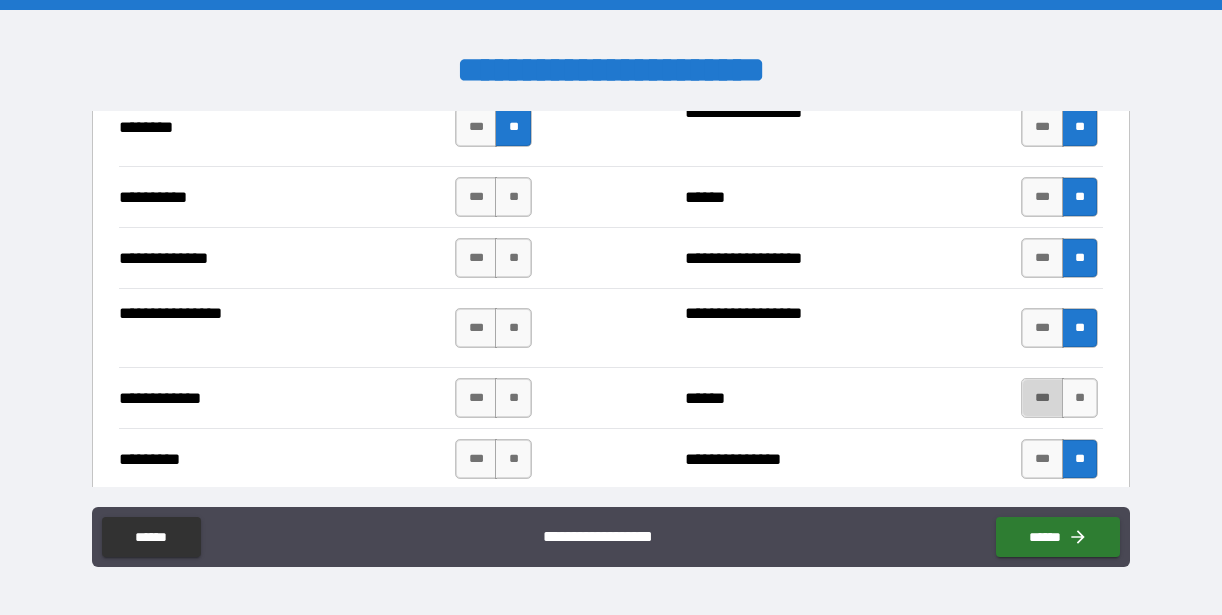 click on "***" at bounding box center (1042, 398) 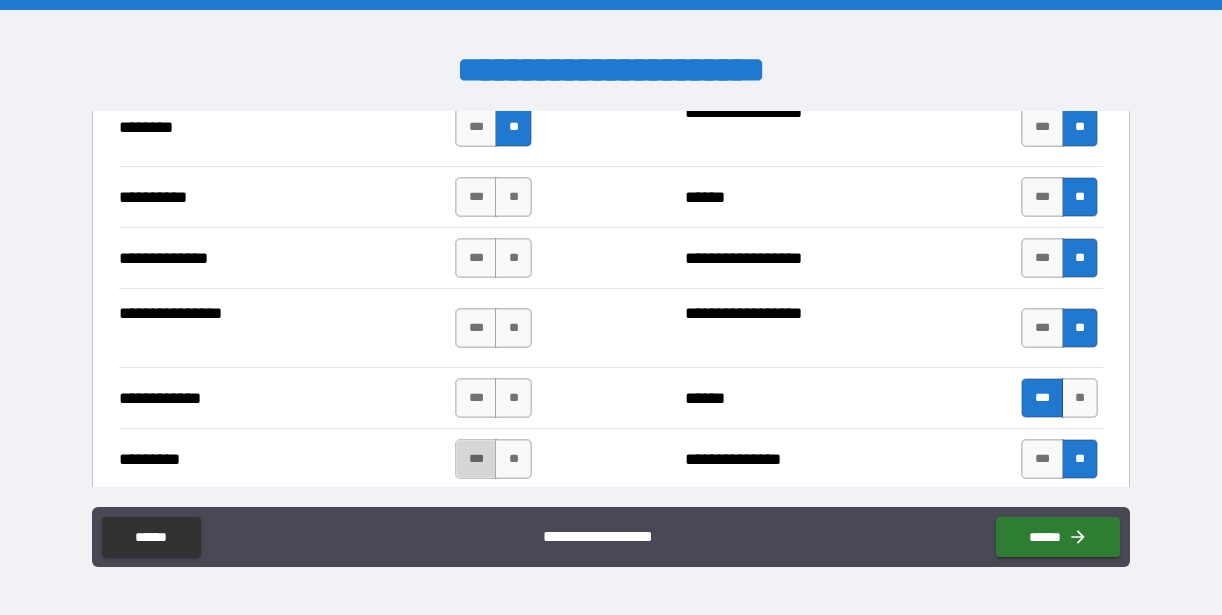 click on "***" at bounding box center (476, 459) 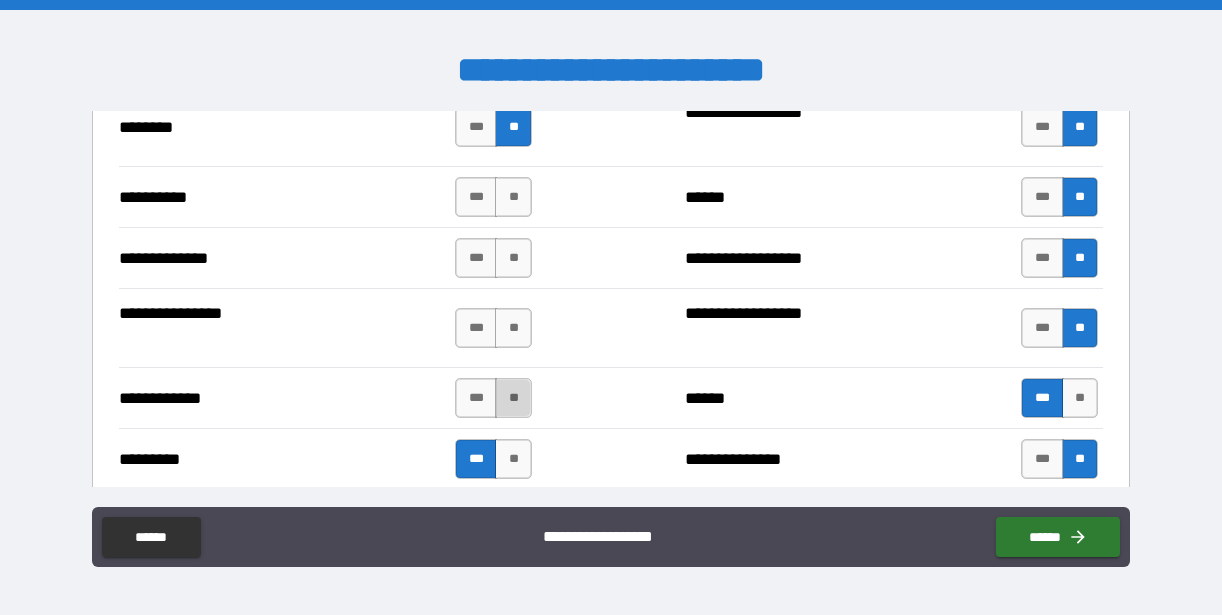 click on "**" at bounding box center (513, 398) 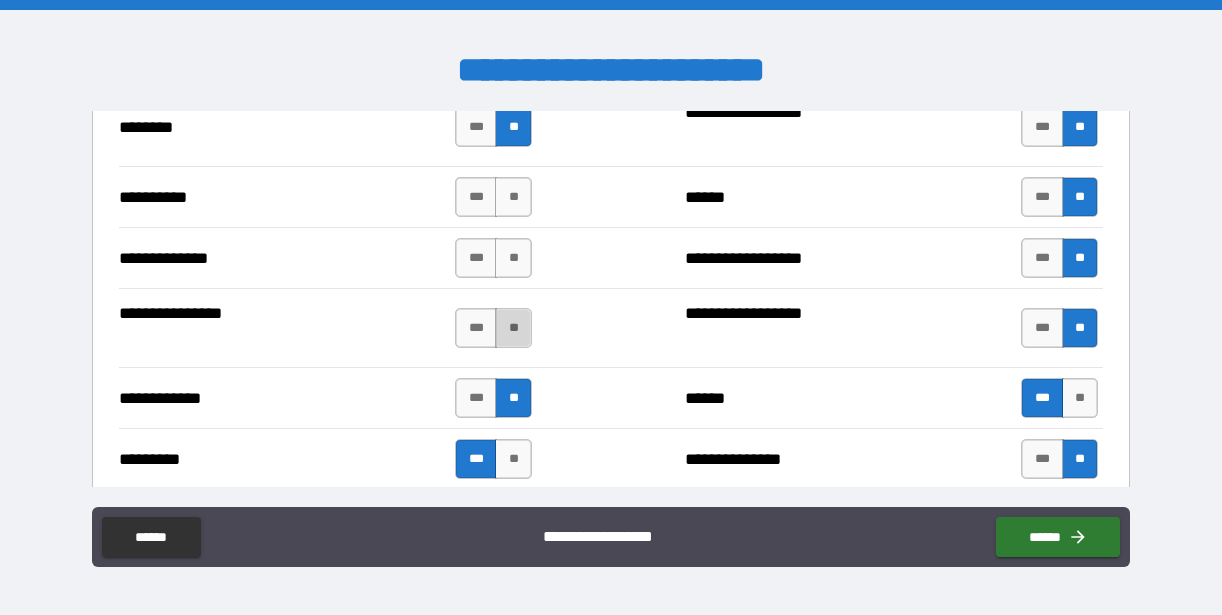 click on "**" at bounding box center (513, 328) 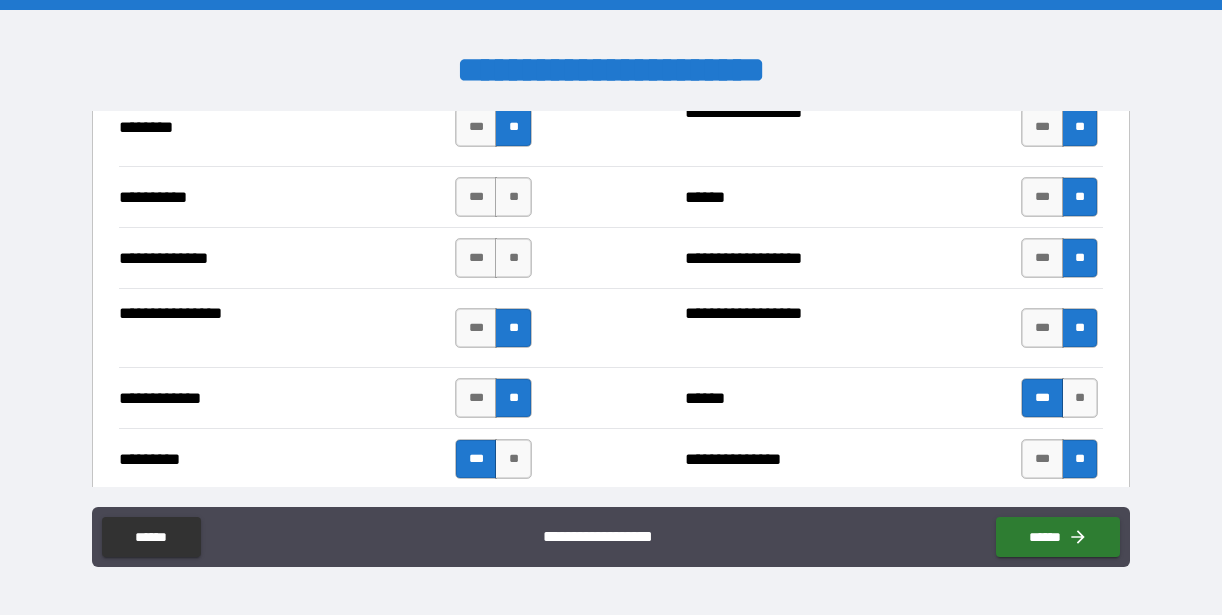 click on "**" at bounding box center (513, 258) 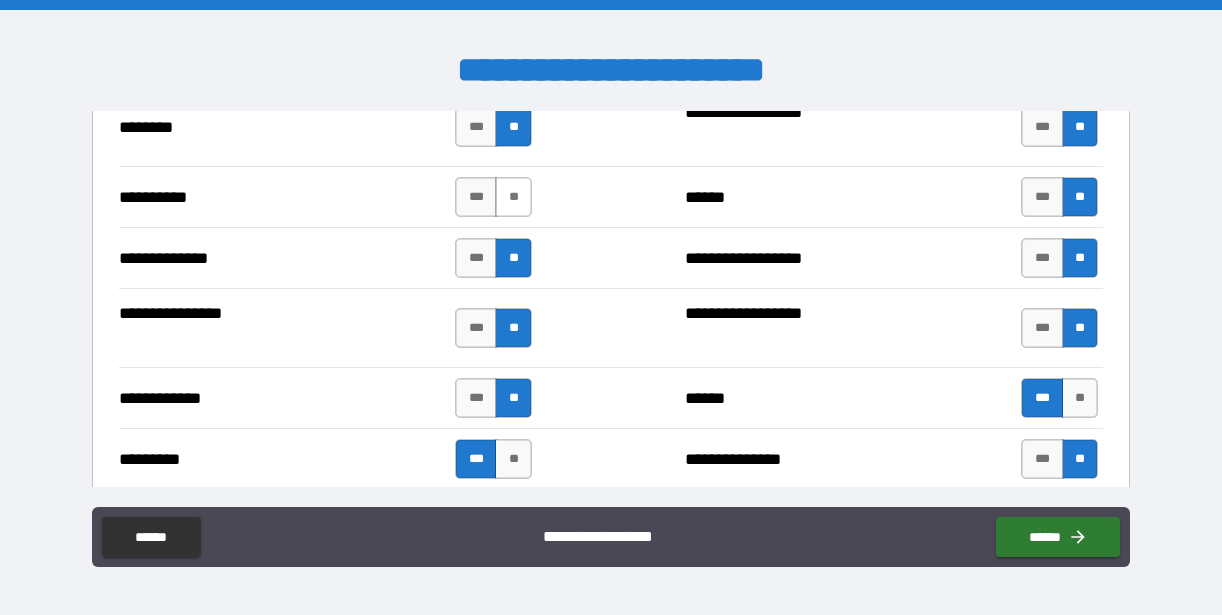 click on "**" at bounding box center [513, 197] 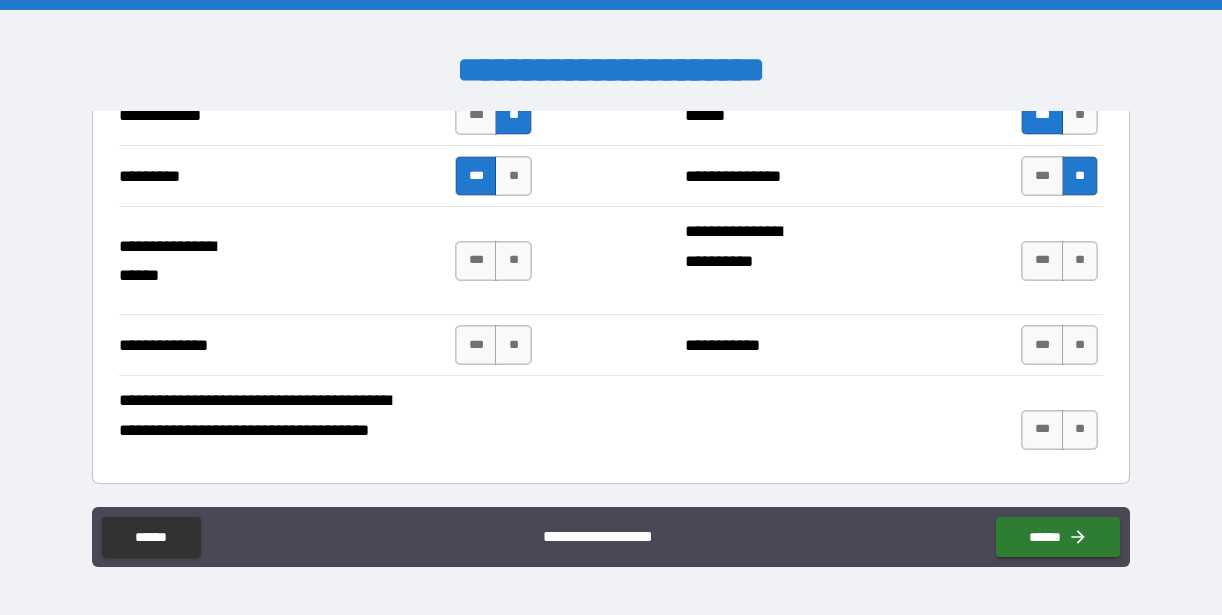scroll, scrollTop: 2154, scrollLeft: 0, axis: vertical 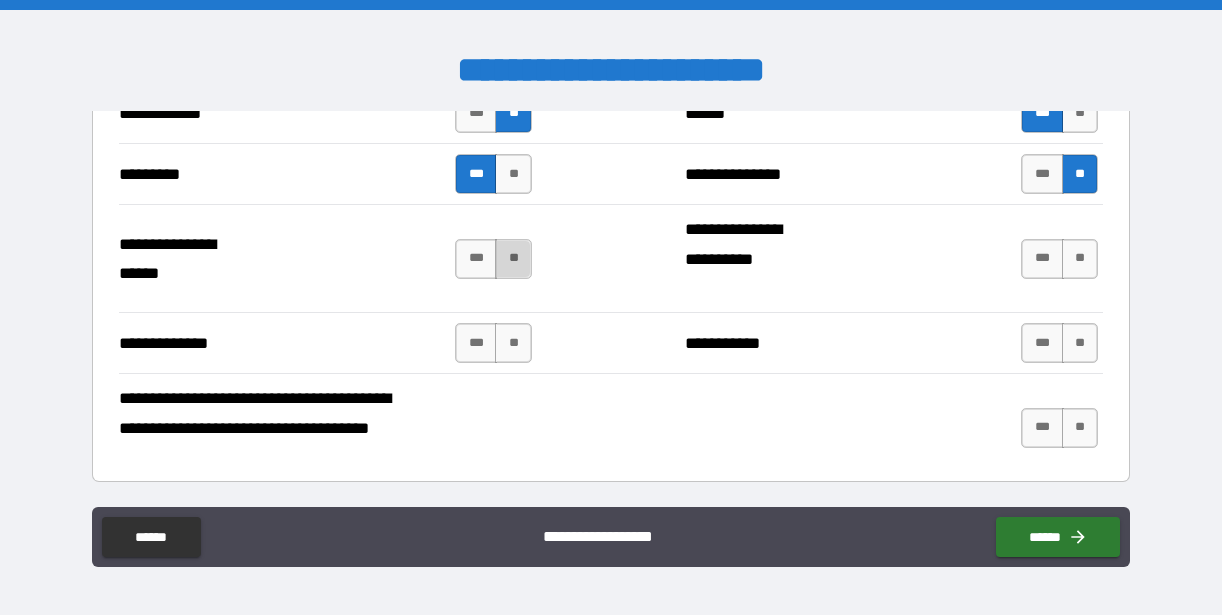 click on "**" at bounding box center [513, 259] 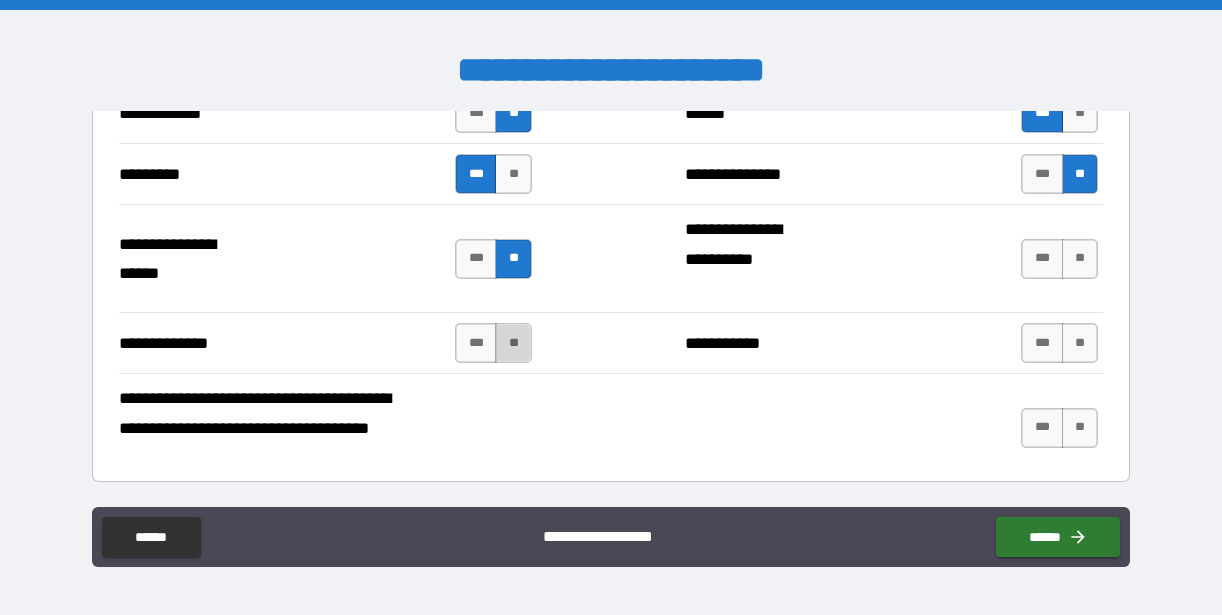 click on "**" at bounding box center (513, 343) 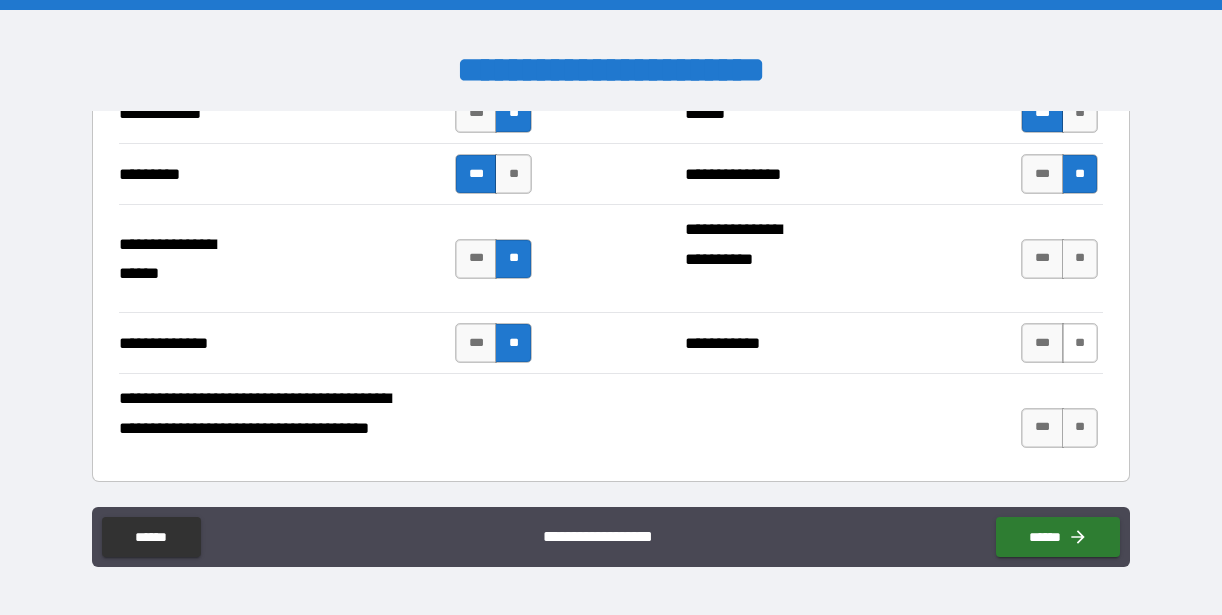 click on "**" at bounding box center [1080, 343] 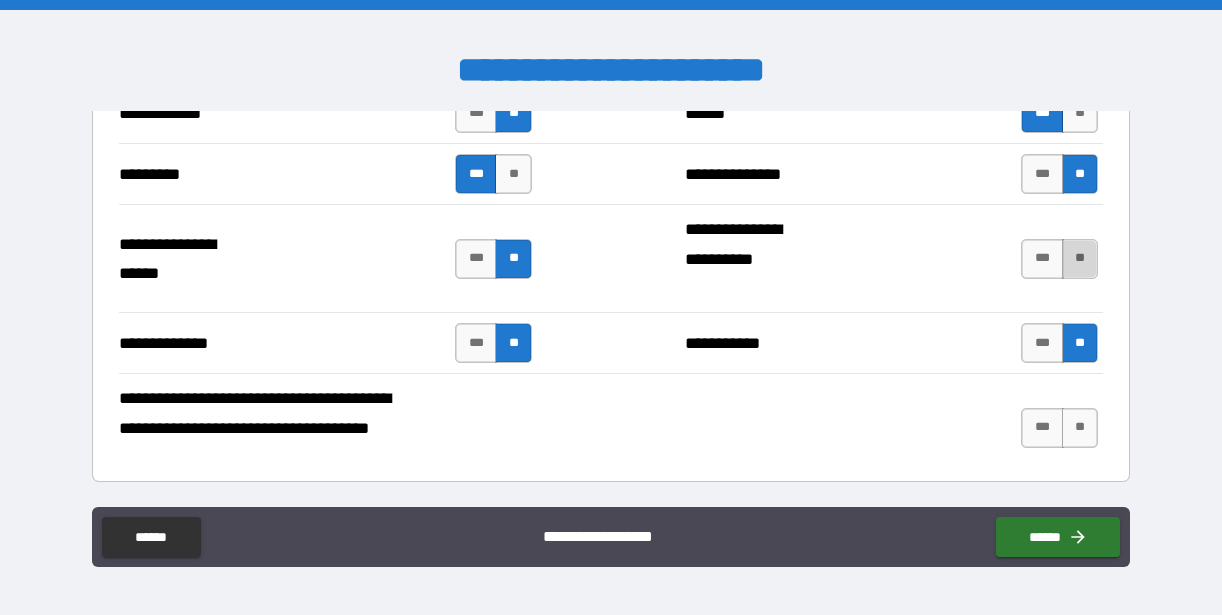 click on "**" at bounding box center (1080, 259) 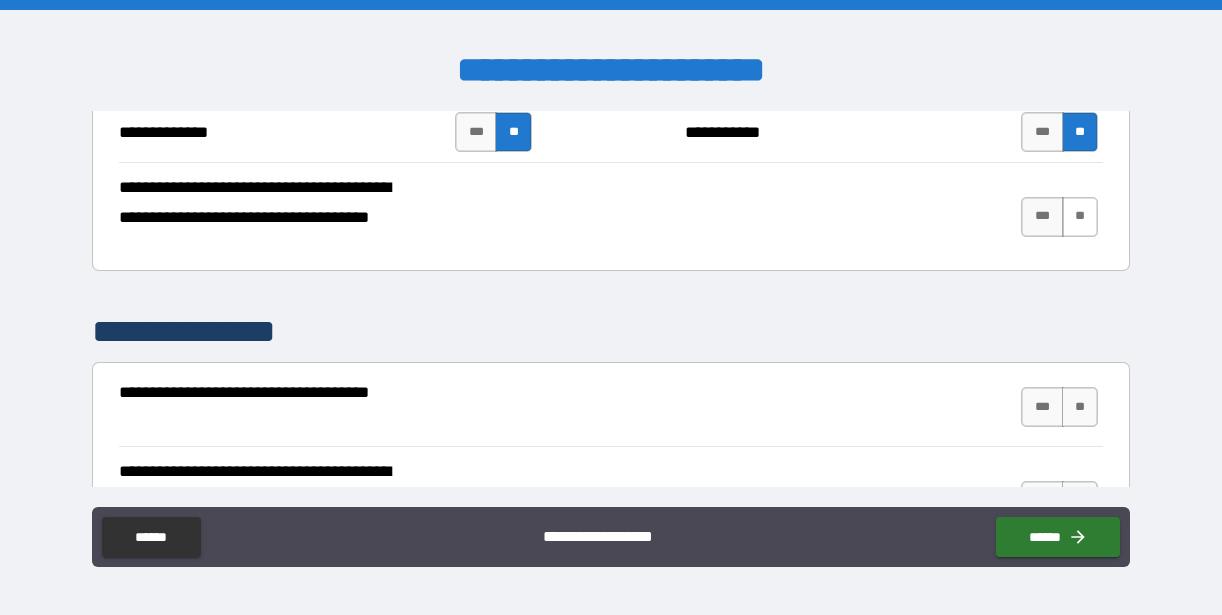scroll, scrollTop: 2369, scrollLeft: 0, axis: vertical 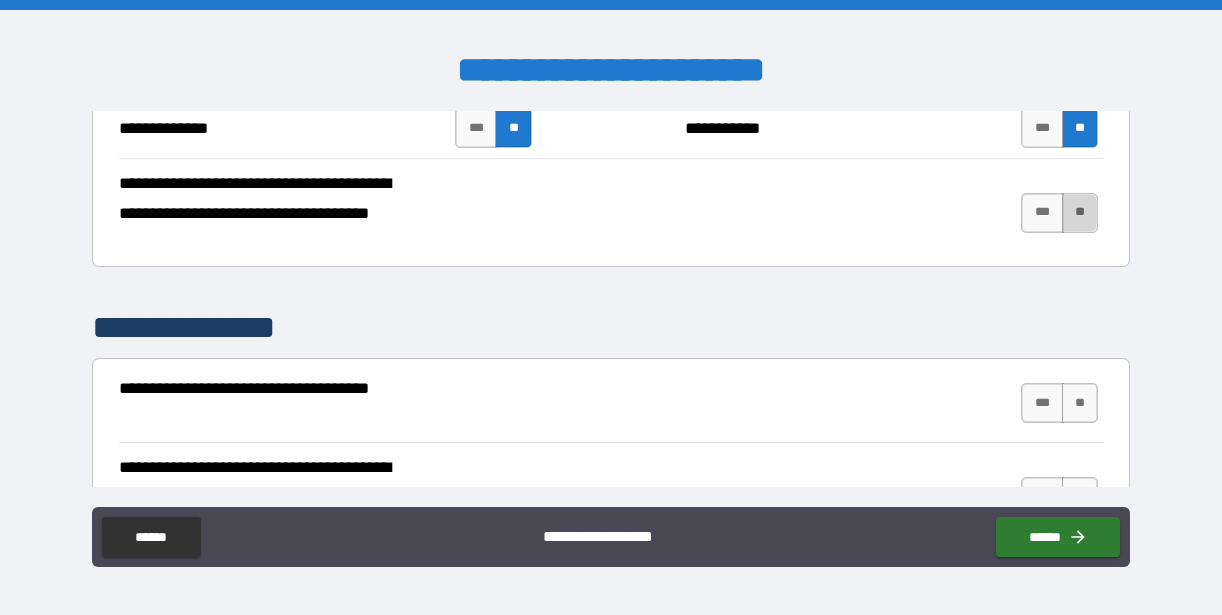 click on "**" at bounding box center (1080, 213) 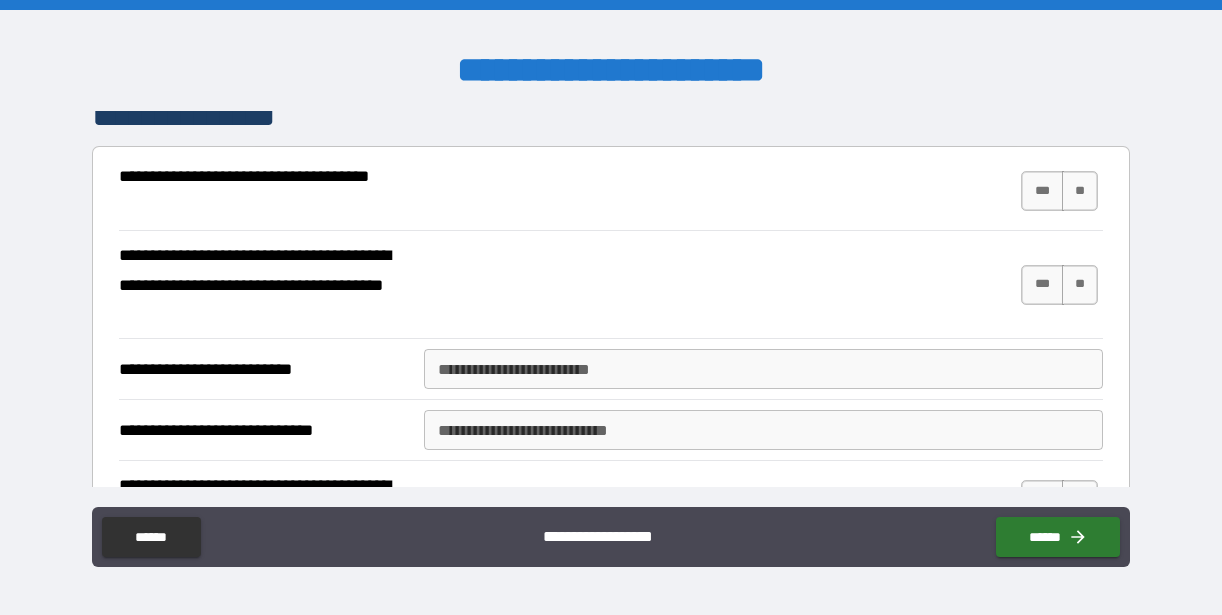 scroll, scrollTop: 2582, scrollLeft: 0, axis: vertical 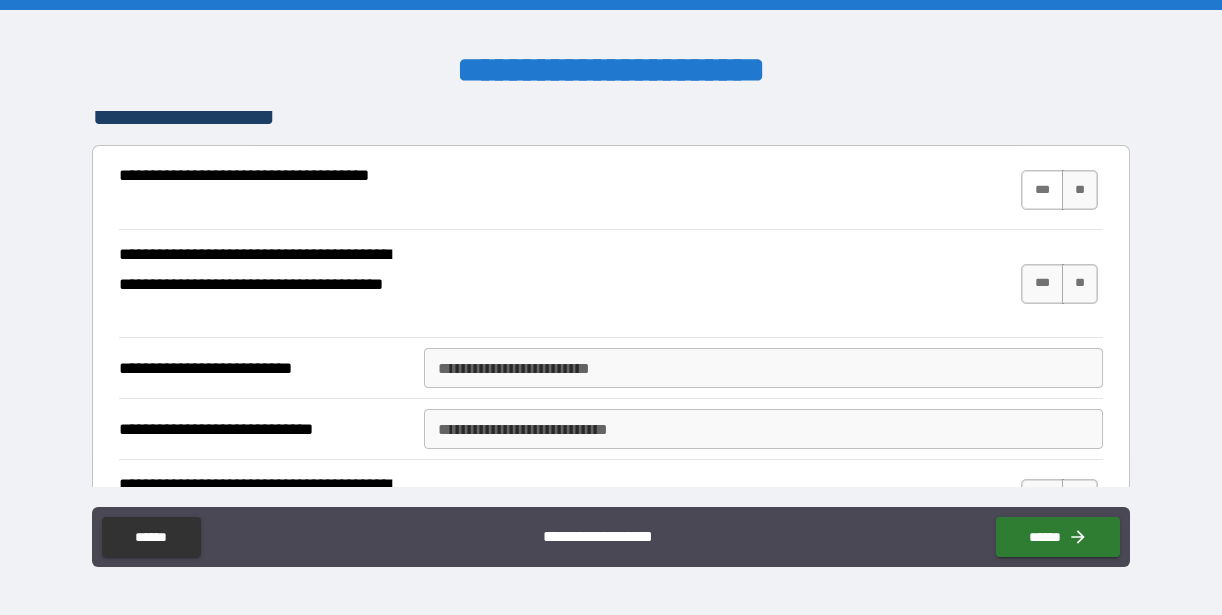 click on "***" at bounding box center [1042, 190] 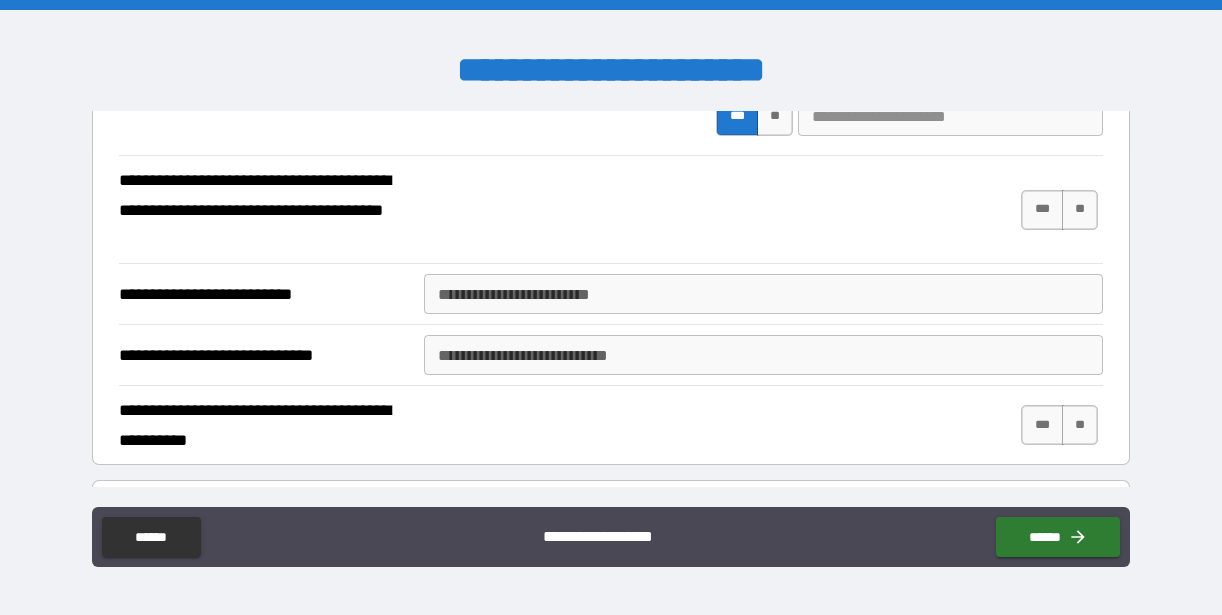 scroll, scrollTop: 2658, scrollLeft: 0, axis: vertical 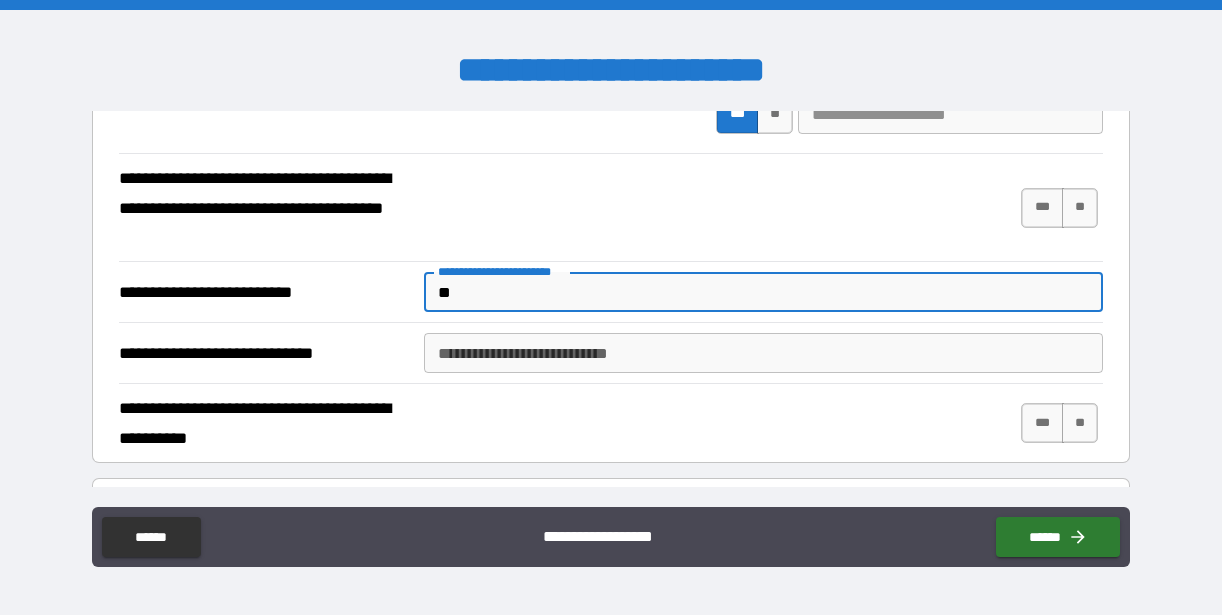 type on "*" 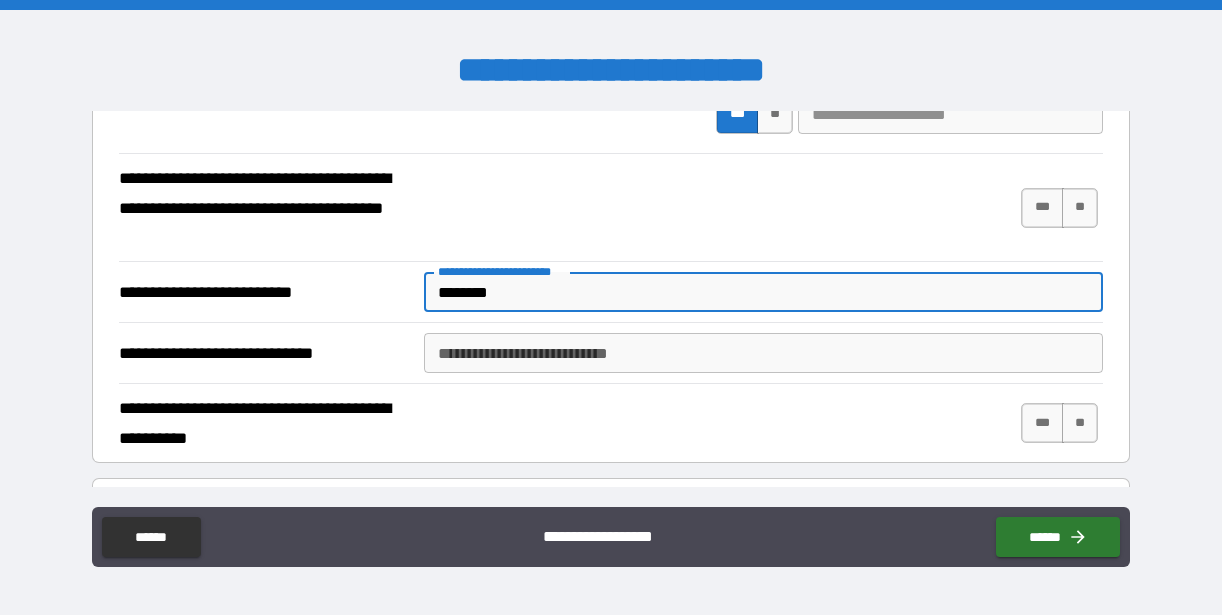 type on "********" 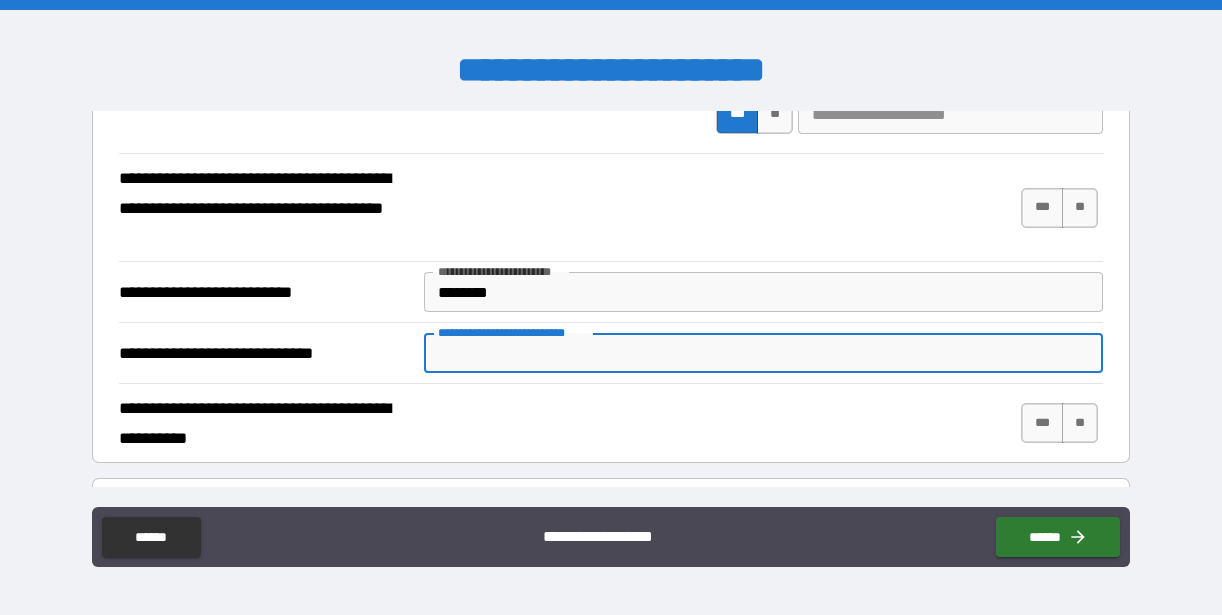 click on "**********" at bounding box center [611, 291] 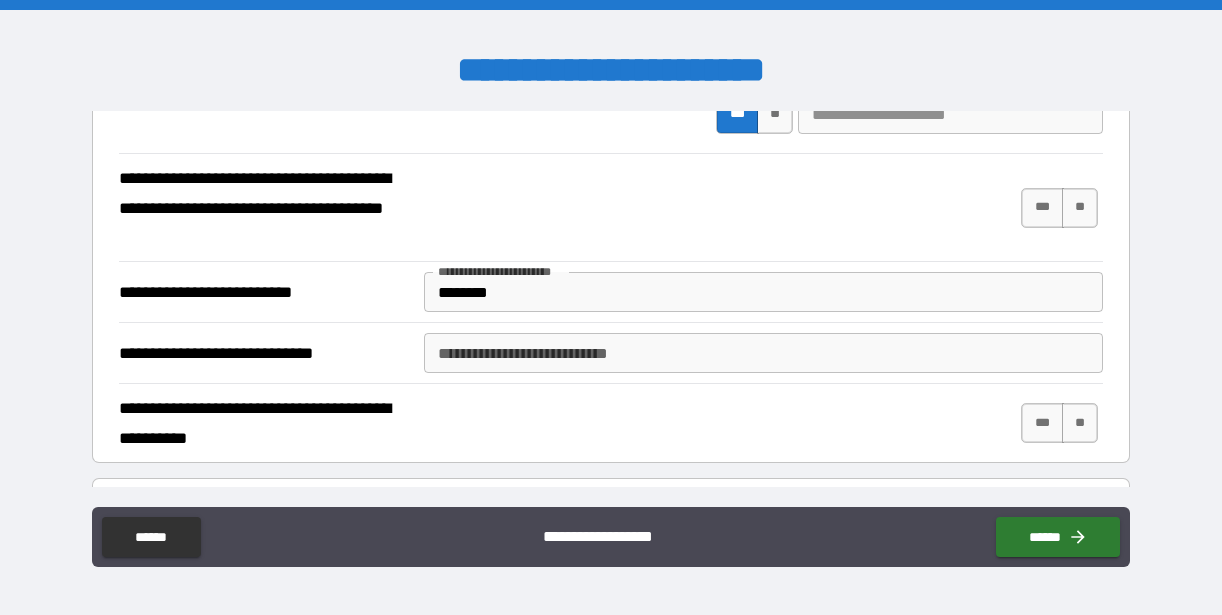 click on "**********" at bounding box center [611, 423] 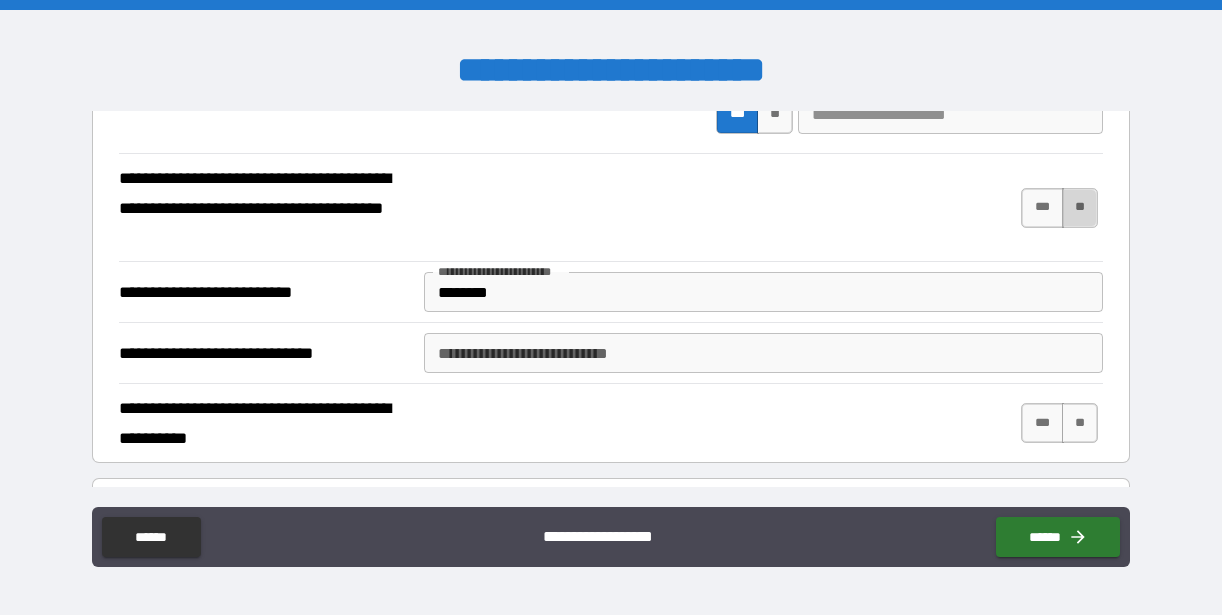 click on "**" at bounding box center [1080, 208] 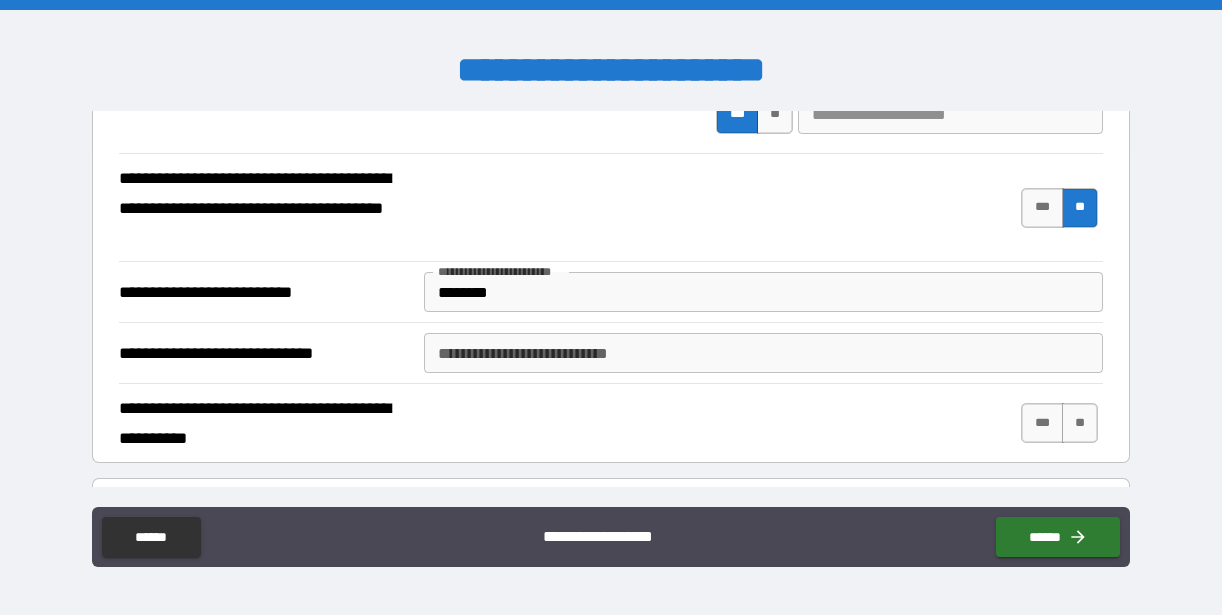 click on "********" at bounding box center [764, 292] 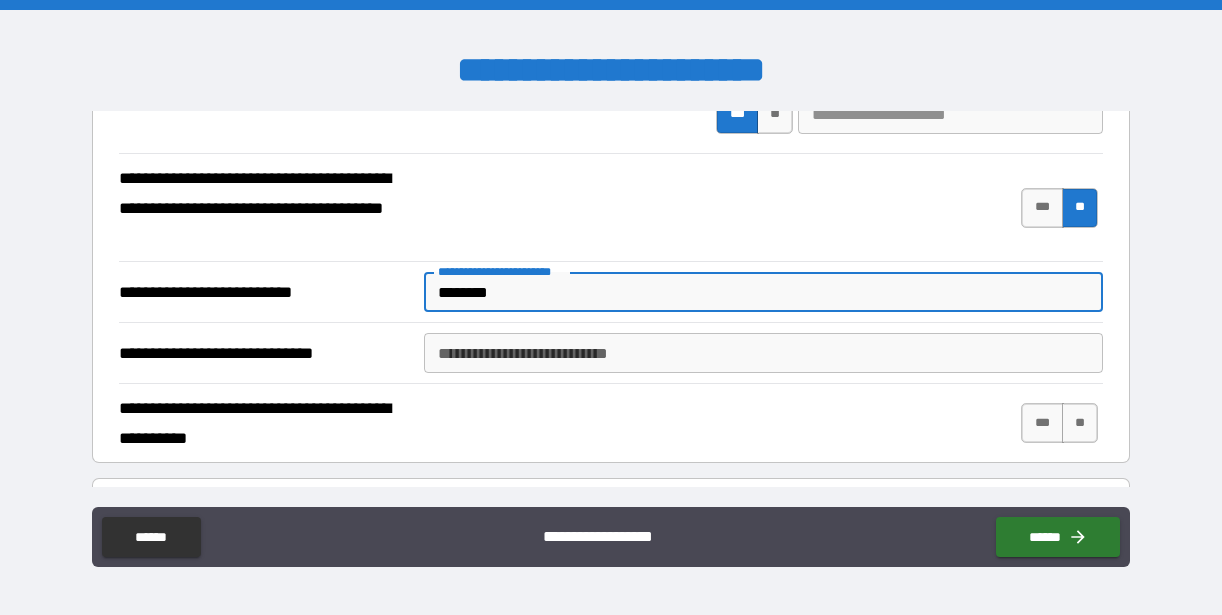 click on "**********" at bounding box center (611, 352) 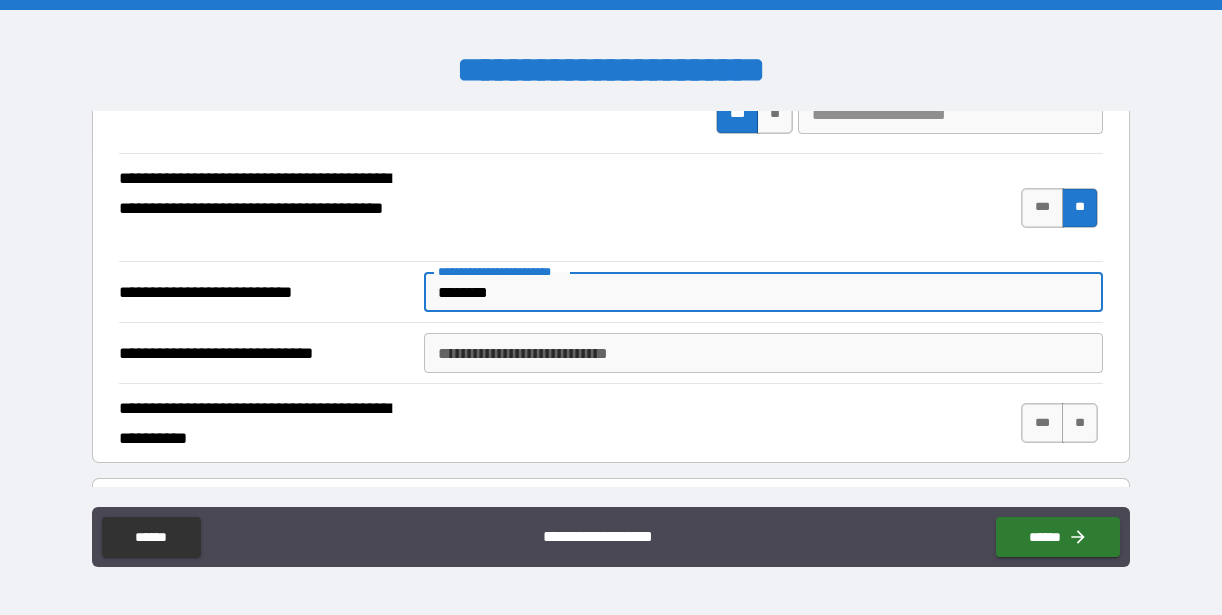 drag, startPoint x: 529, startPoint y: 290, endPoint x: 373, endPoint y: 286, distance: 156.05127 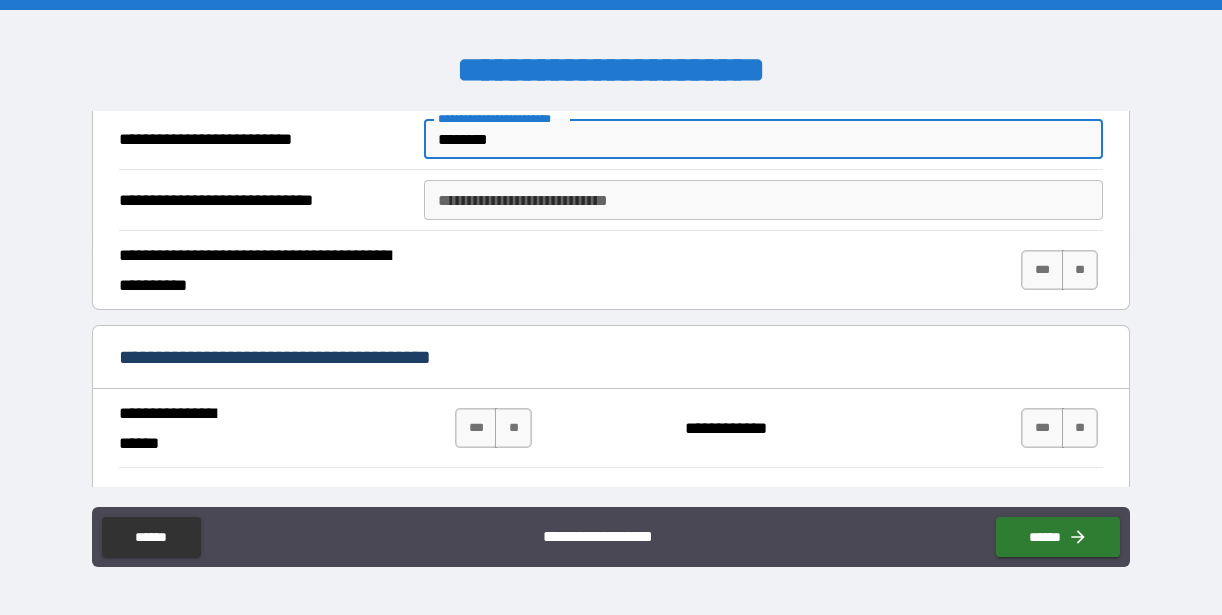 scroll, scrollTop: 2822, scrollLeft: 0, axis: vertical 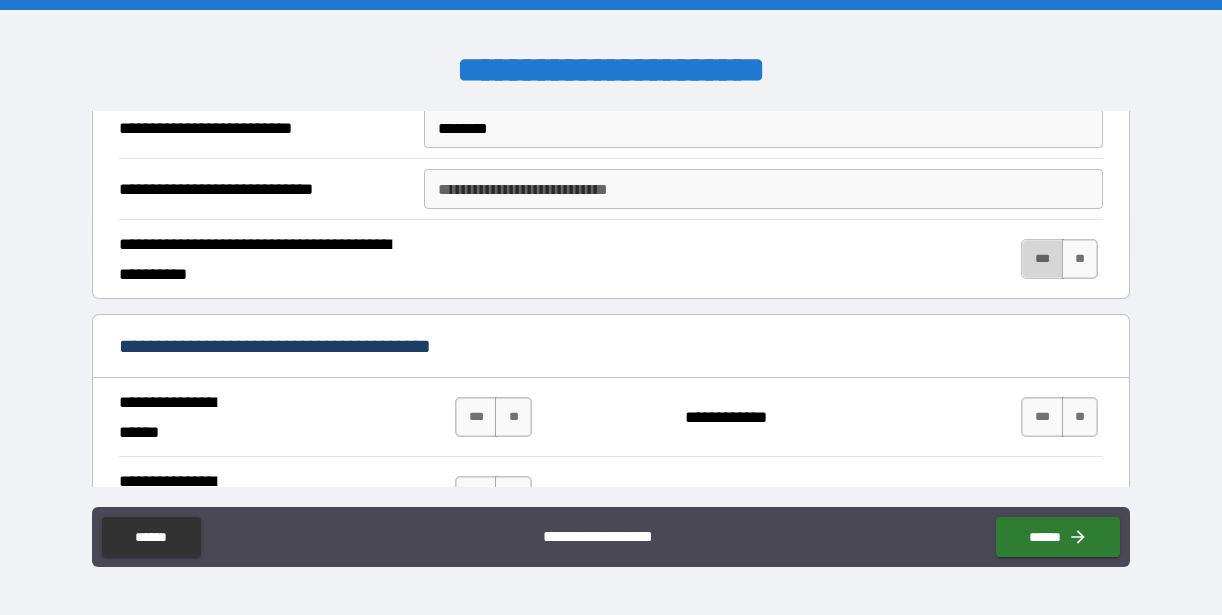 click on "***" at bounding box center [1042, 259] 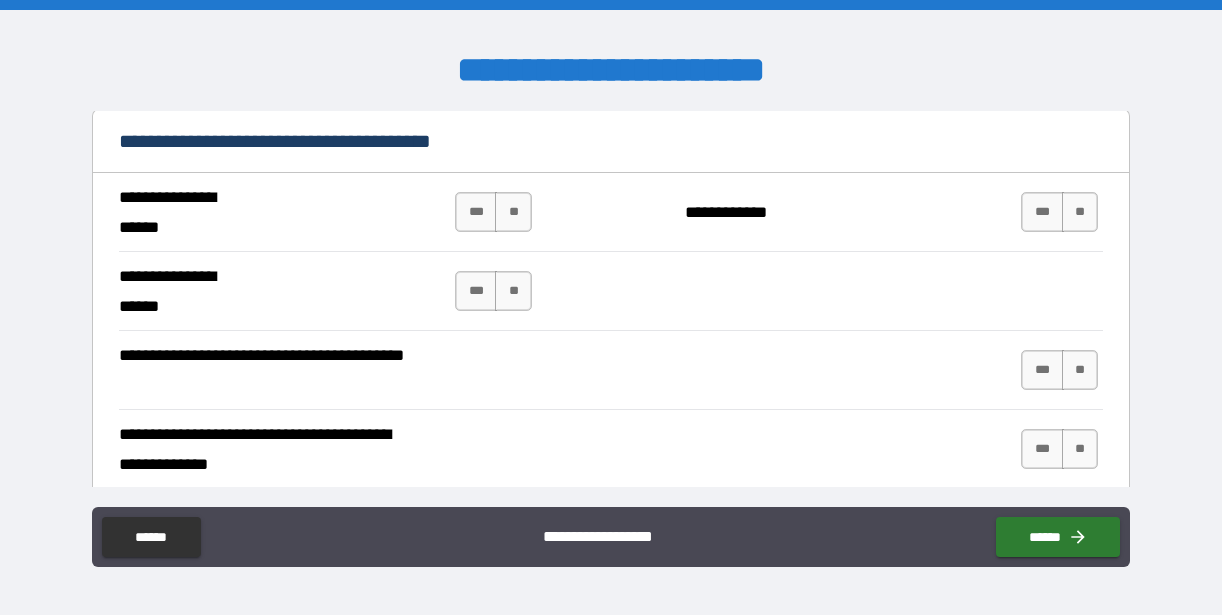 scroll, scrollTop: 3031, scrollLeft: 0, axis: vertical 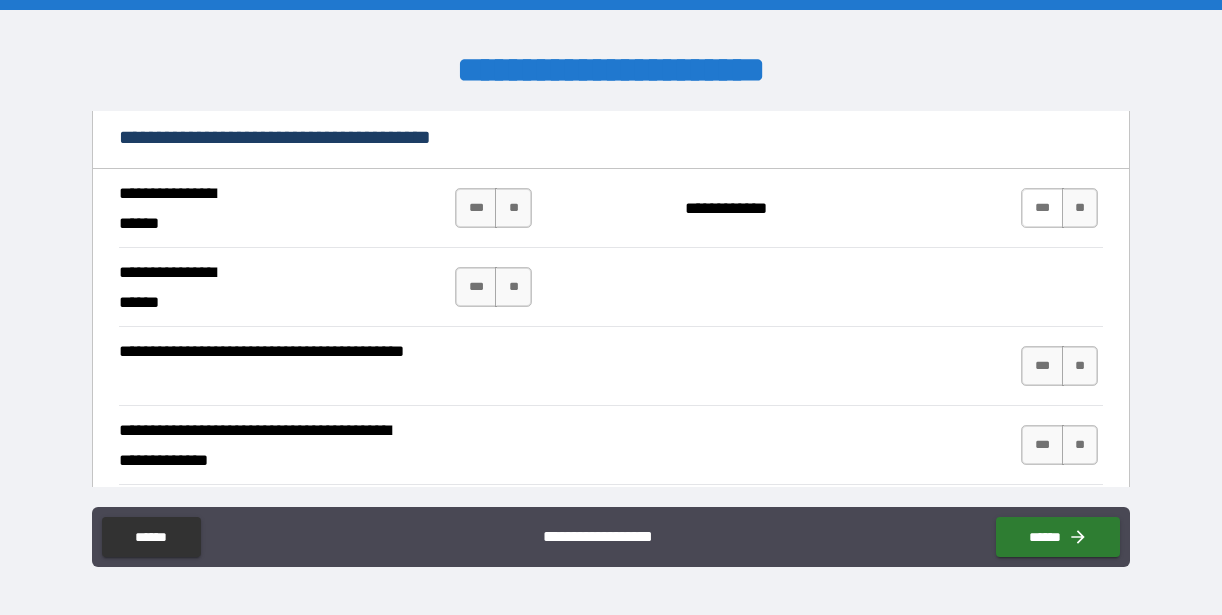 click on "***" at bounding box center (1042, 208) 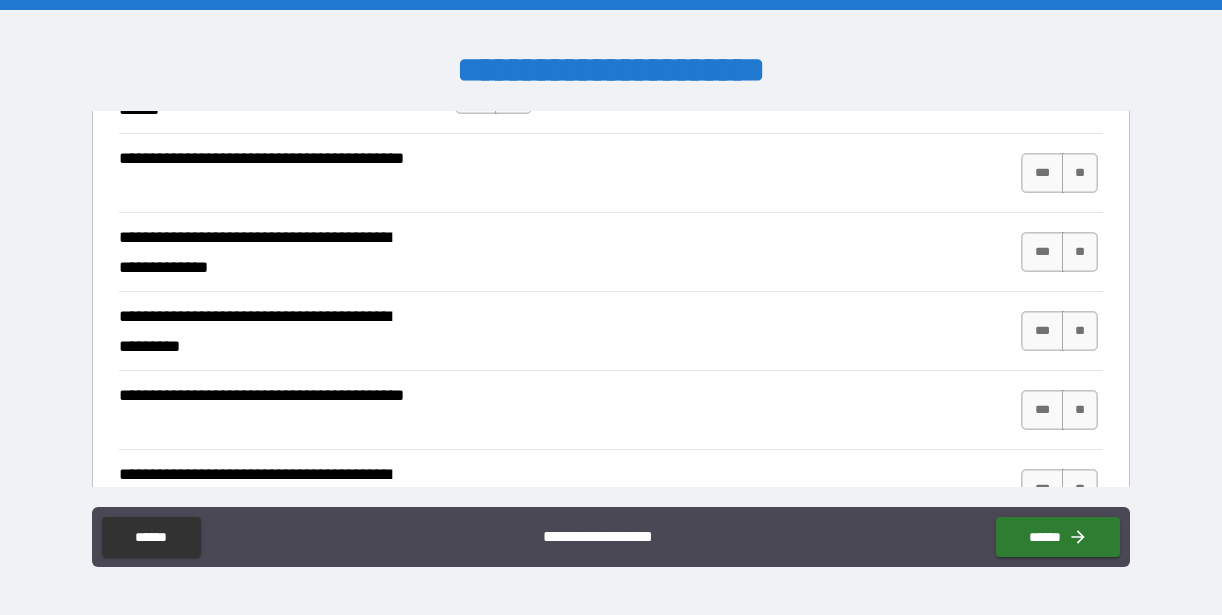 scroll, scrollTop: 3227, scrollLeft: 0, axis: vertical 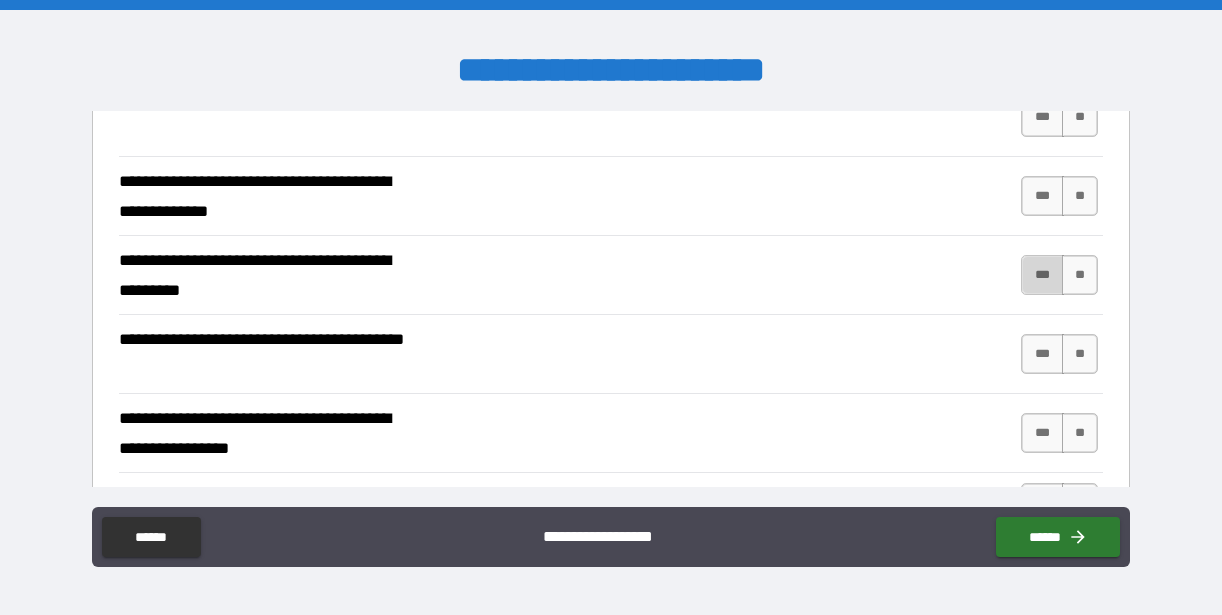 click on "***" at bounding box center [1042, 275] 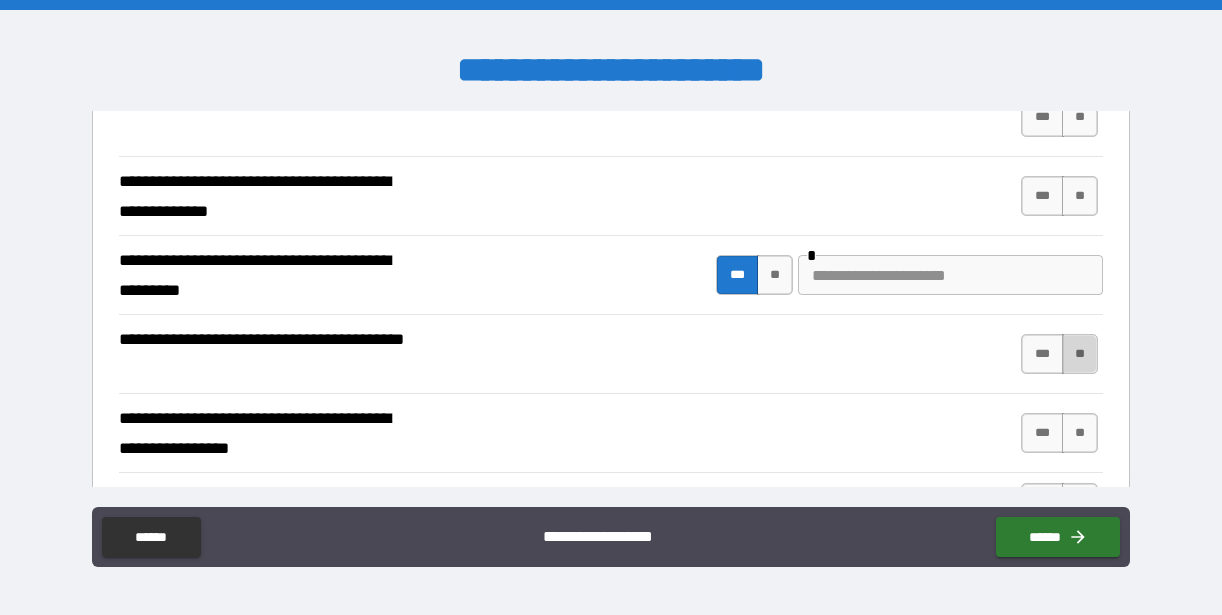 click on "**" at bounding box center [1080, 354] 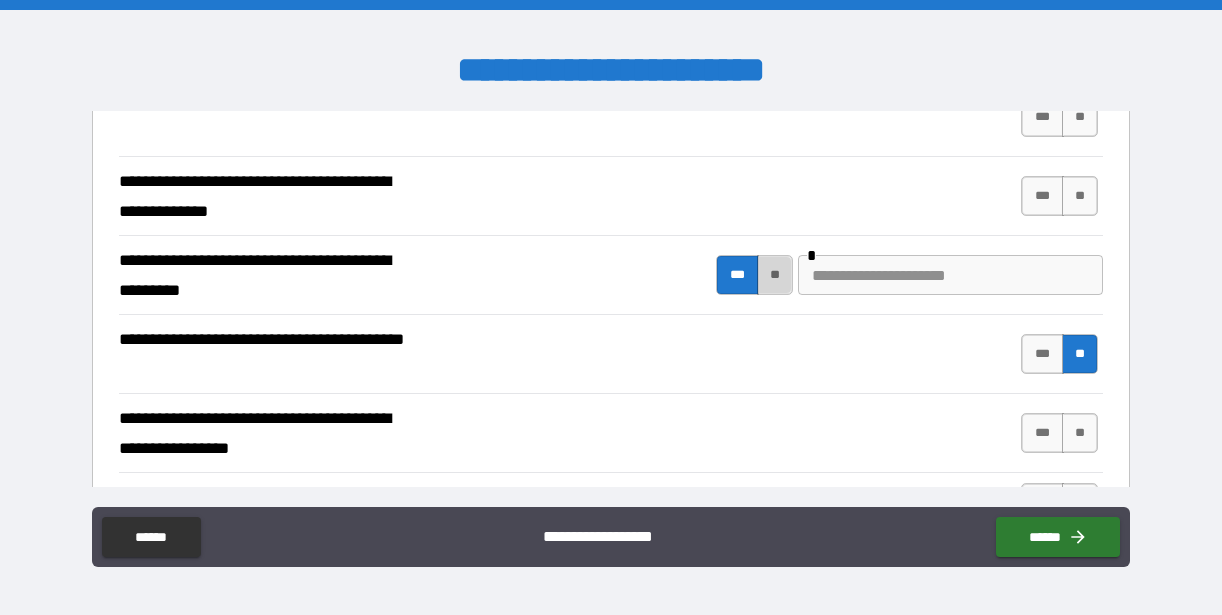 click on "**" at bounding box center (775, 275) 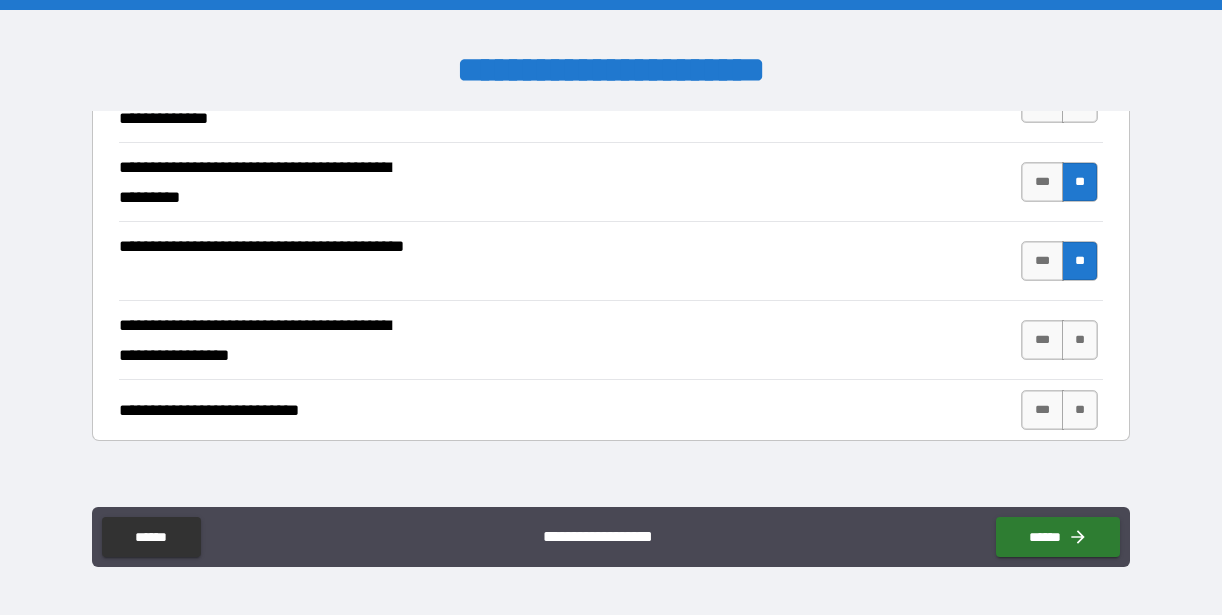 scroll, scrollTop: 3415, scrollLeft: 0, axis: vertical 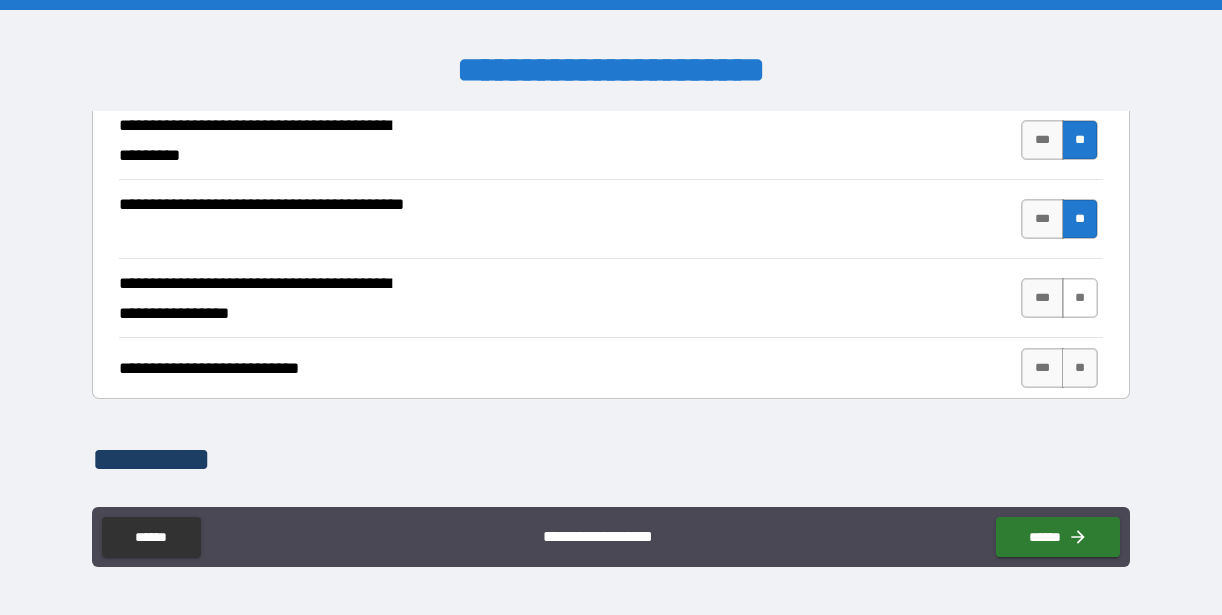 click on "**" at bounding box center [1080, 298] 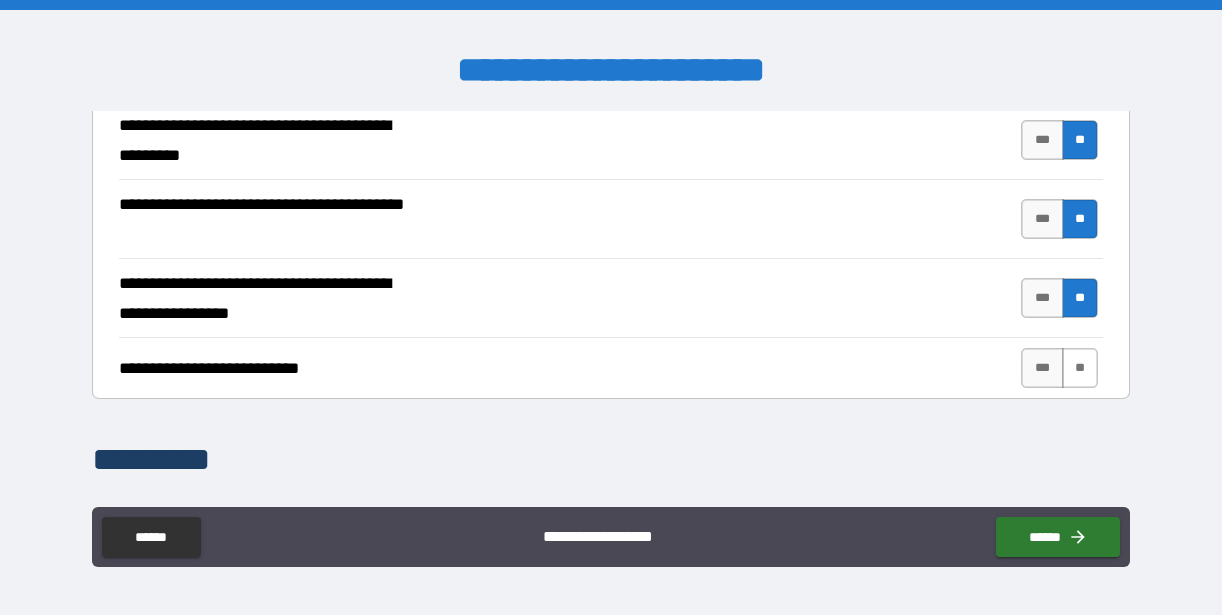 click on "**" at bounding box center (1080, 368) 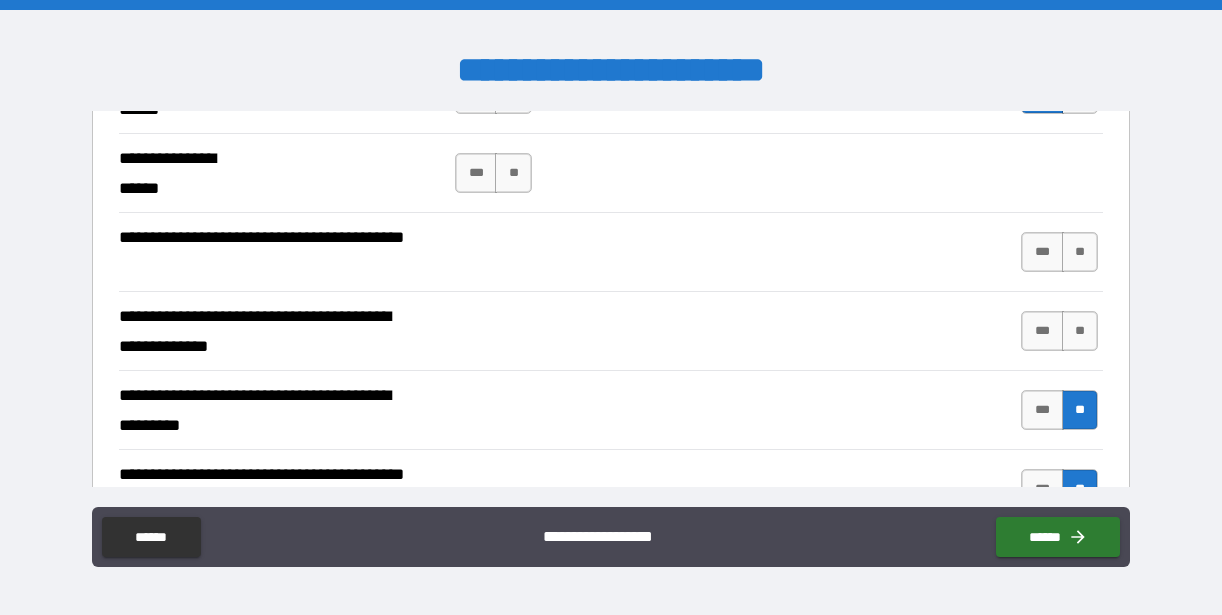 scroll, scrollTop: 2997, scrollLeft: 0, axis: vertical 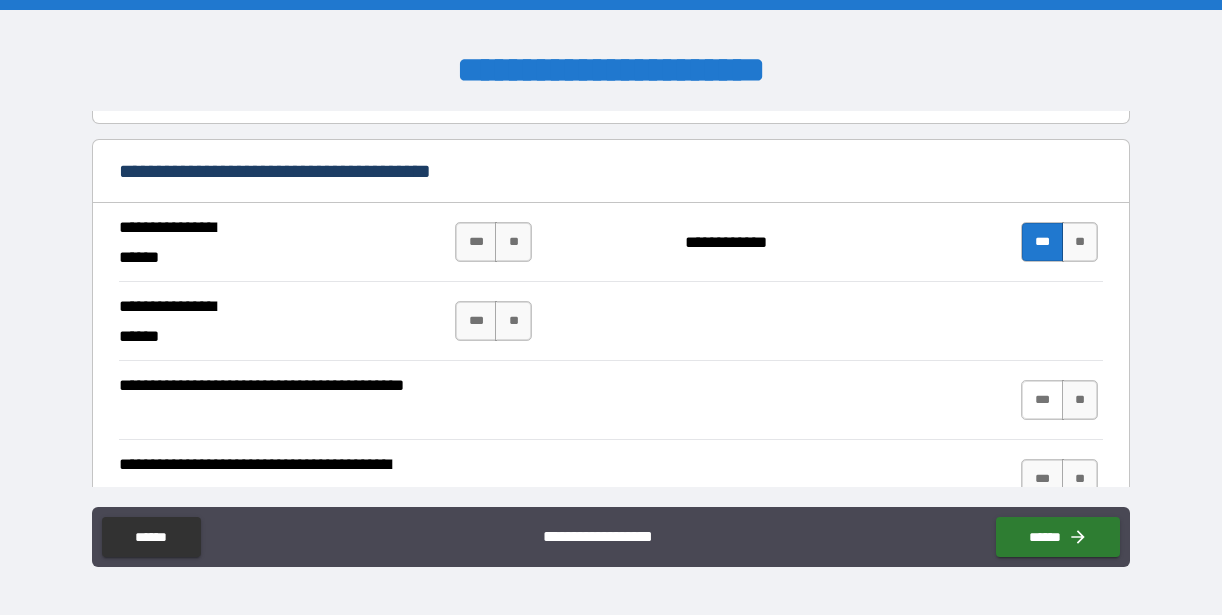 click on "***" at bounding box center [1042, 400] 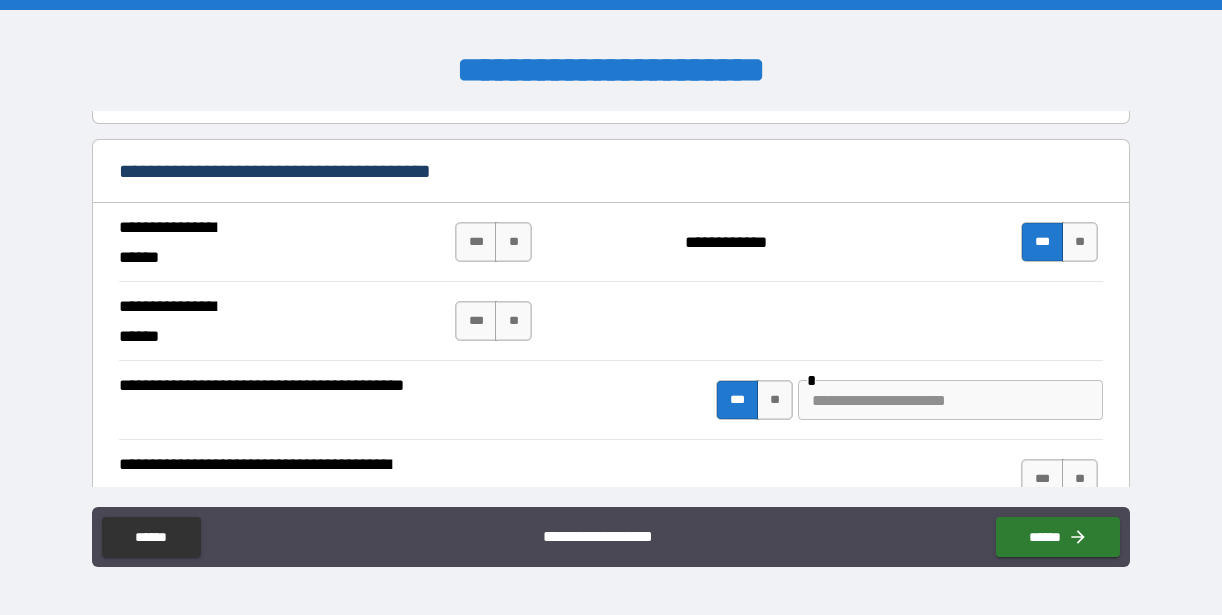 click at bounding box center [950, 400] 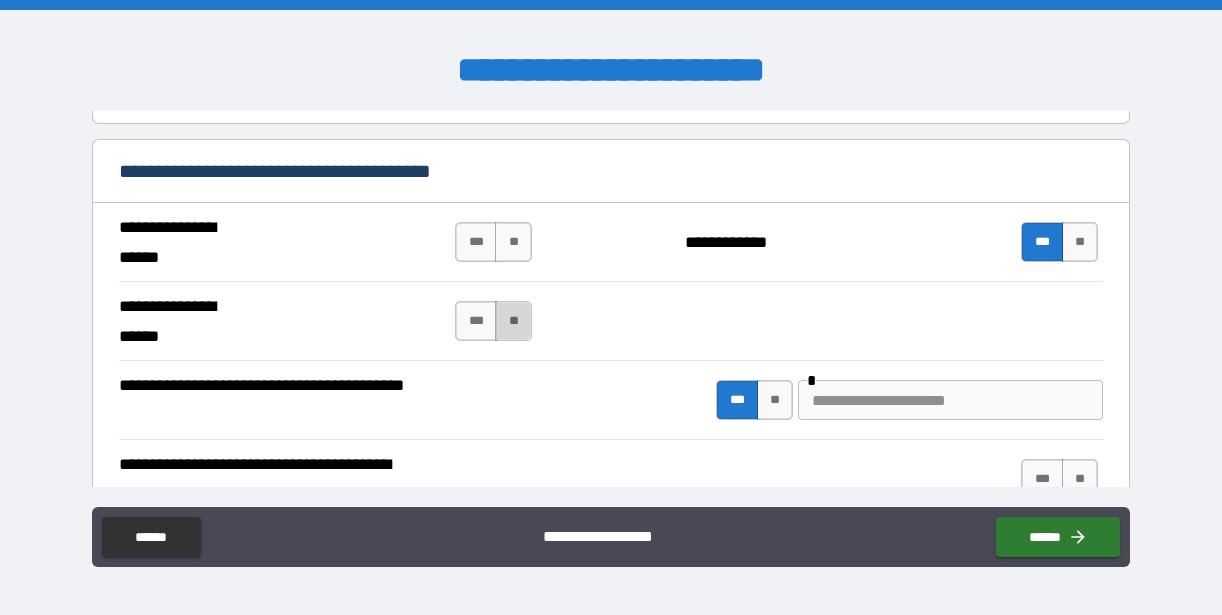 click on "**" at bounding box center [513, 321] 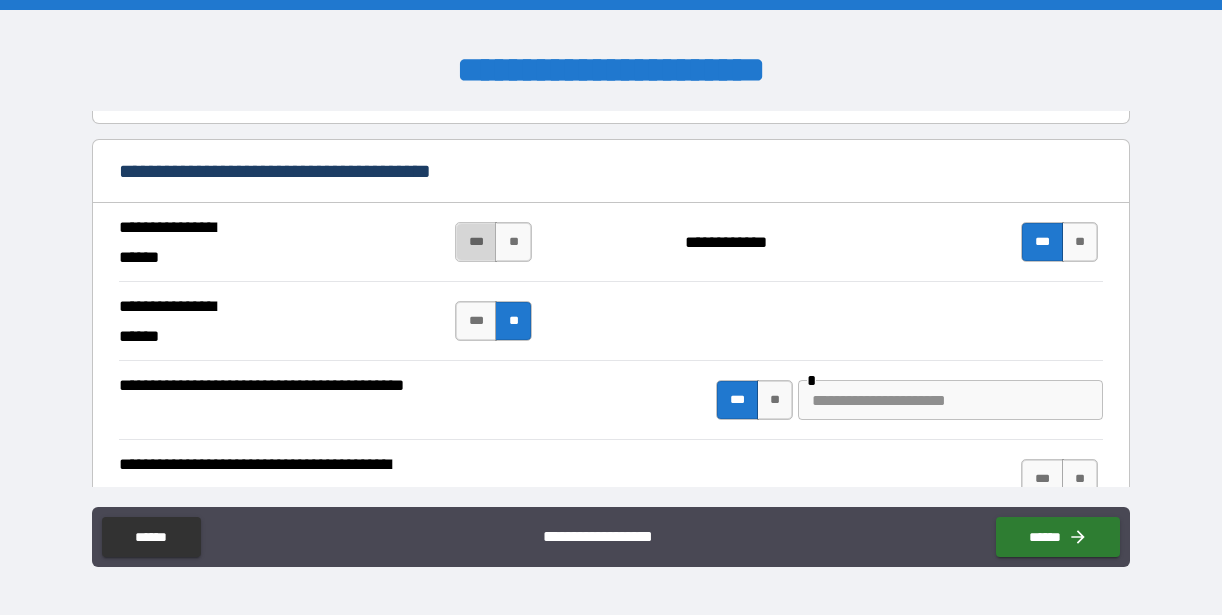click on "***" at bounding box center (476, 242) 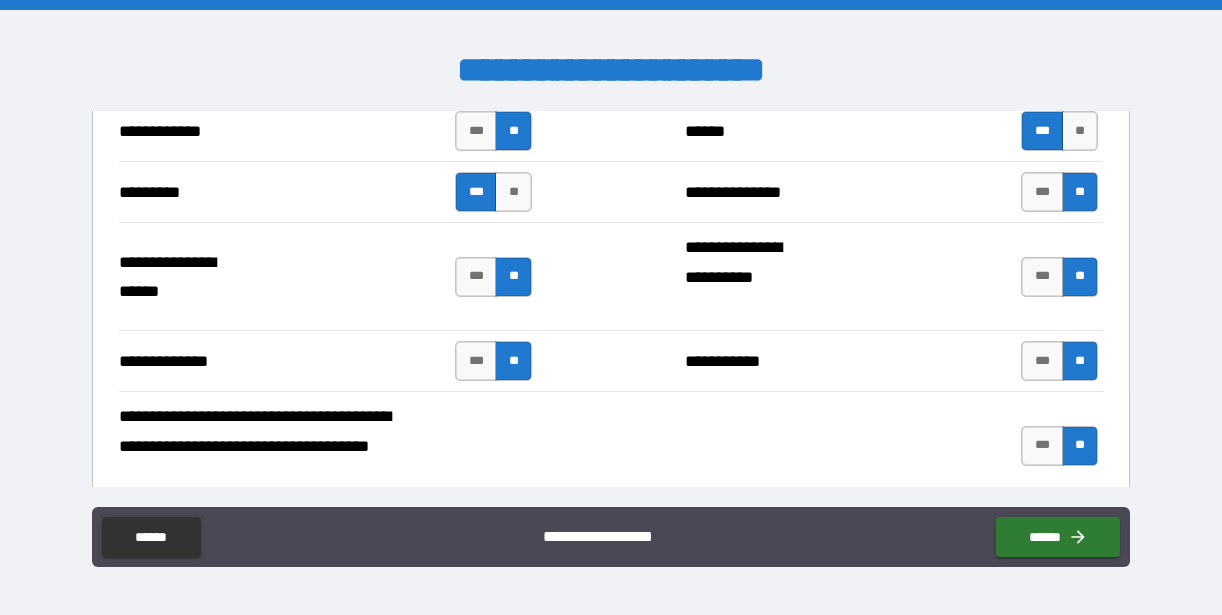 scroll, scrollTop: 2052, scrollLeft: 0, axis: vertical 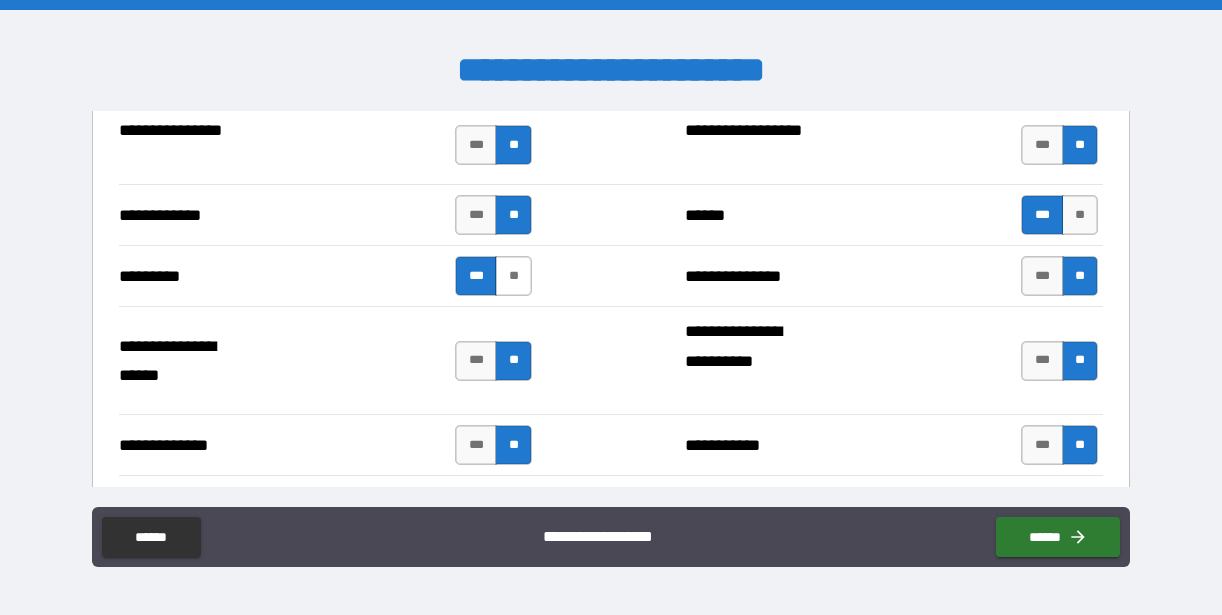 click on "**" at bounding box center [513, 276] 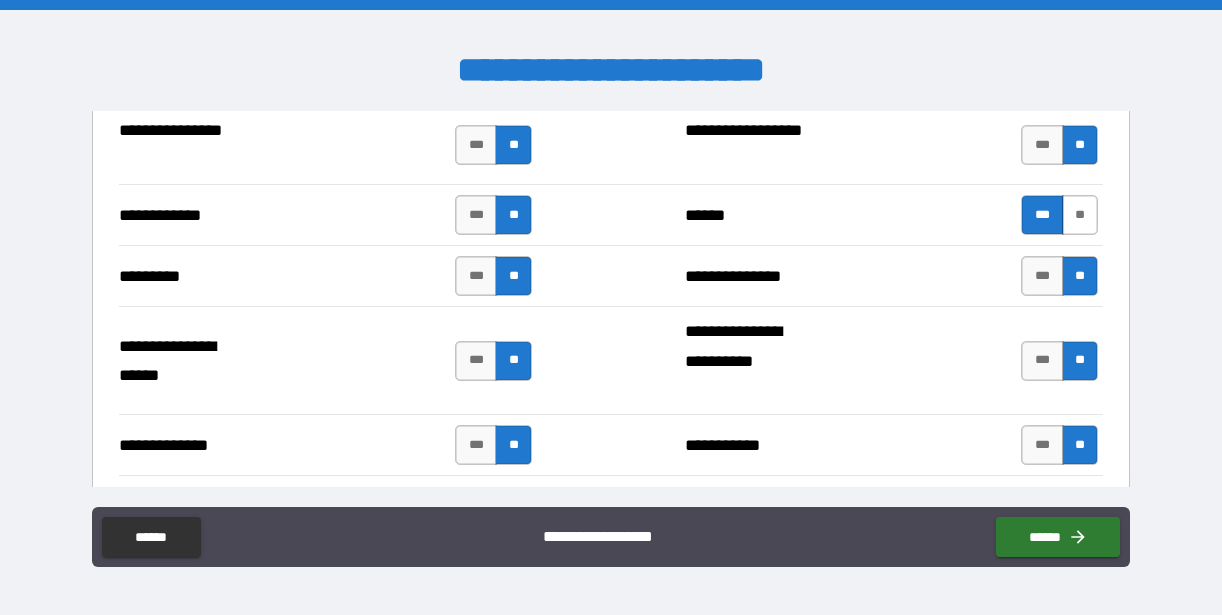 click on "**" at bounding box center (1080, 215) 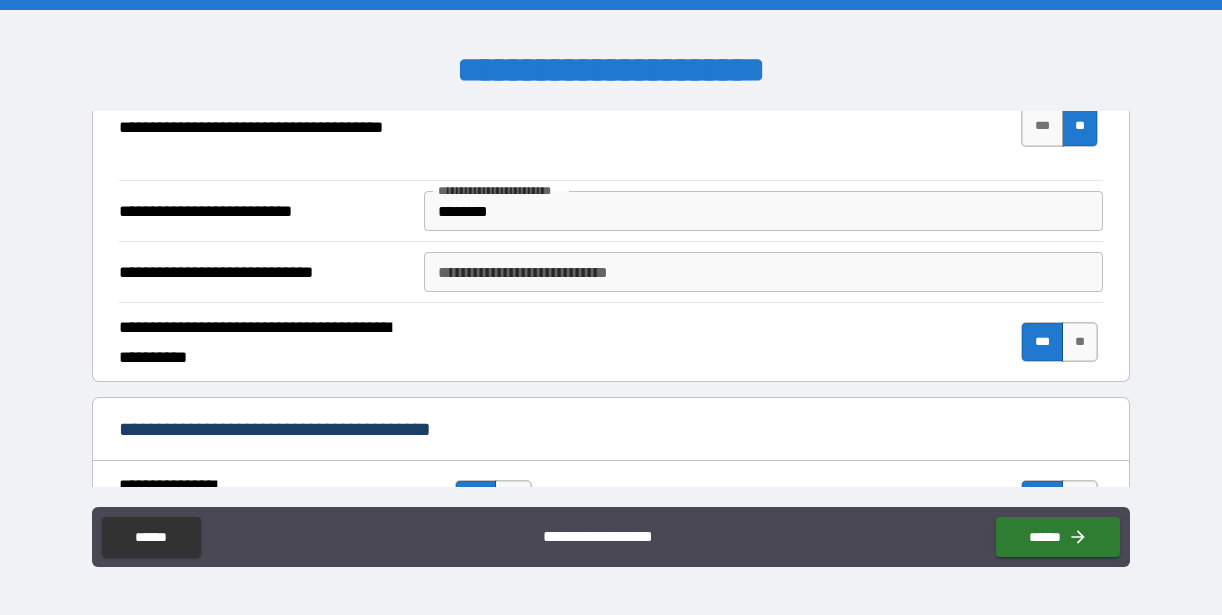 scroll, scrollTop: 2768, scrollLeft: 0, axis: vertical 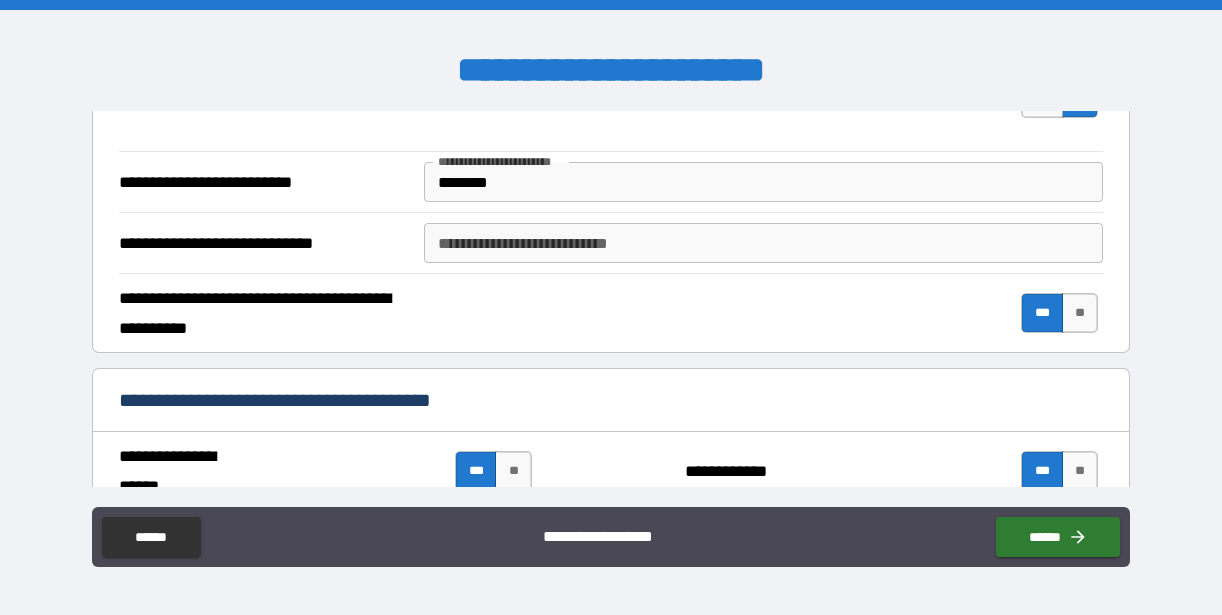 click on "**********" at bounding box center (764, 243) 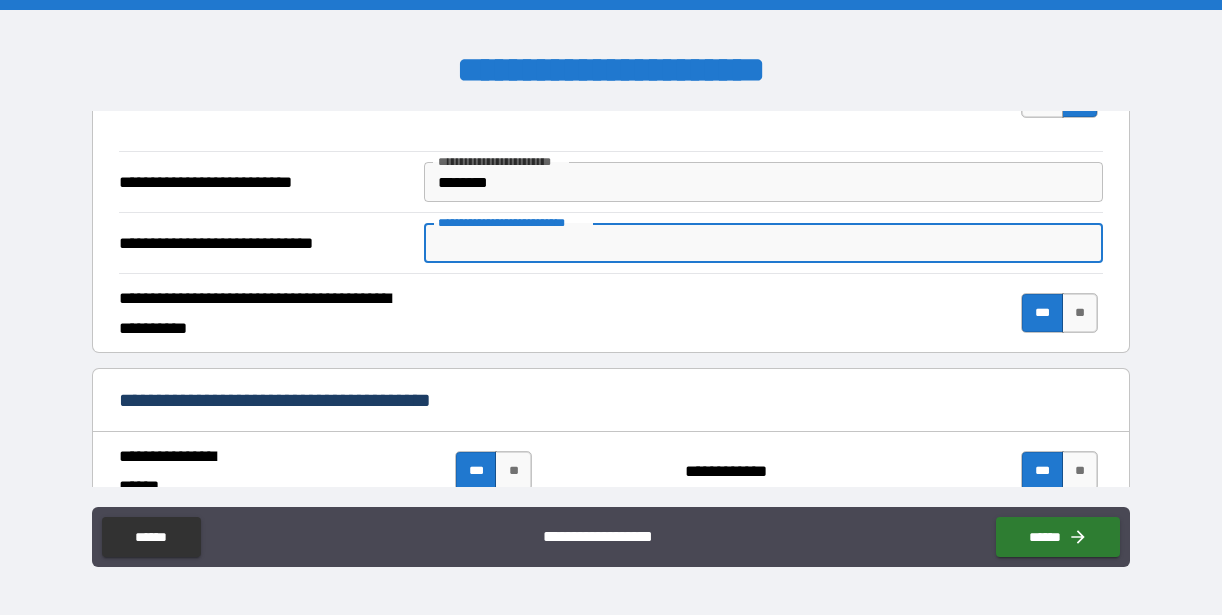 click on "**********" at bounding box center (764, 243) 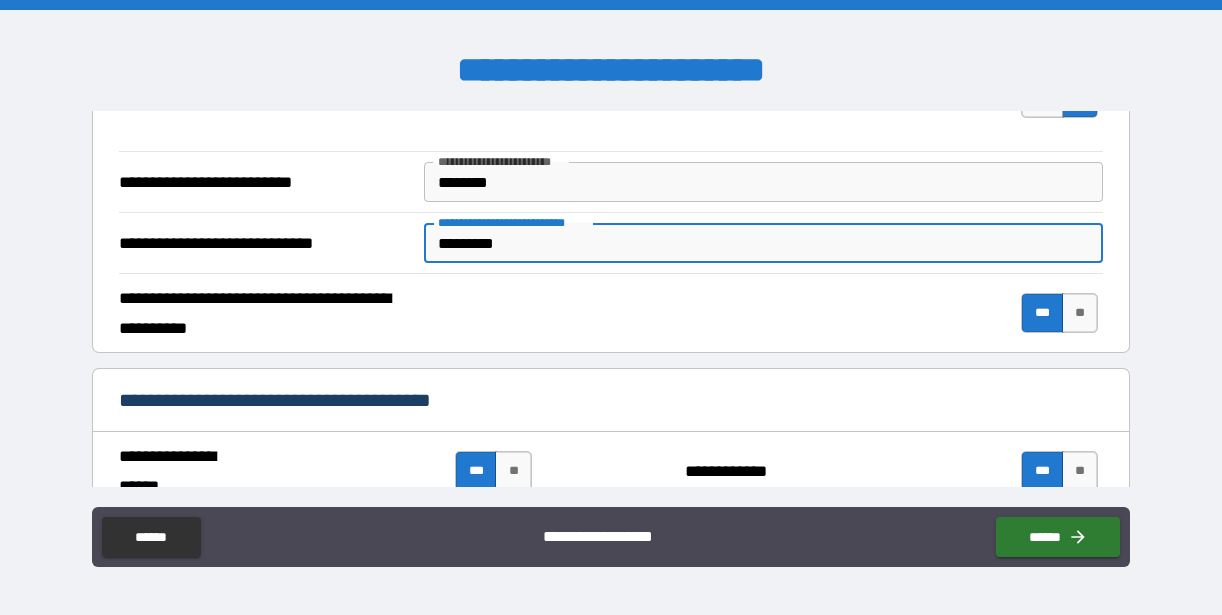 type on "*********" 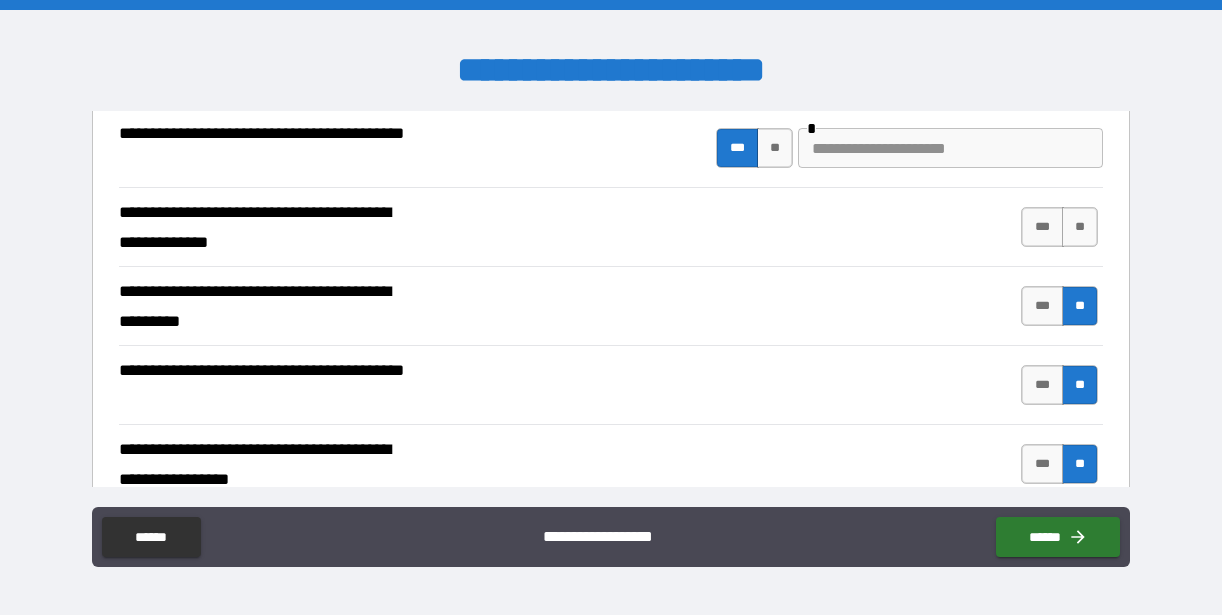 scroll, scrollTop: 3226, scrollLeft: 0, axis: vertical 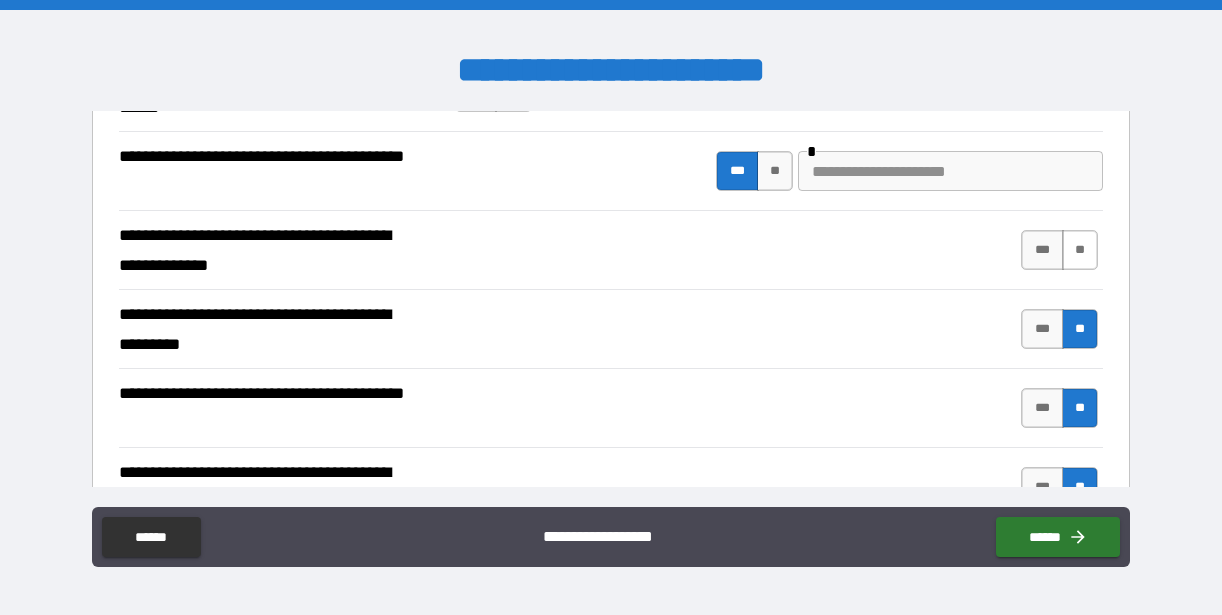 type 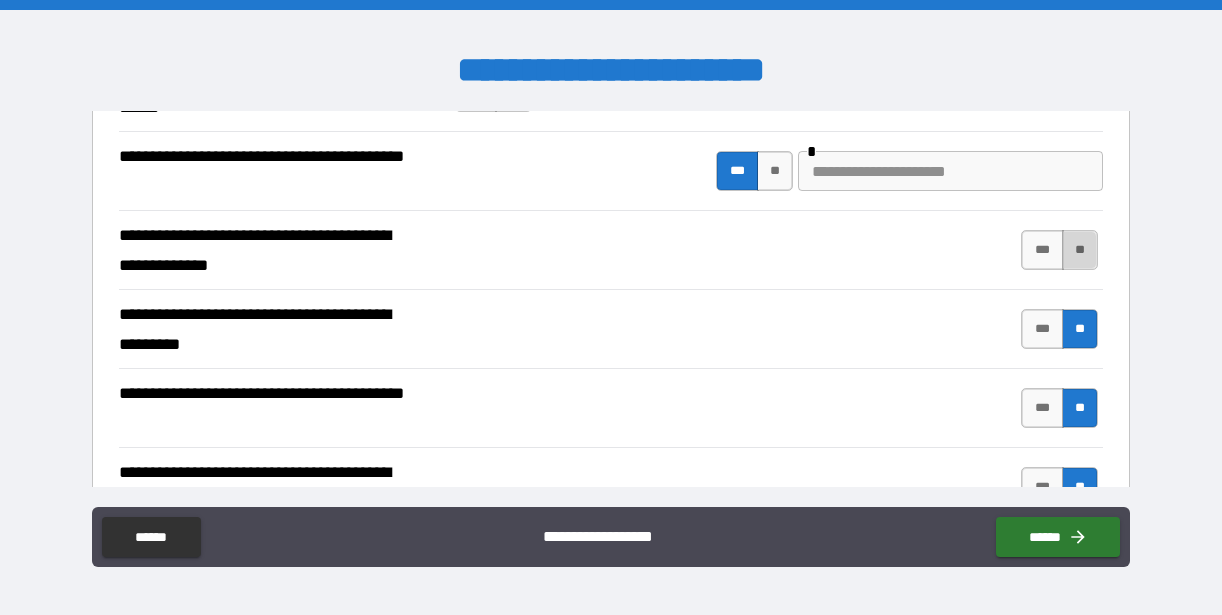 click on "**" at bounding box center (1080, 250) 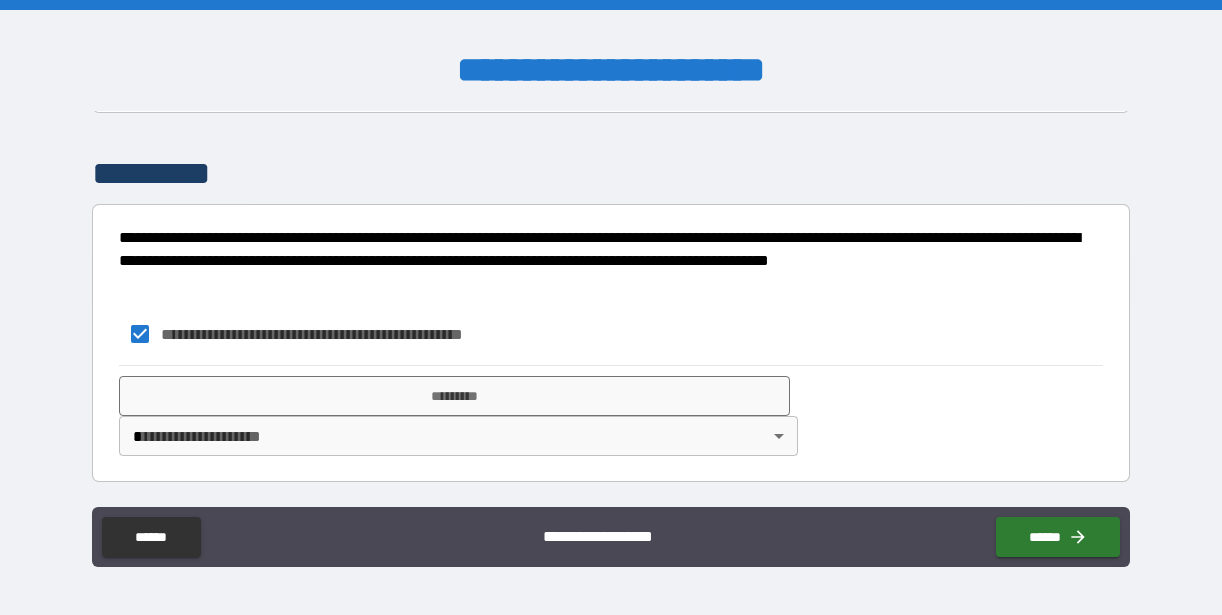 scroll, scrollTop: 3701, scrollLeft: 0, axis: vertical 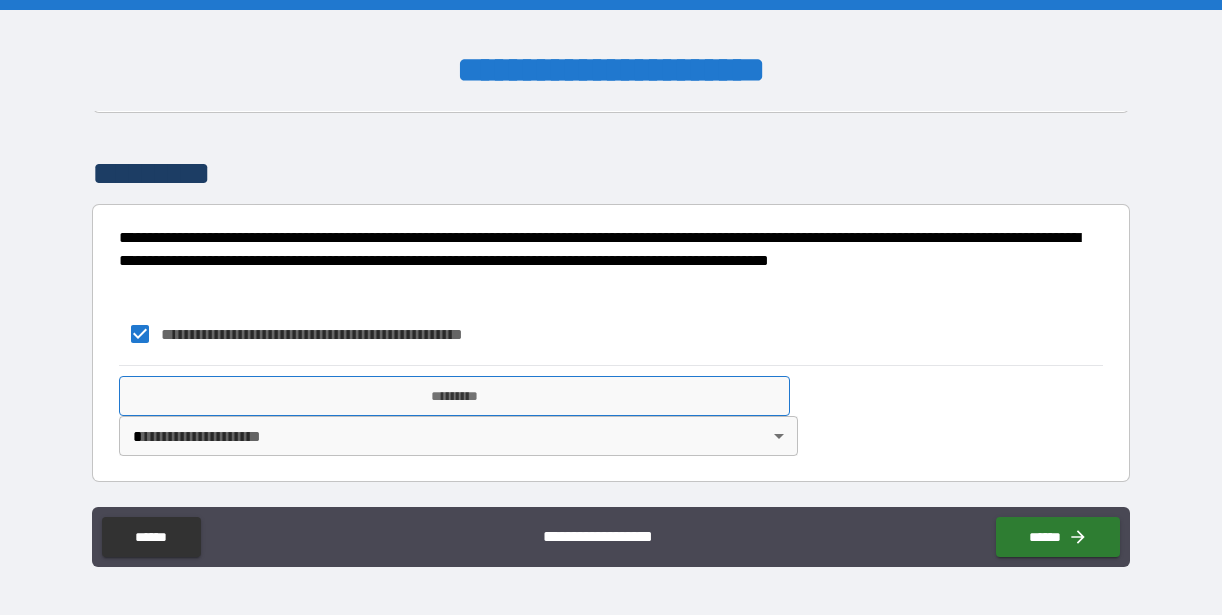 click on "*********" at bounding box center [455, 396] 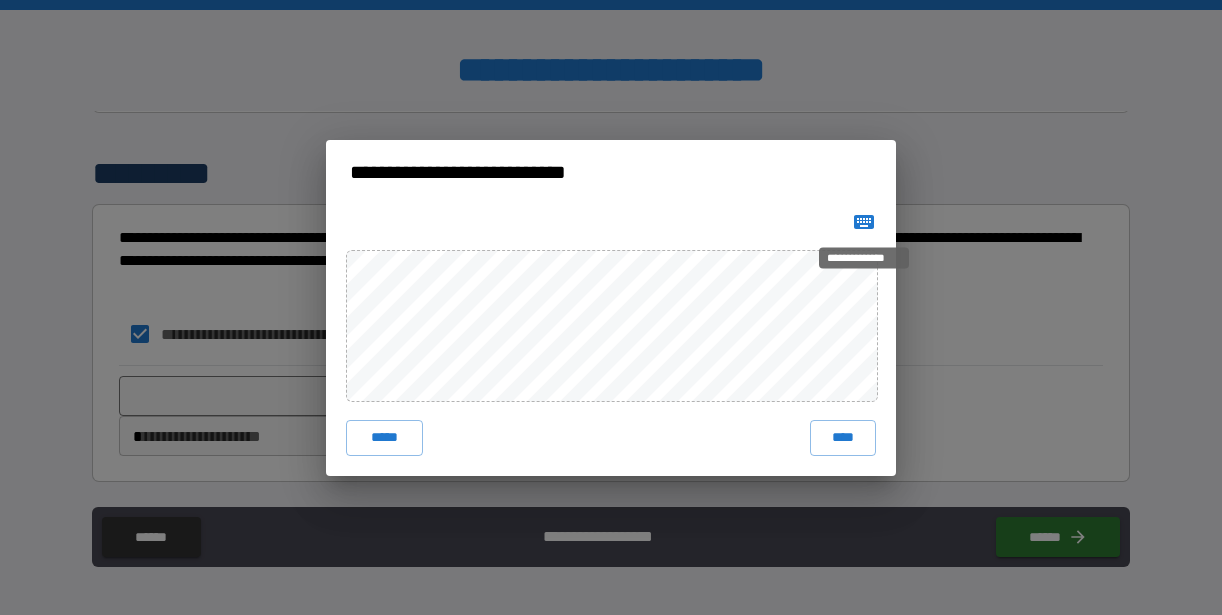 click 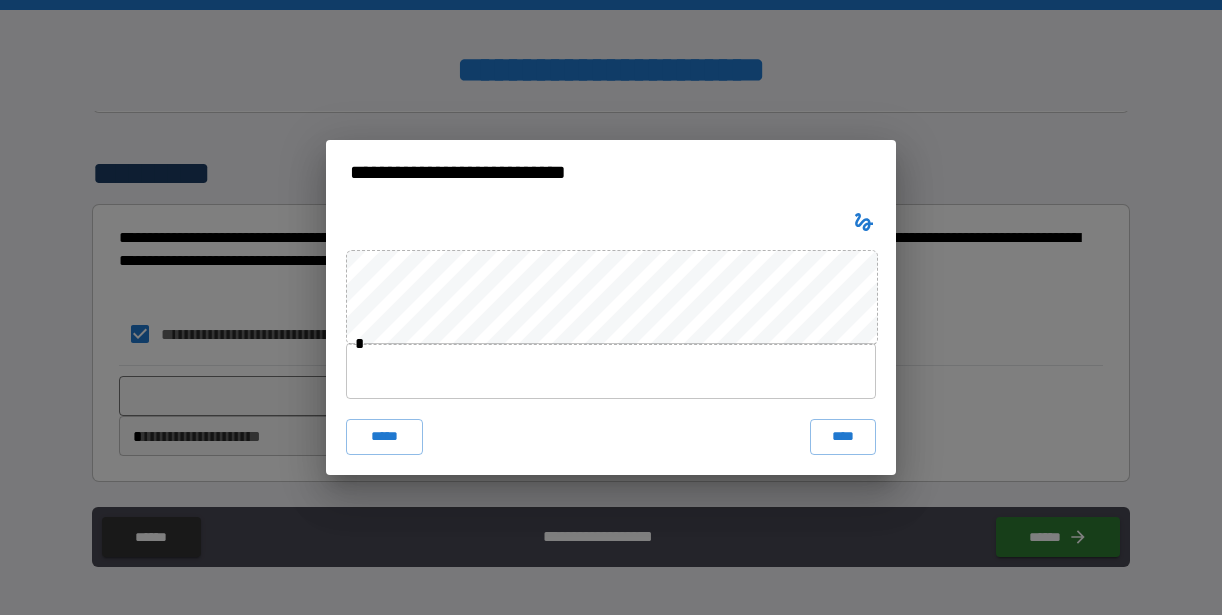 click 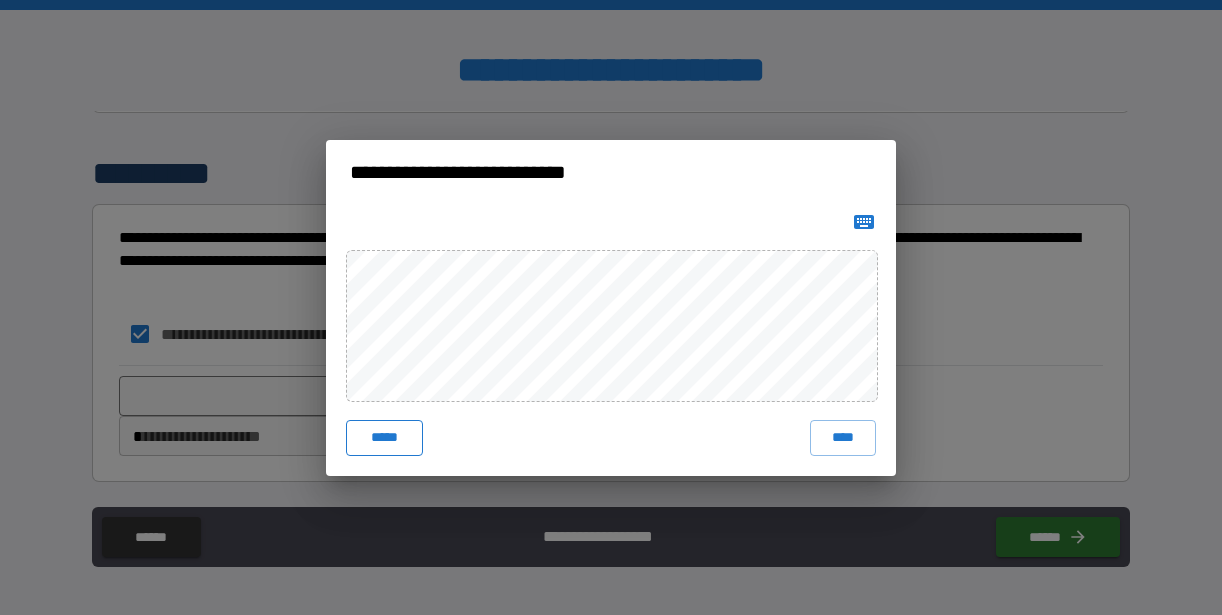 click on "*****" at bounding box center (384, 438) 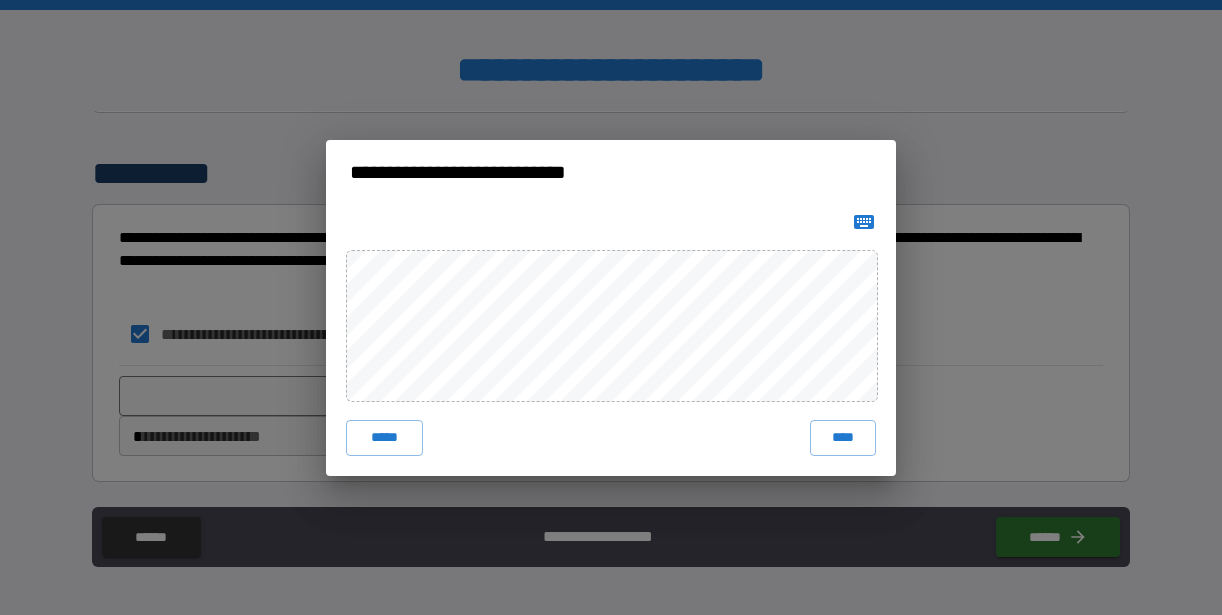 type 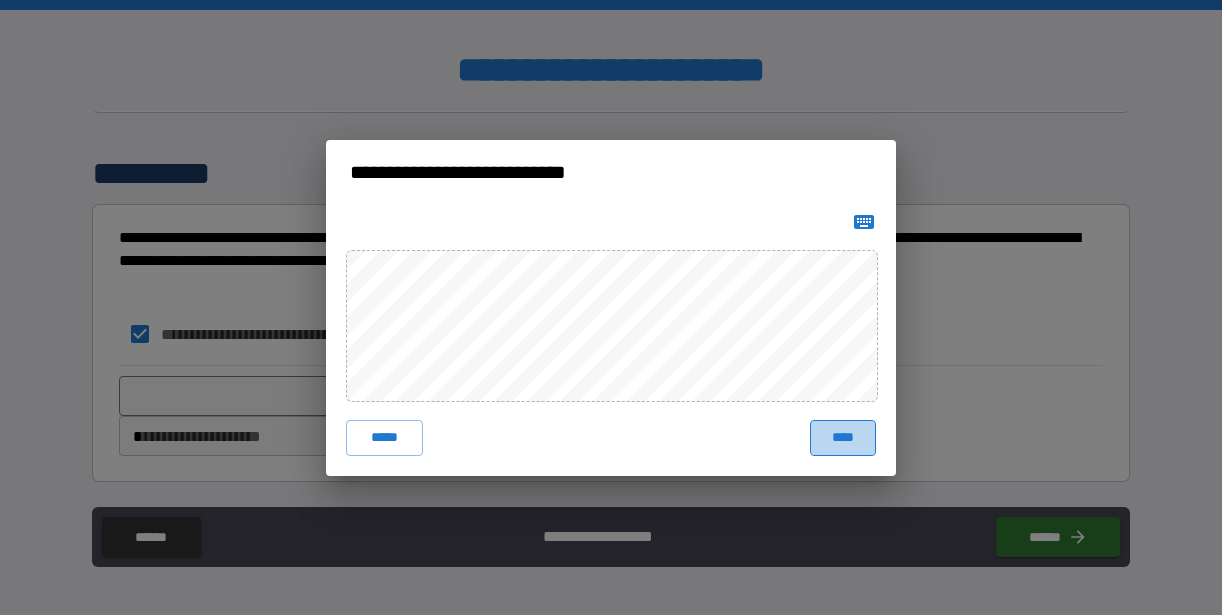 click on "****" at bounding box center [843, 438] 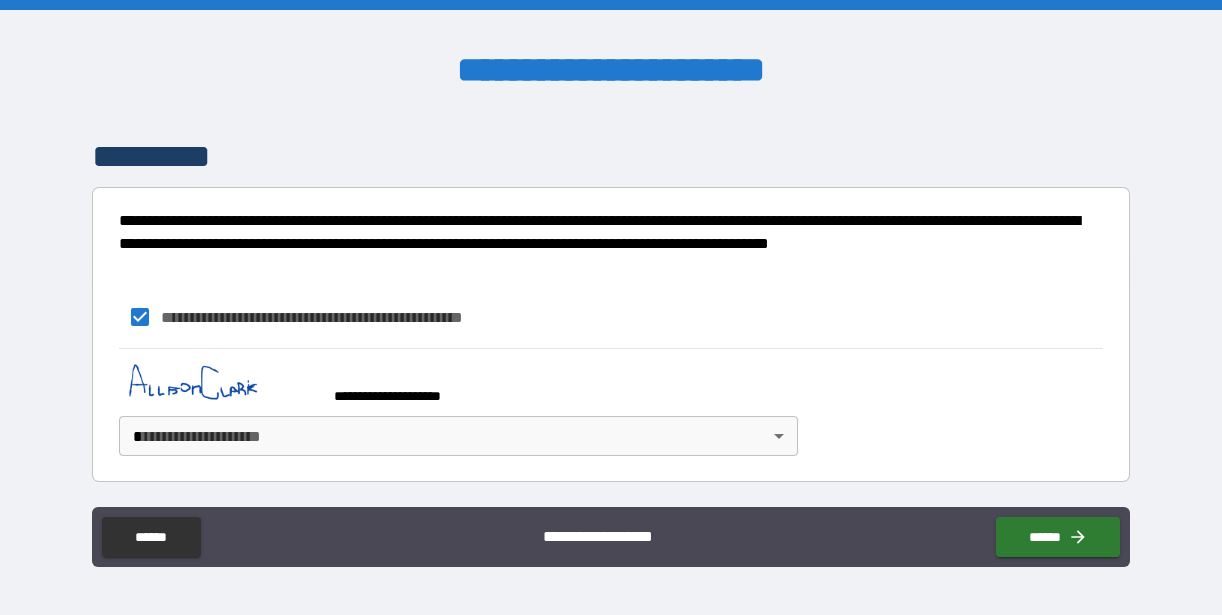 scroll, scrollTop: 3718, scrollLeft: 0, axis: vertical 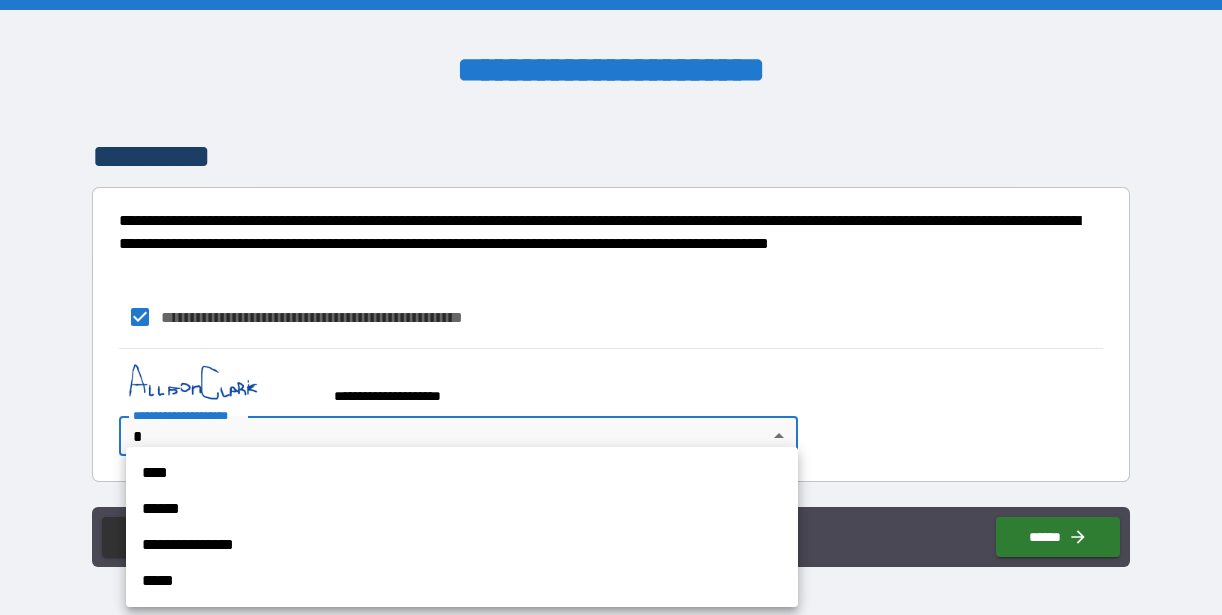 click on "**********" at bounding box center (611, 307) 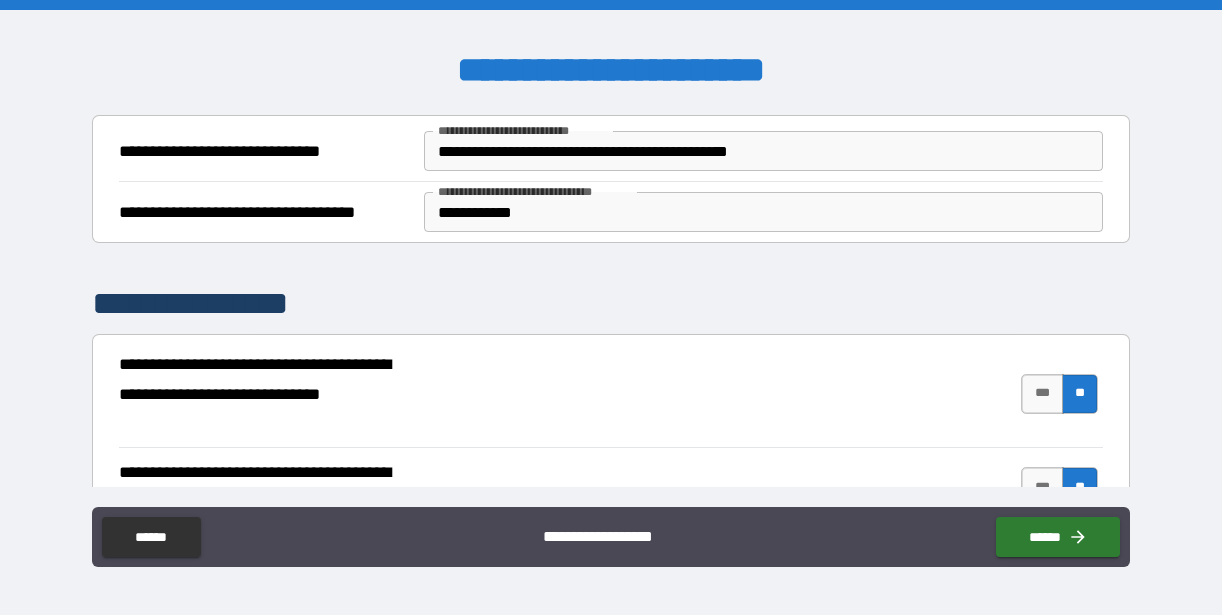 scroll, scrollTop: 126, scrollLeft: 0, axis: vertical 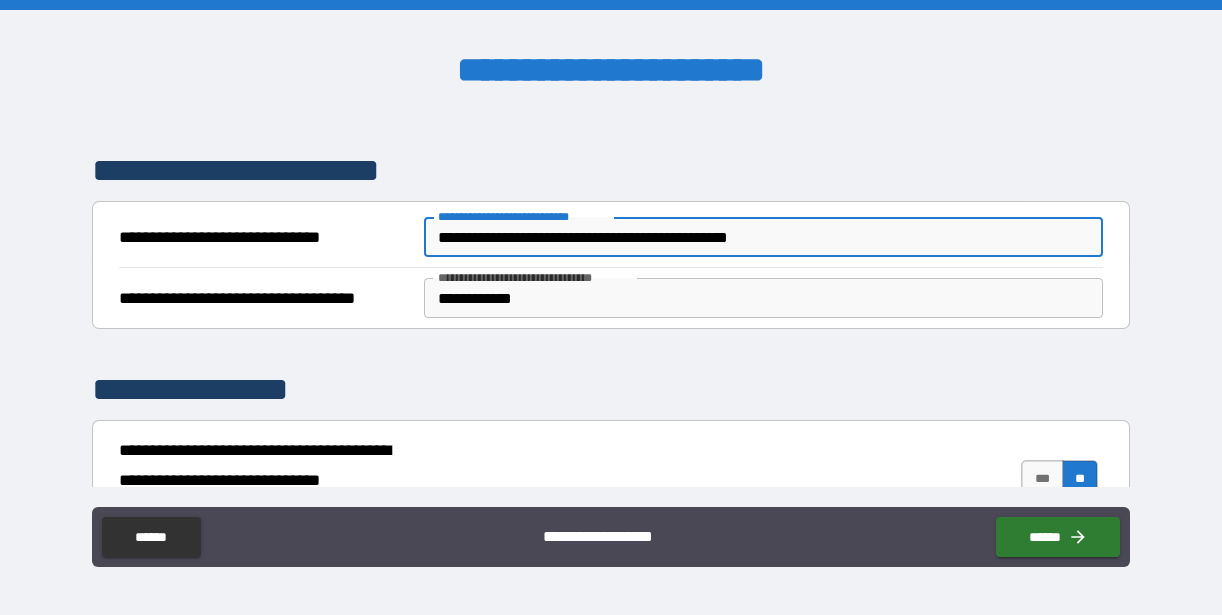 drag, startPoint x: 814, startPoint y: 235, endPoint x: 693, endPoint y: 234, distance: 121.004135 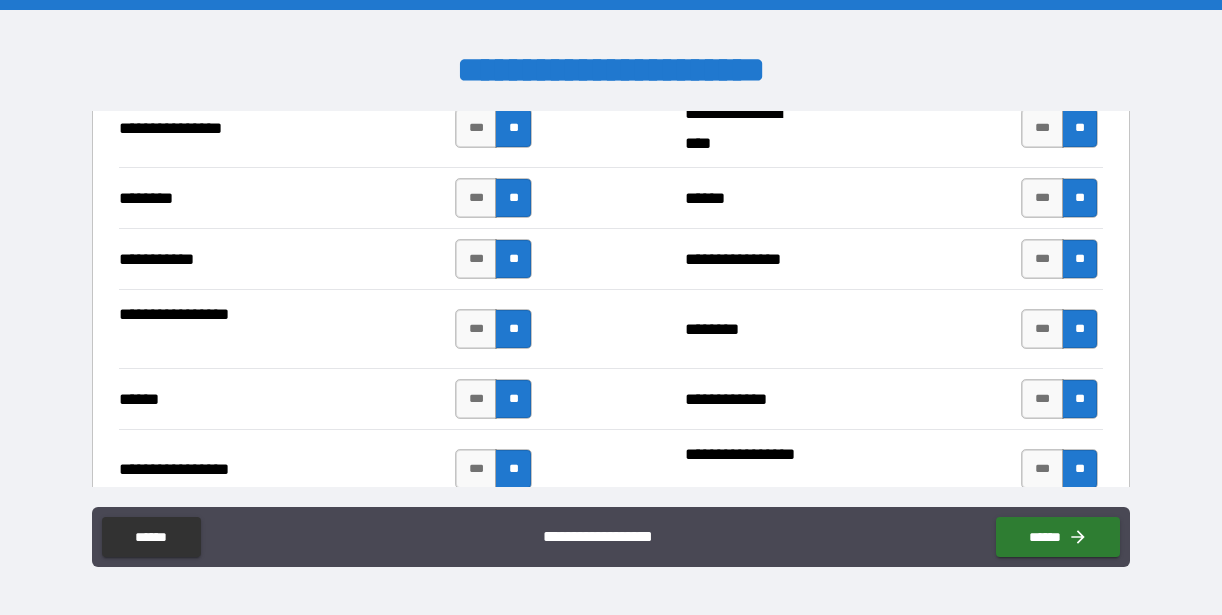 scroll, scrollTop: 1560, scrollLeft: 0, axis: vertical 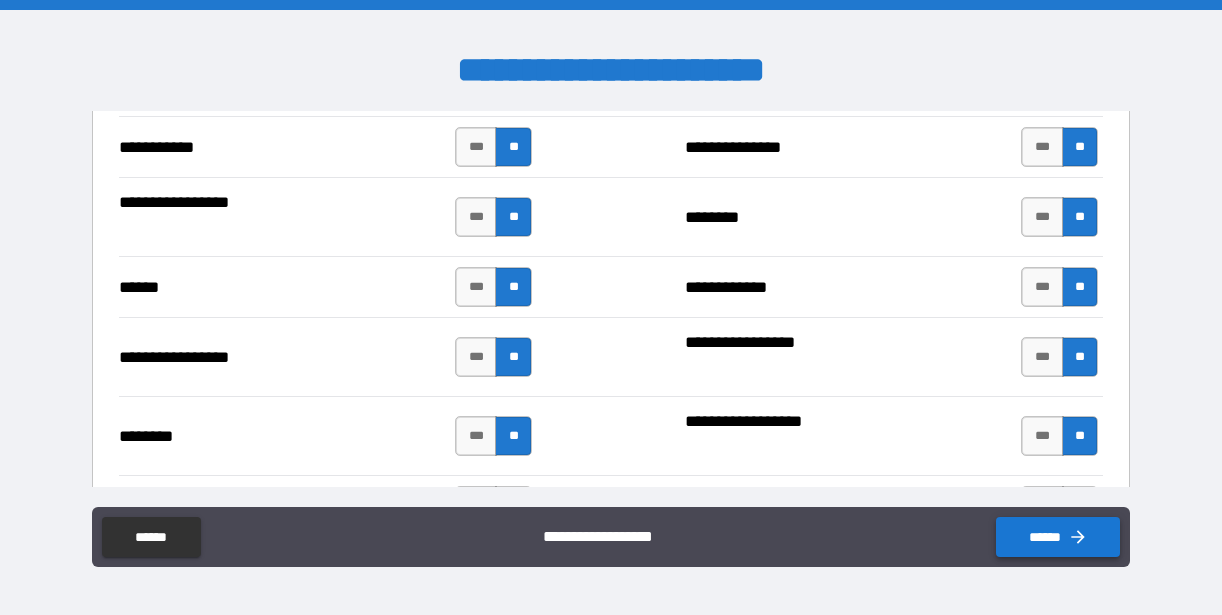 click on "******" at bounding box center (1058, 537) 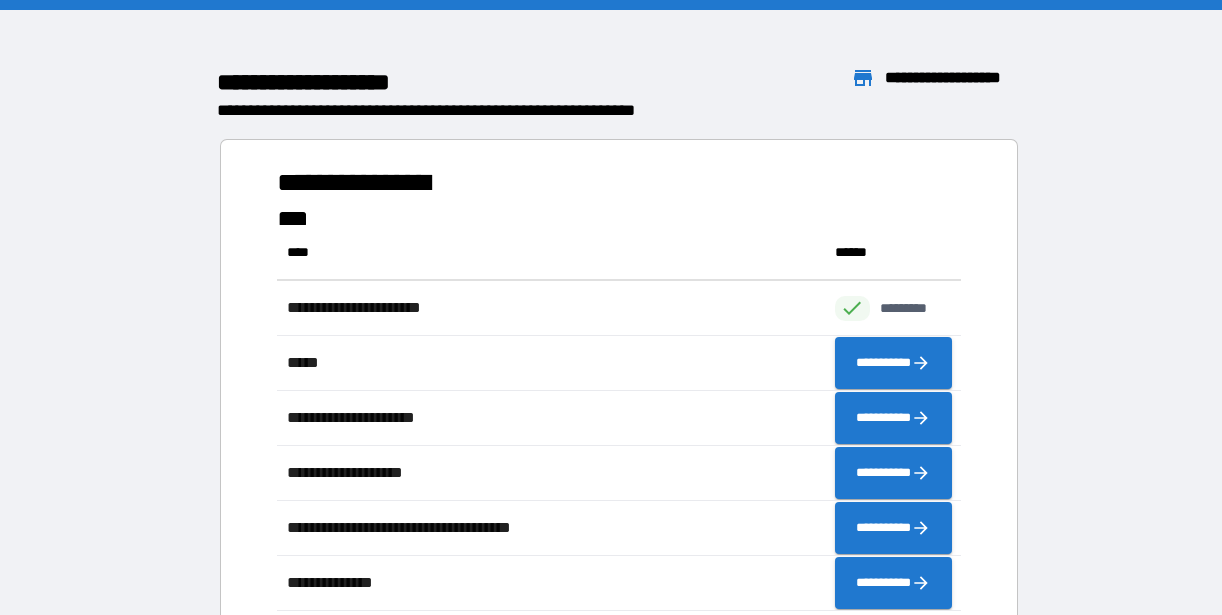 scroll, scrollTop: 1, scrollLeft: 1, axis: both 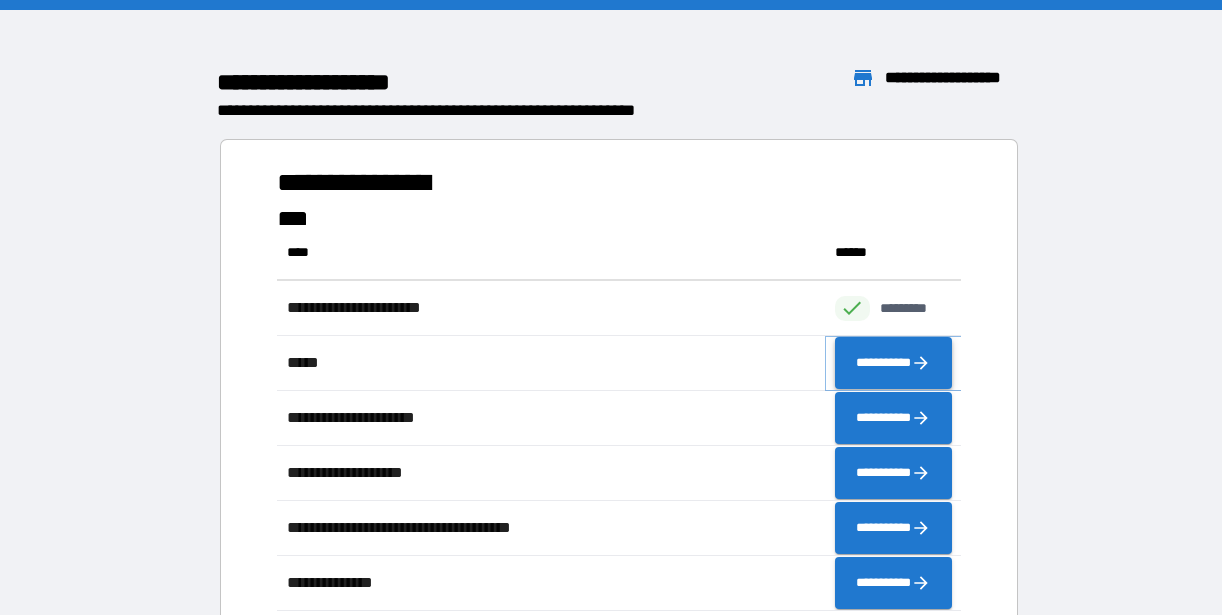 click on "**********" at bounding box center (893, 363) 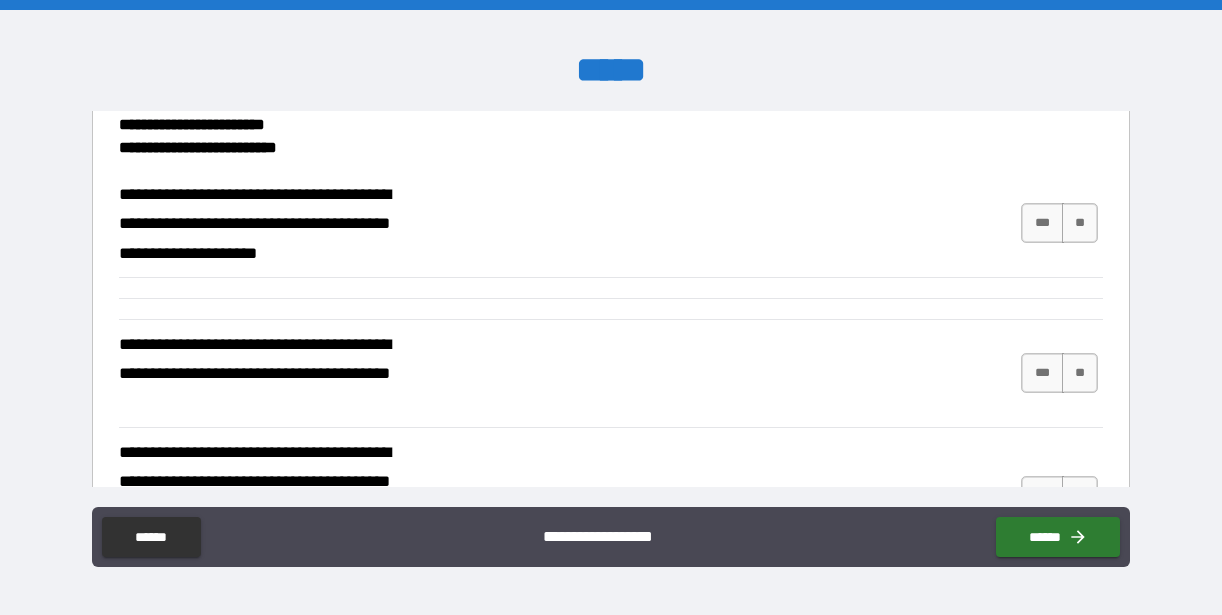 scroll, scrollTop: 2741, scrollLeft: 0, axis: vertical 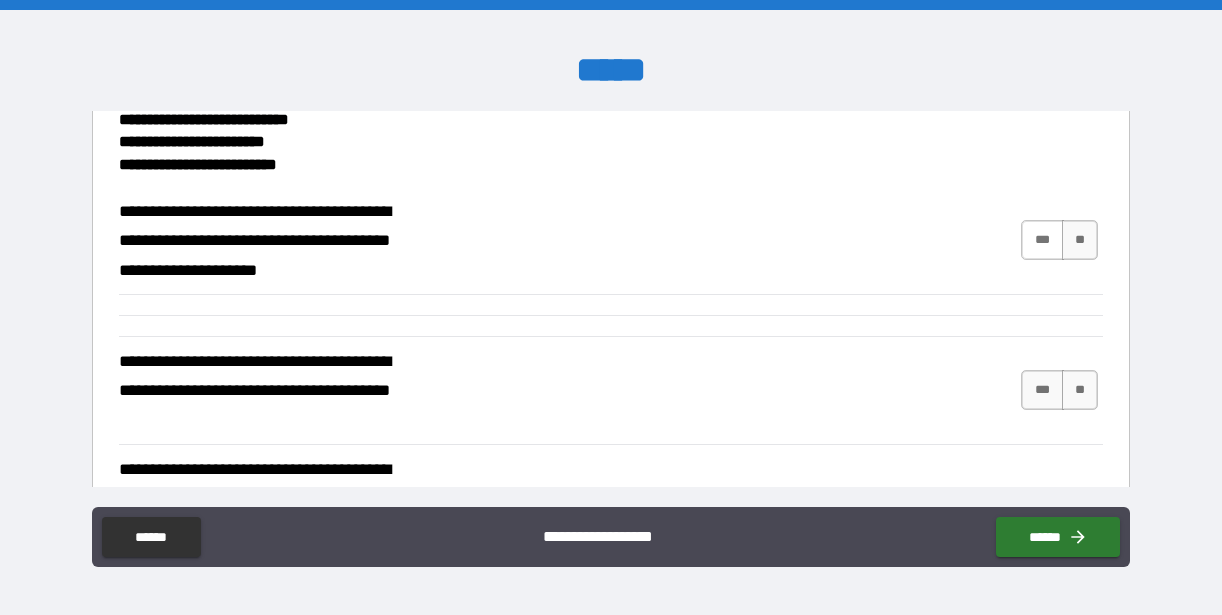 click on "***" at bounding box center (1042, 240) 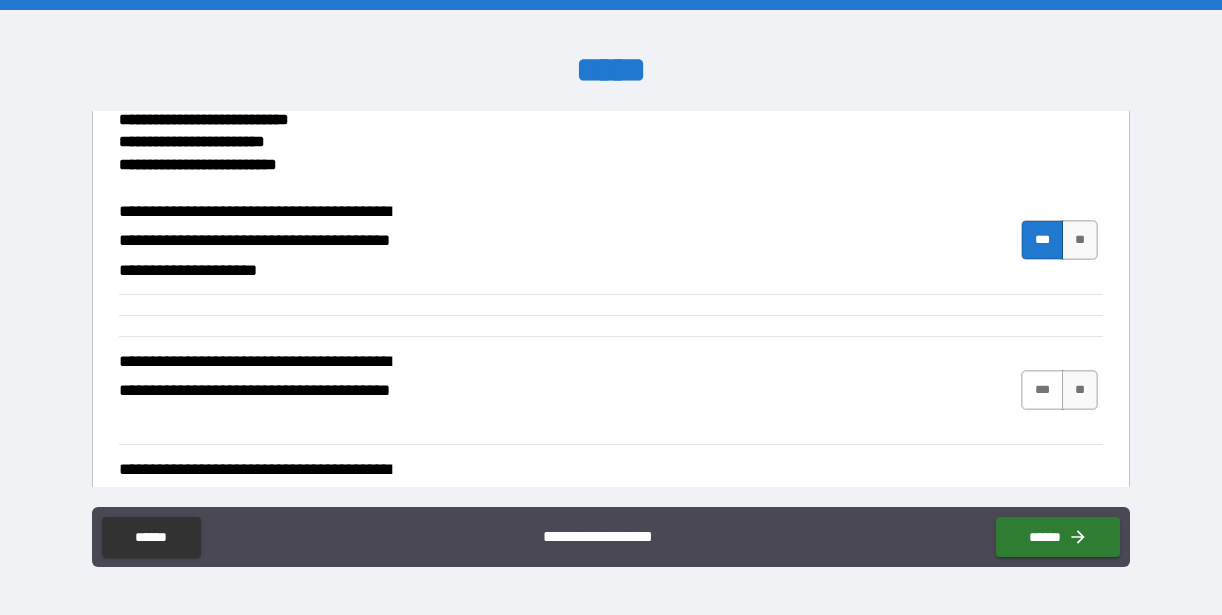 click on "***" at bounding box center (1042, 390) 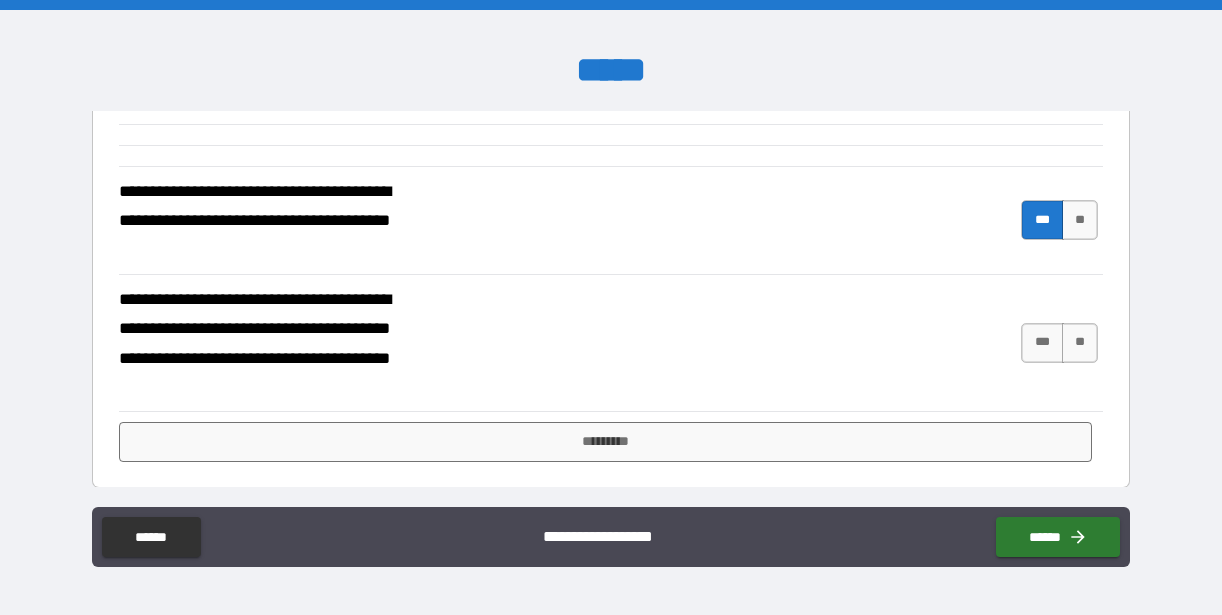 scroll, scrollTop: 2910, scrollLeft: 0, axis: vertical 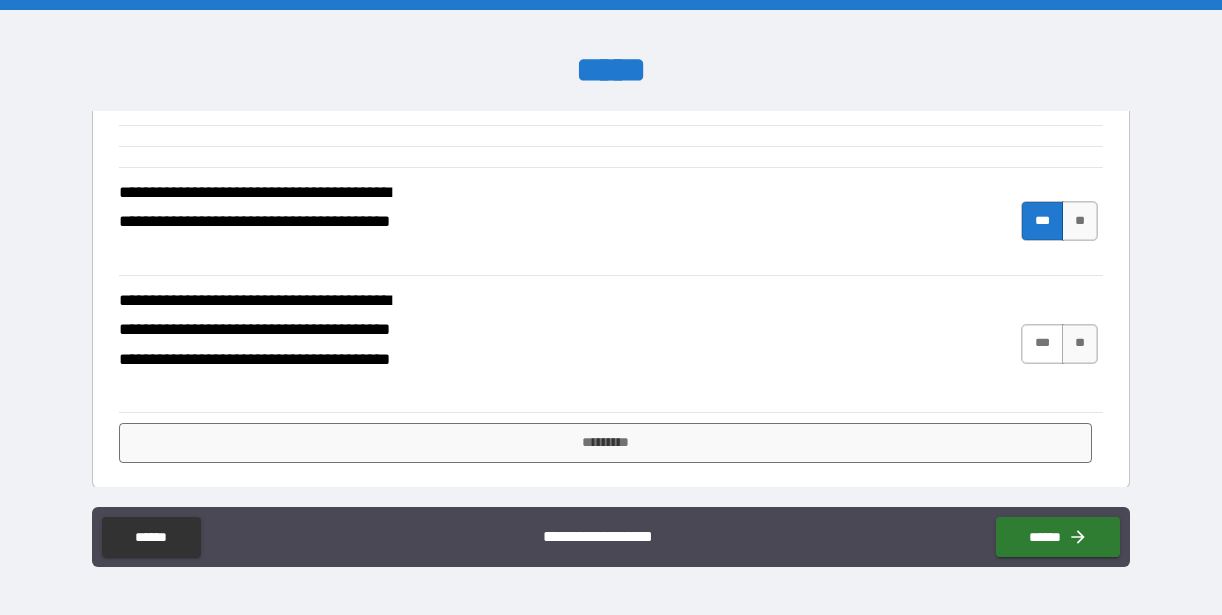 click on "***" at bounding box center [1042, 344] 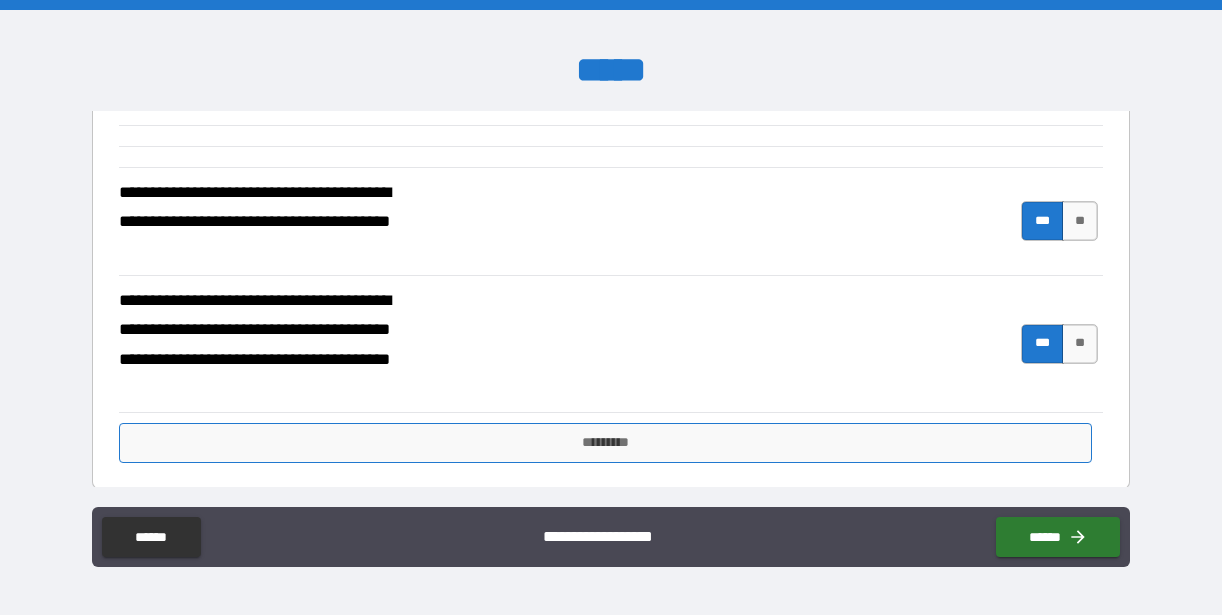 click on "*********" at bounding box center [605, 443] 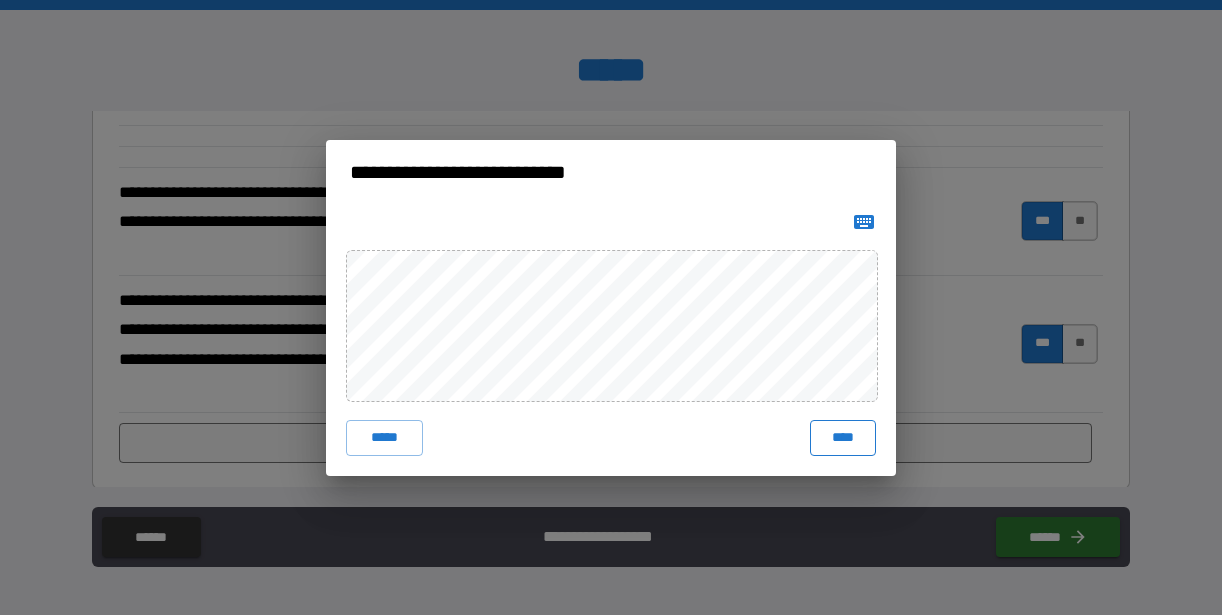 click on "****" at bounding box center [843, 438] 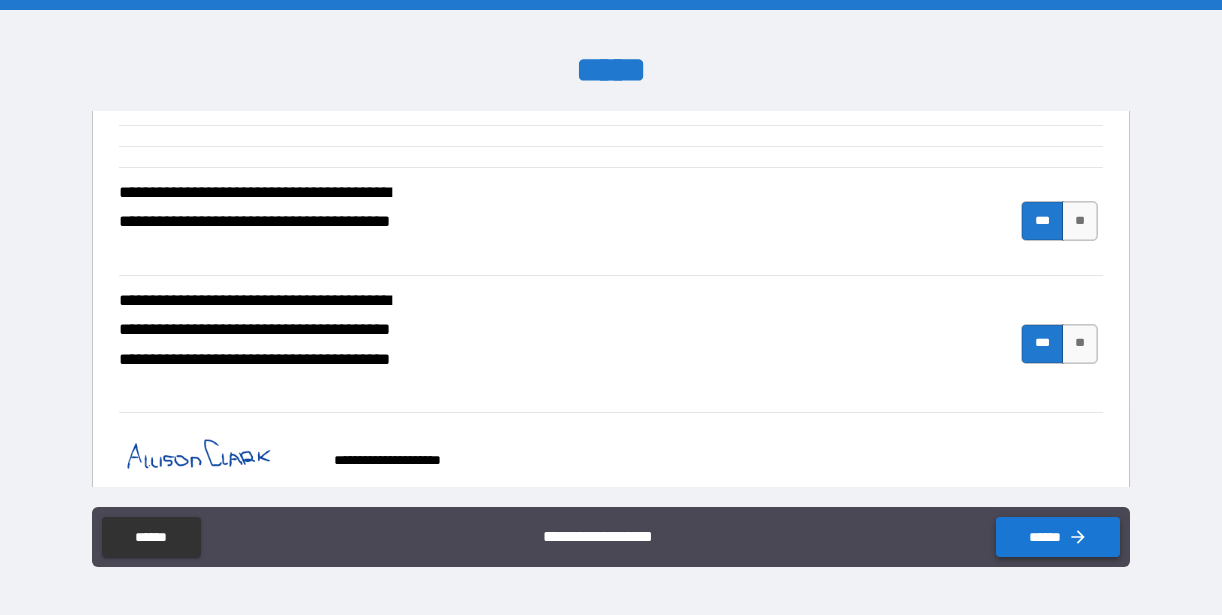 click on "******" at bounding box center [1058, 537] 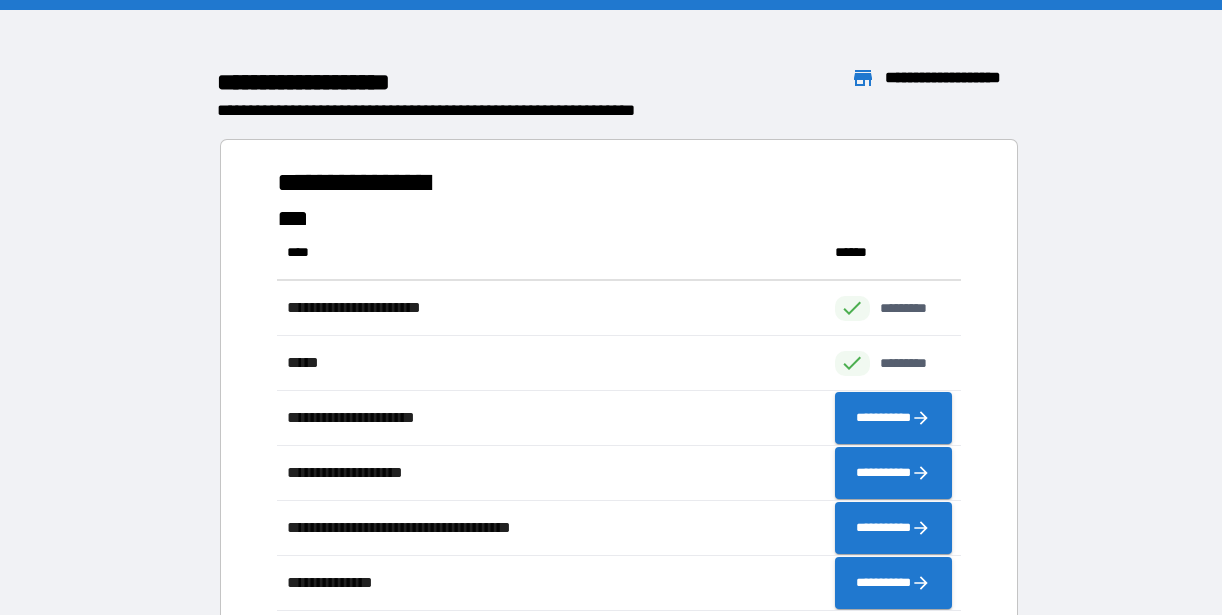 scroll, scrollTop: 1, scrollLeft: 1, axis: both 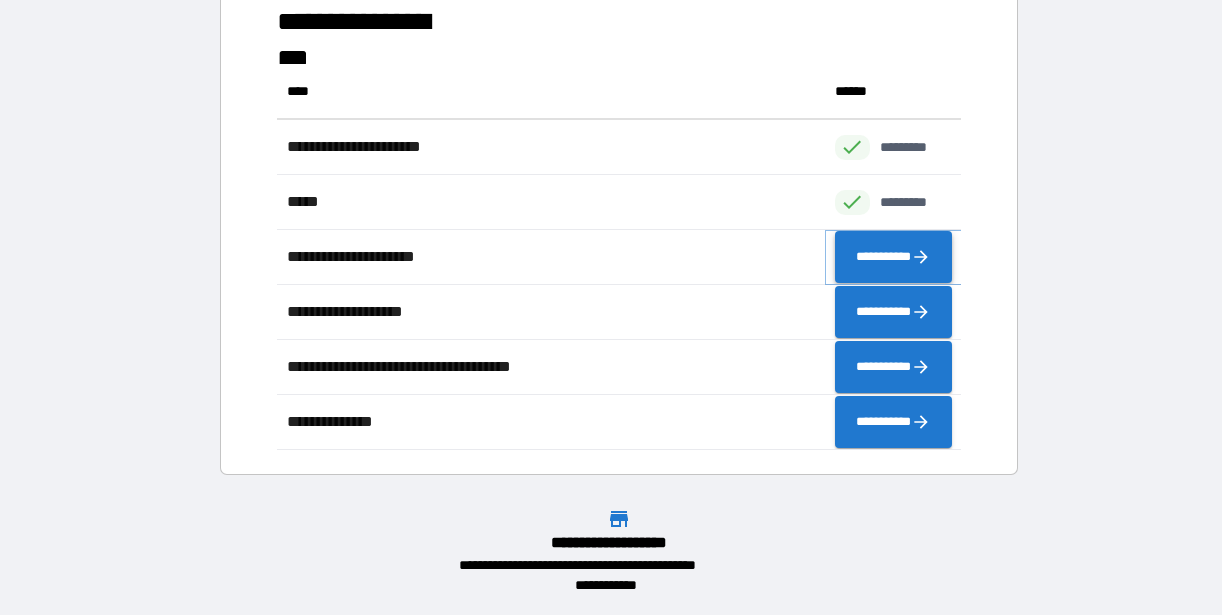 click on "**********" at bounding box center [893, 257] 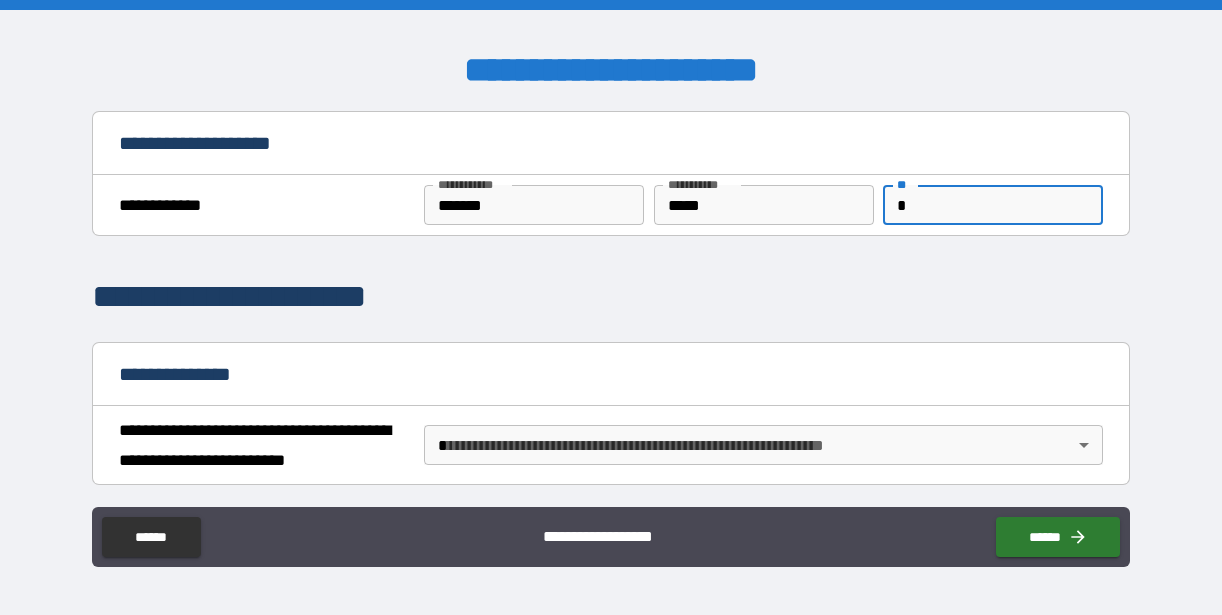 type on "*" 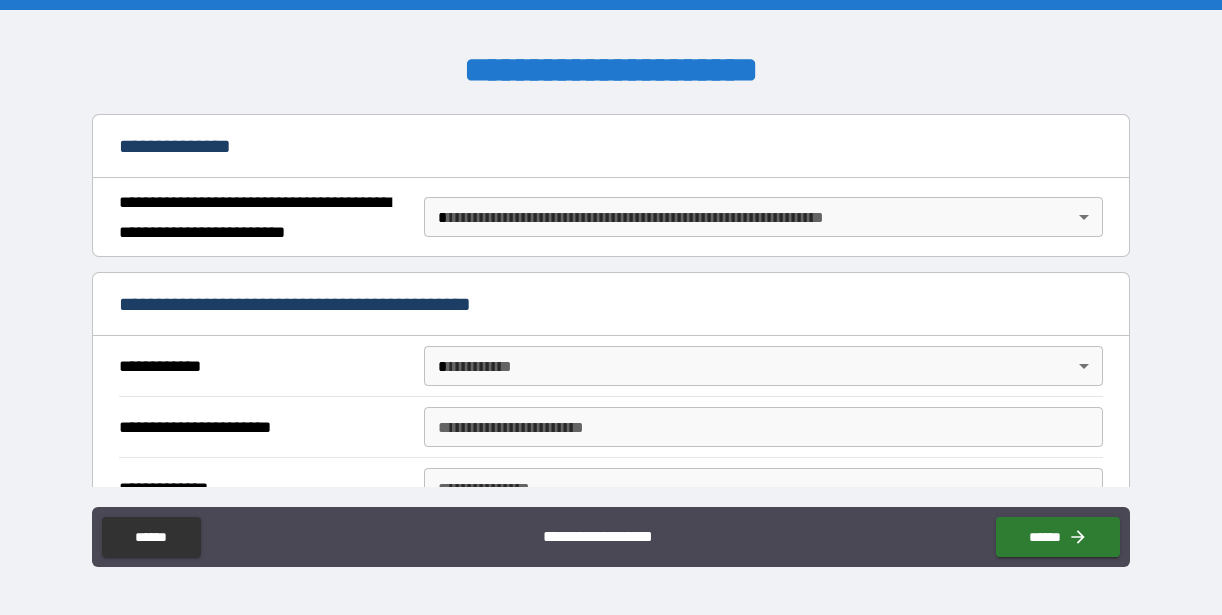 scroll, scrollTop: 290, scrollLeft: 0, axis: vertical 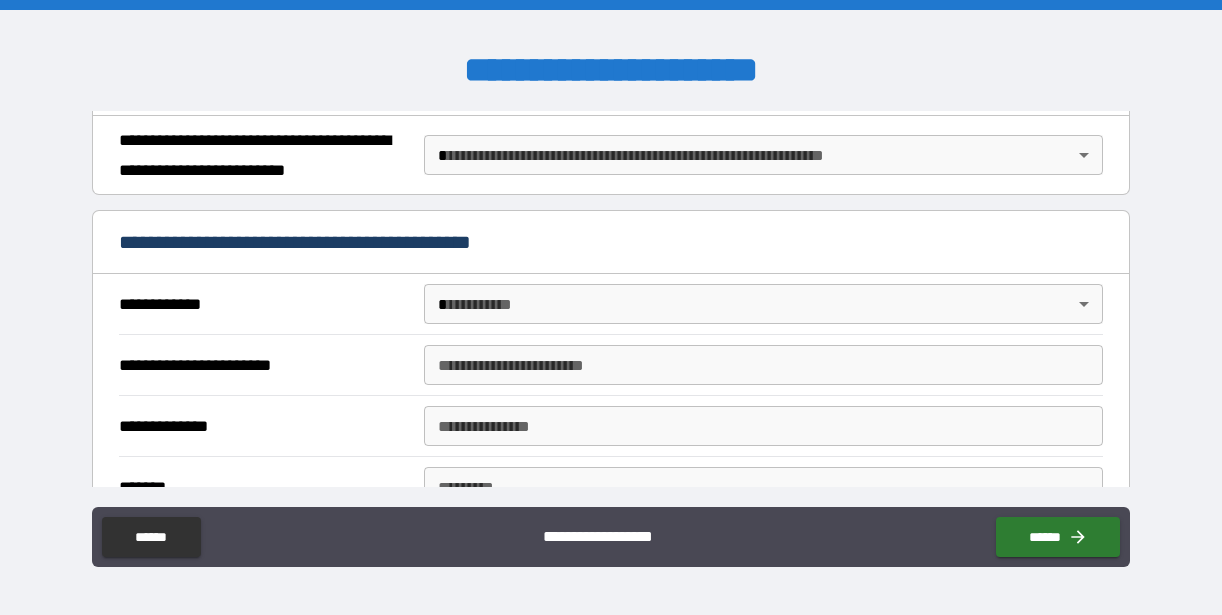 click on "**********" at bounding box center [611, 307] 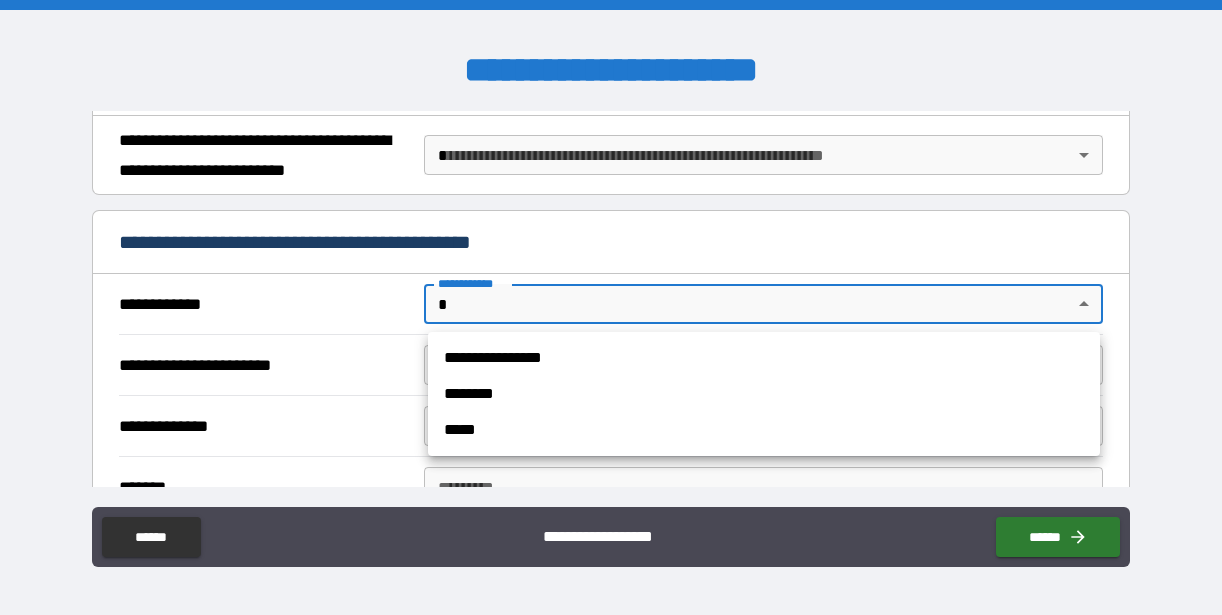click at bounding box center (611, 307) 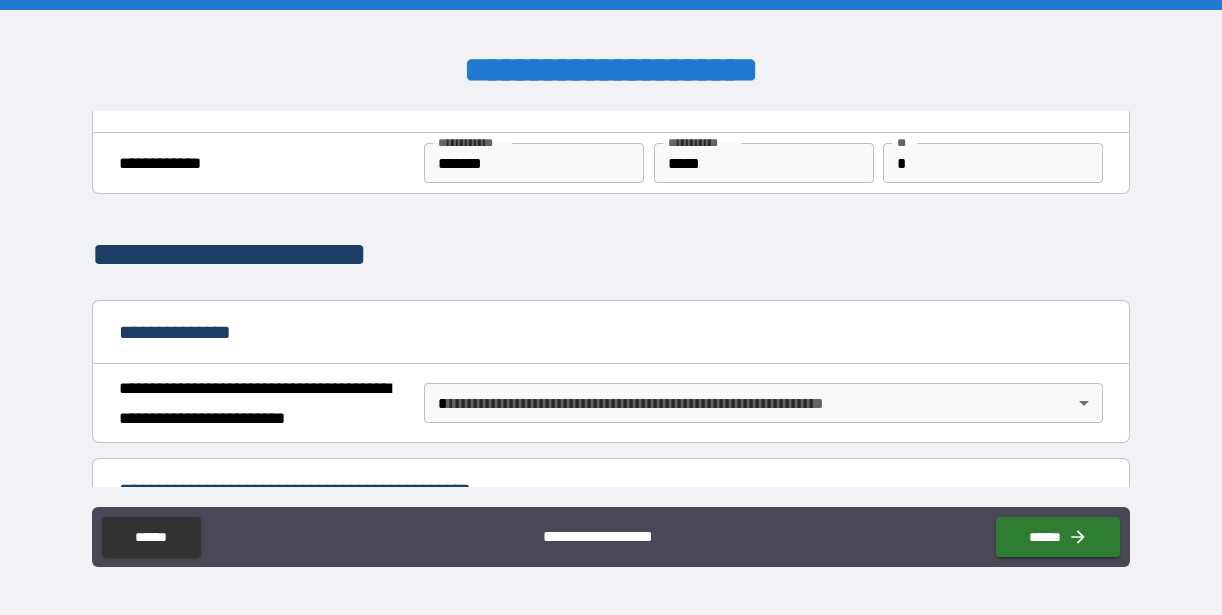 scroll, scrollTop: 41, scrollLeft: 0, axis: vertical 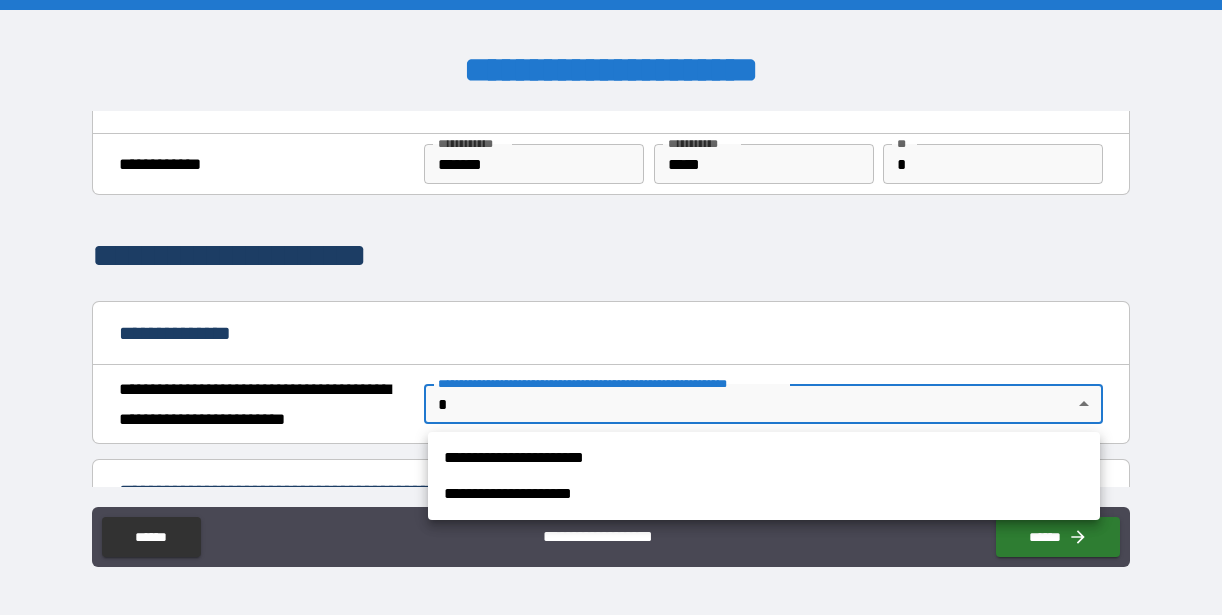 click on "**********" at bounding box center [611, 307] 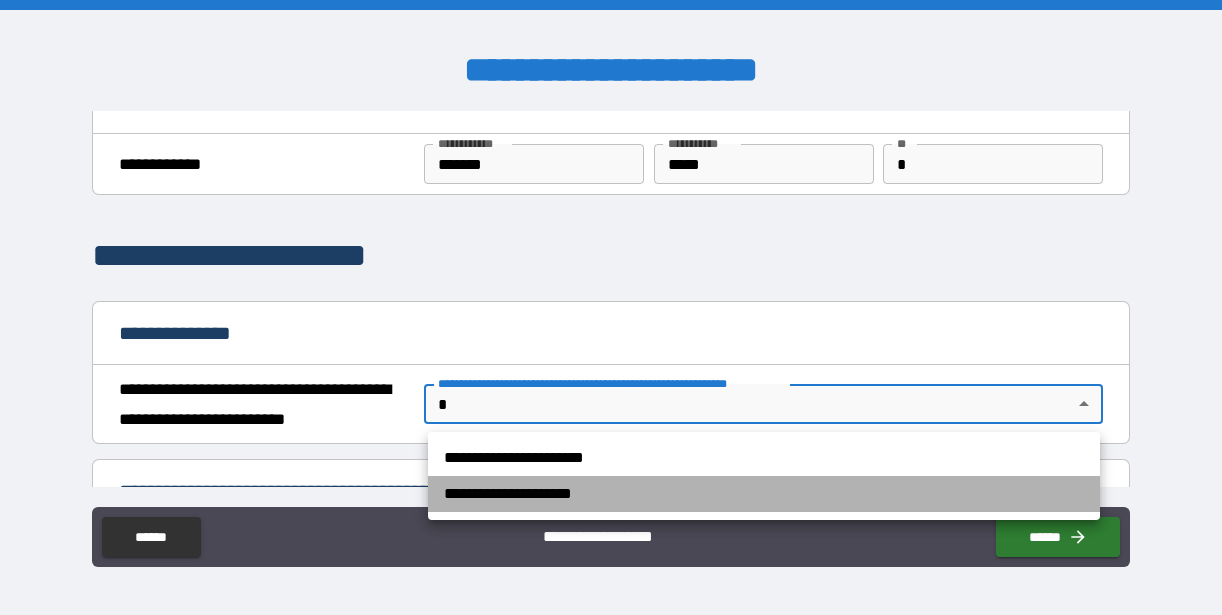 click on "**********" at bounding box center [764, 494] 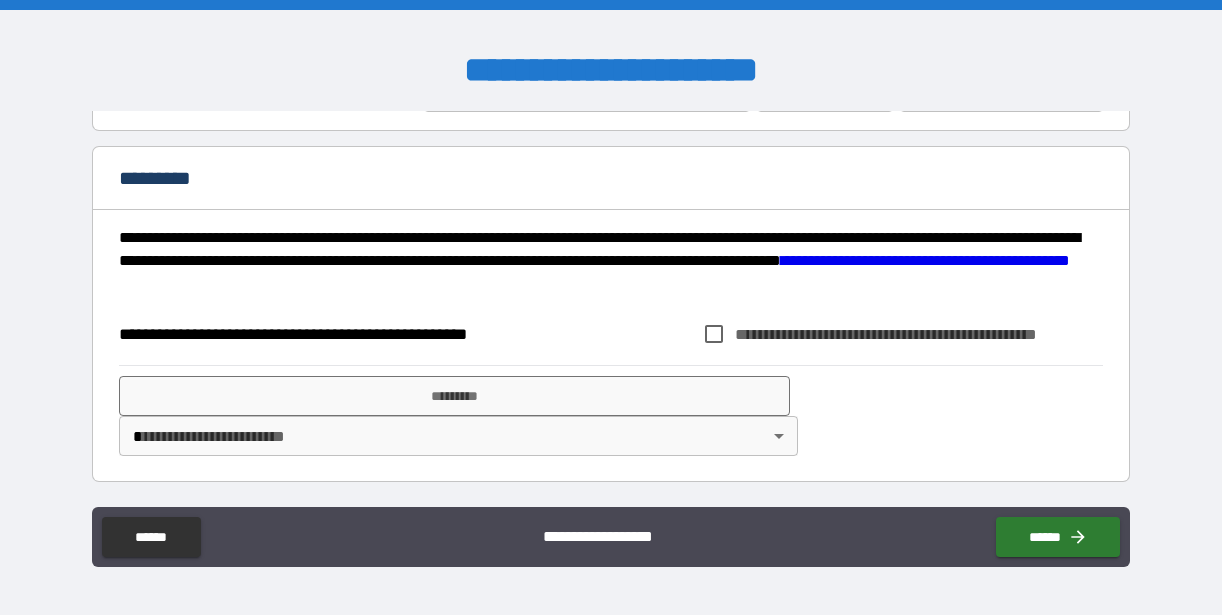 scroll, scrollTop: 2665, scrollLeft: 0, axis: vertical 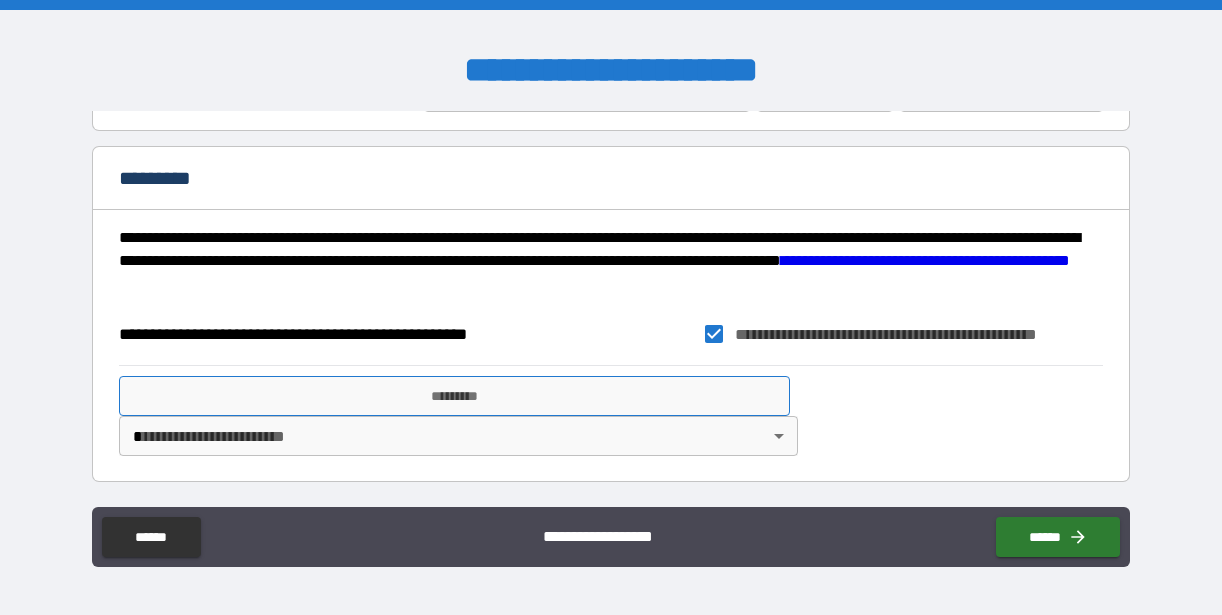 click on "*********" at bounding box center [455, 396] 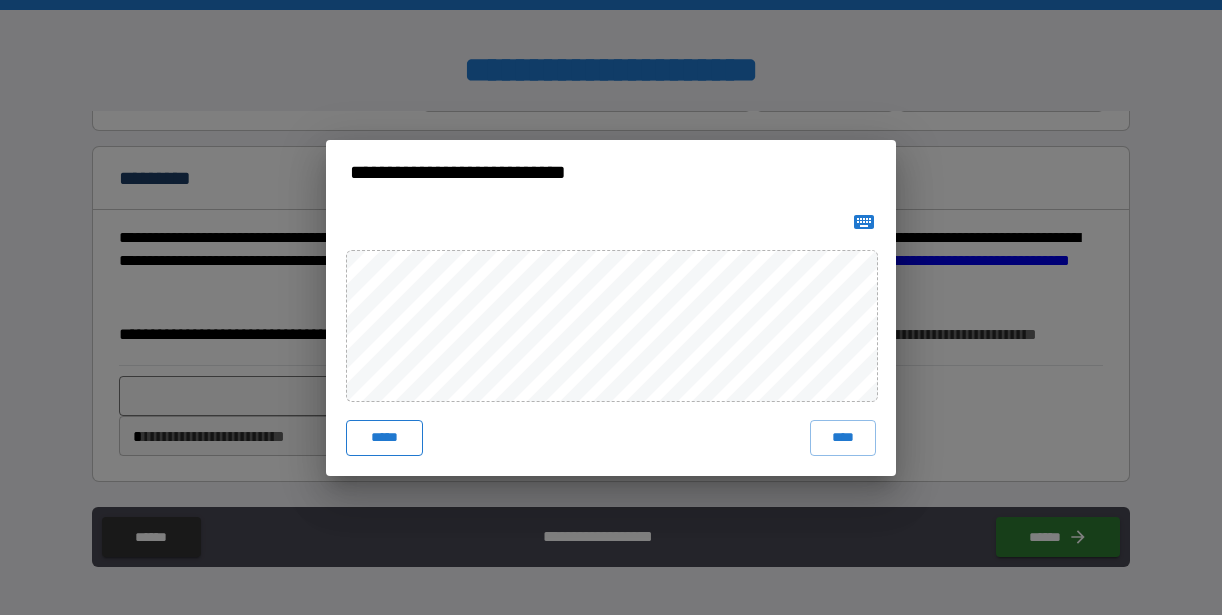 click on "*****" at bounding box center (384, 438) 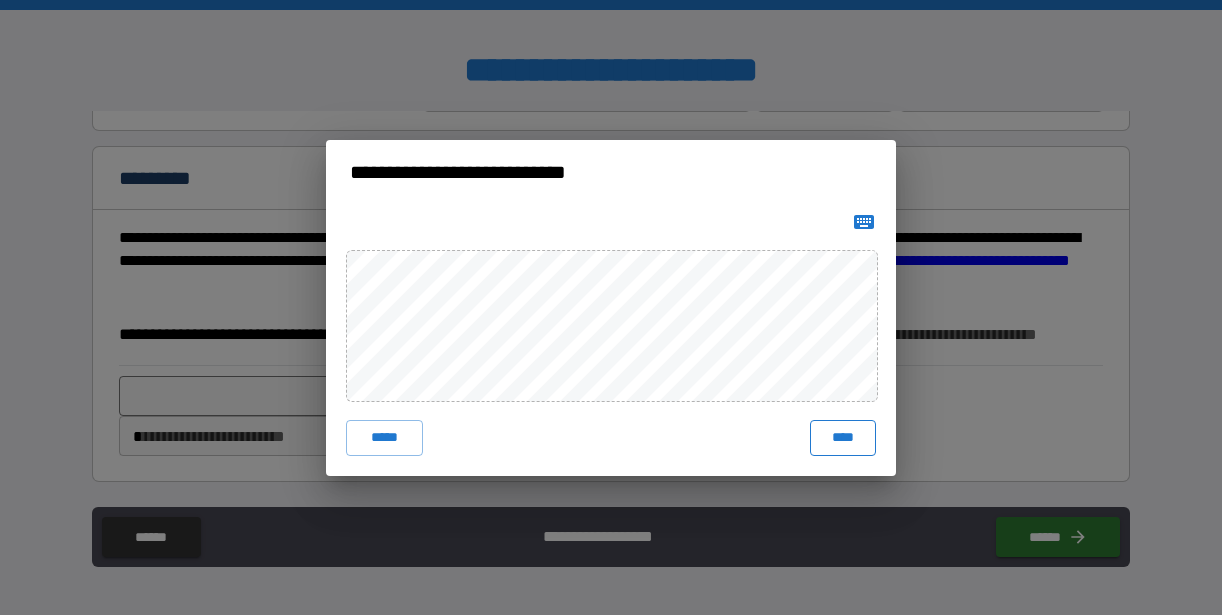 click on "****" at bounding box center [843, 438] 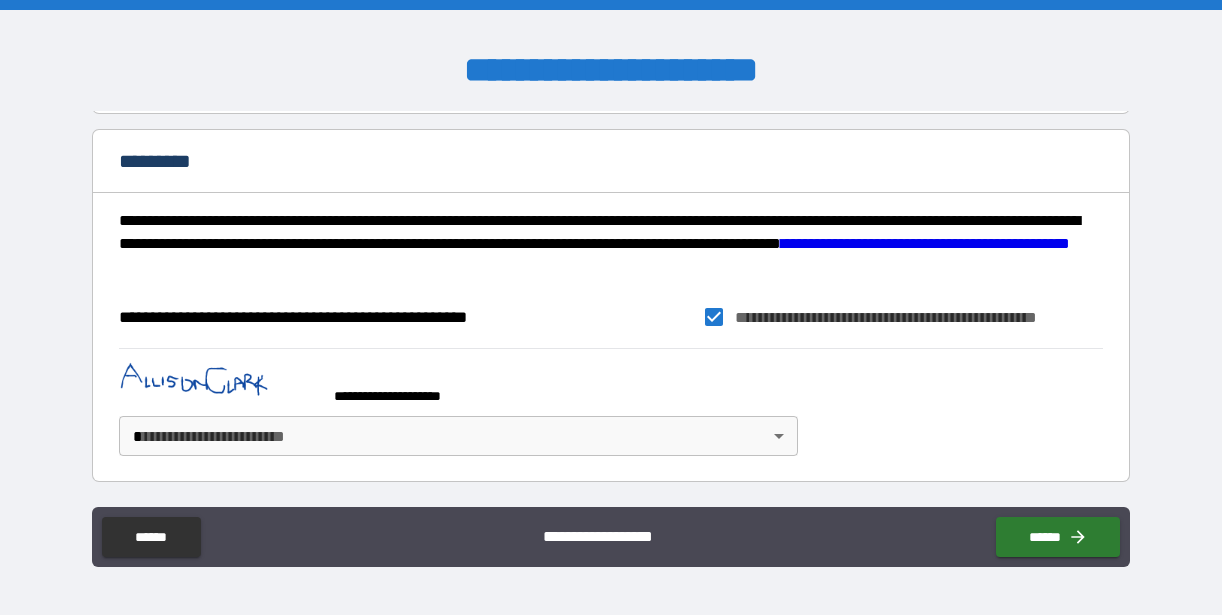 scroll, scrollTop: 2682, scrollLeft: 0, axis: vertical 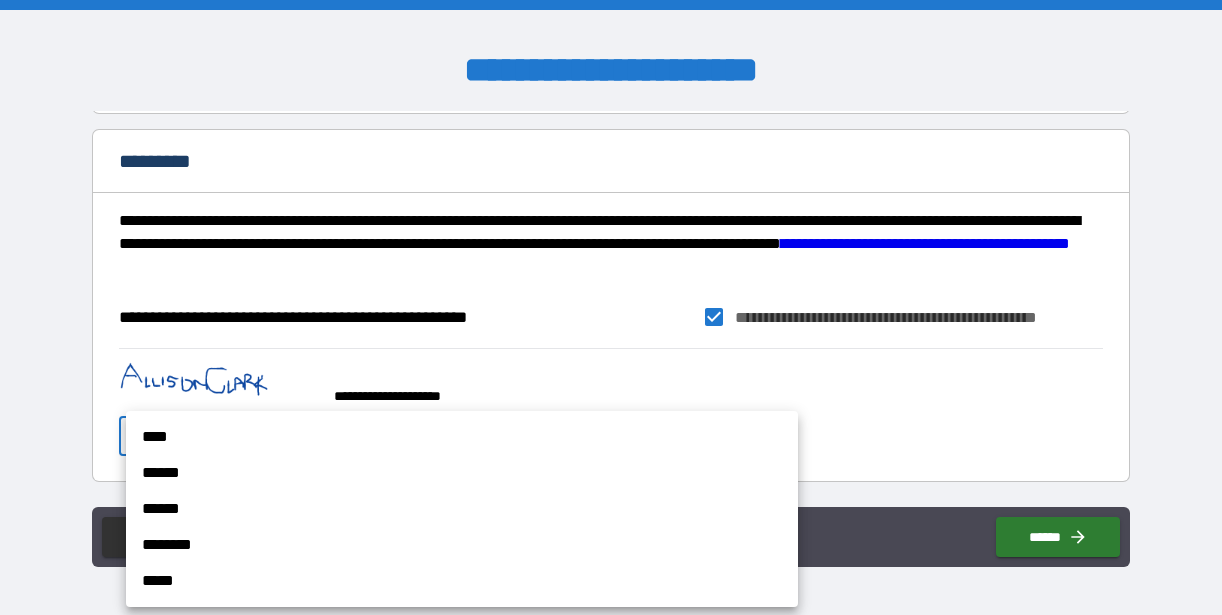 click on "****" at bounding box center [462, 437] 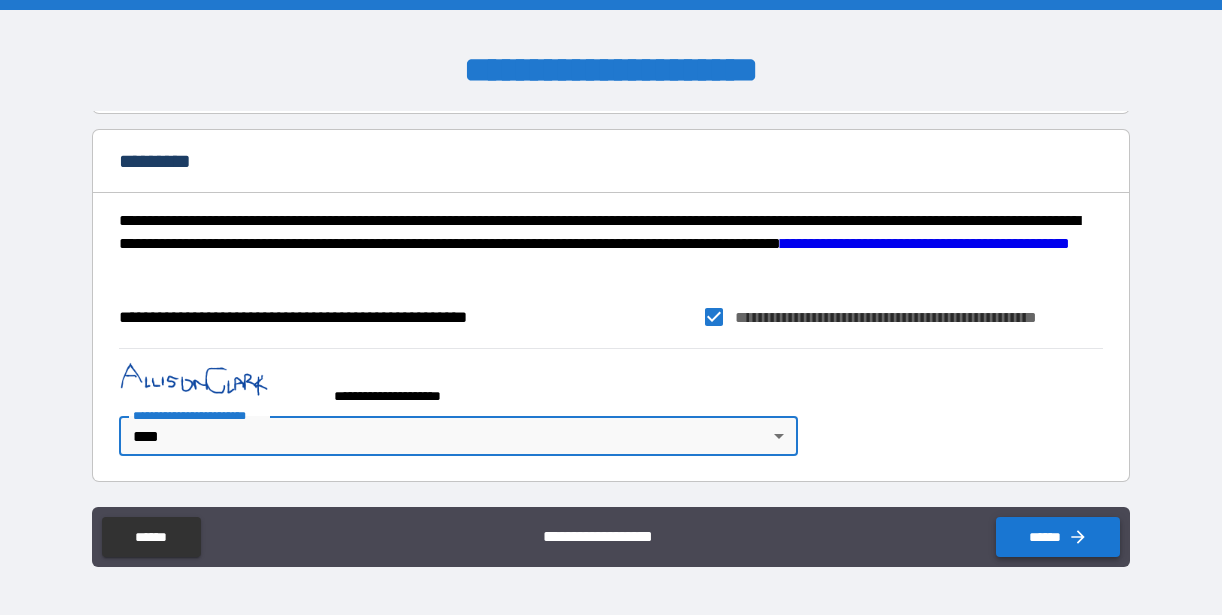 click on "******" at bounding box center [1058, 537] 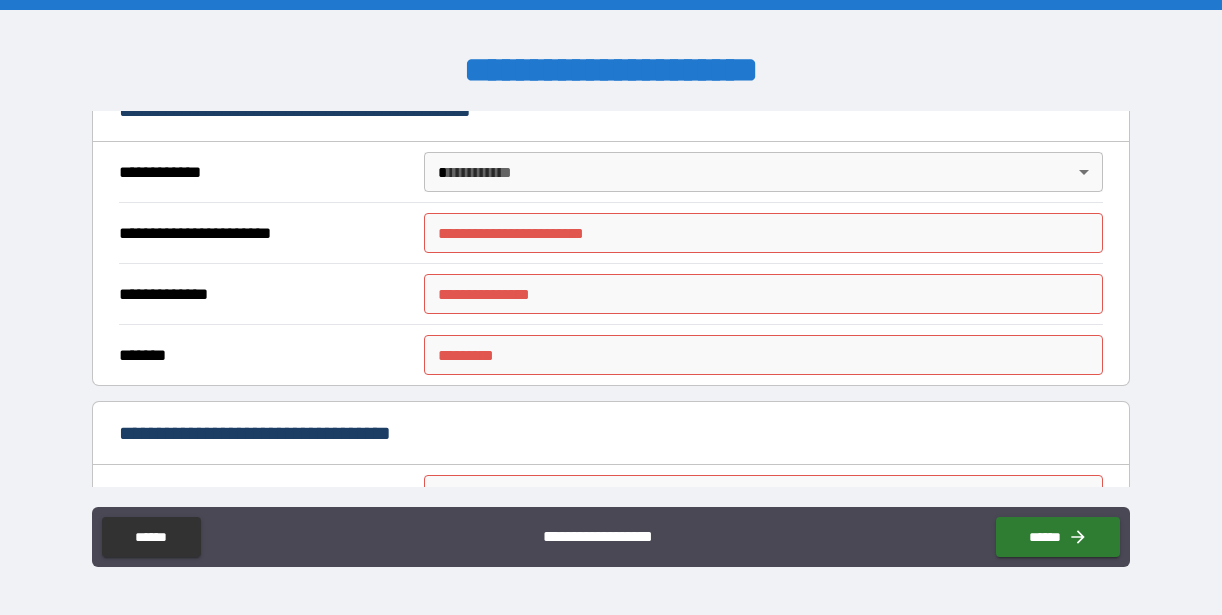 scroll, scrollTop: 99, scrollLeft: 0, axis: vertical 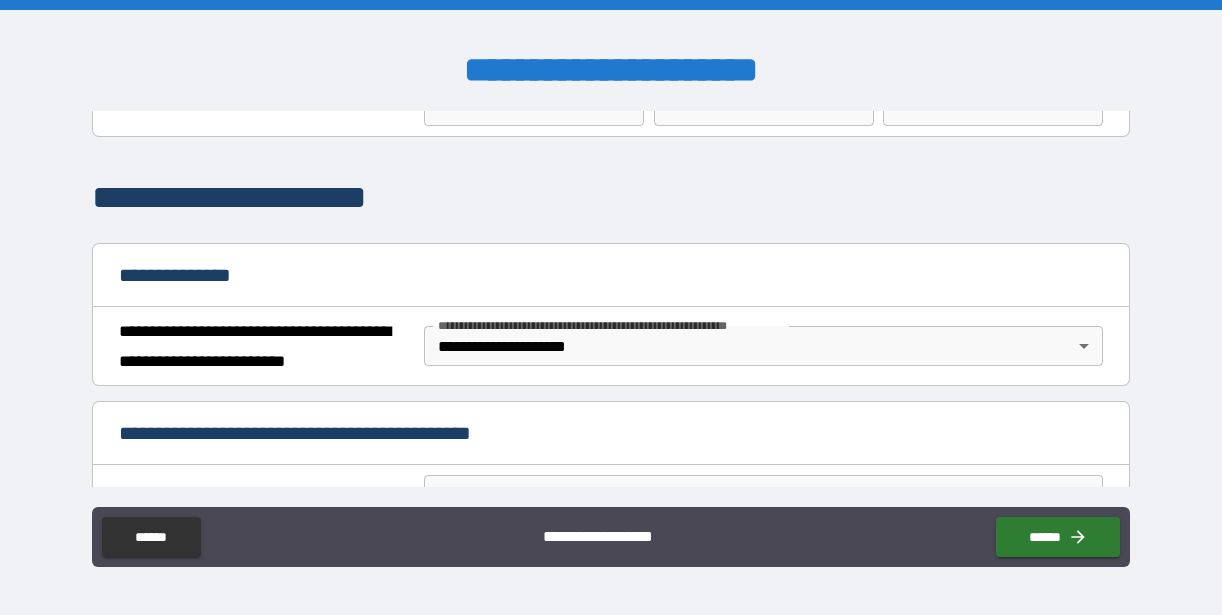 click on "**********" at bounding box center [611, 307] 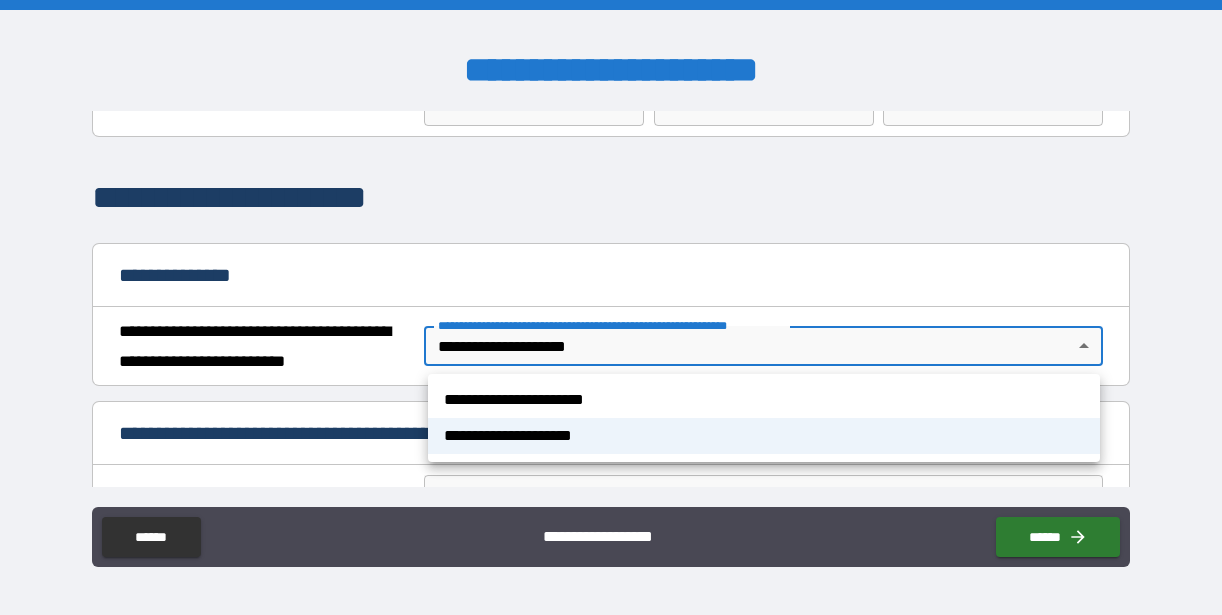 click on "**********" at bounding box center (764, 436) 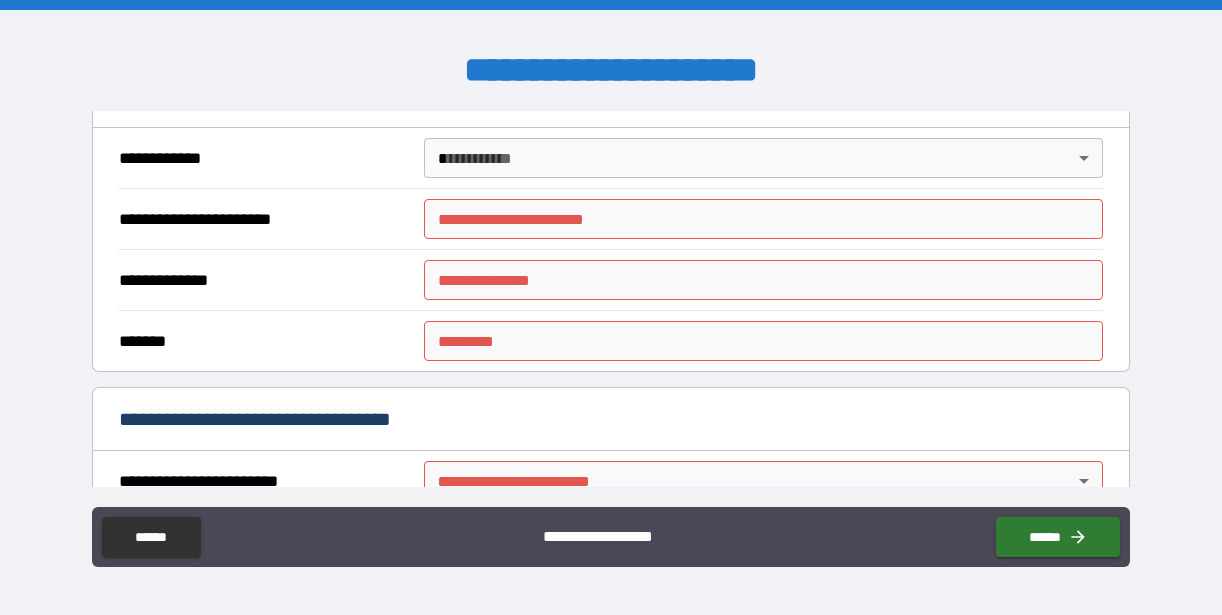 scroll, scrollTop: 437, scrollLeft: 0, axis: vertical 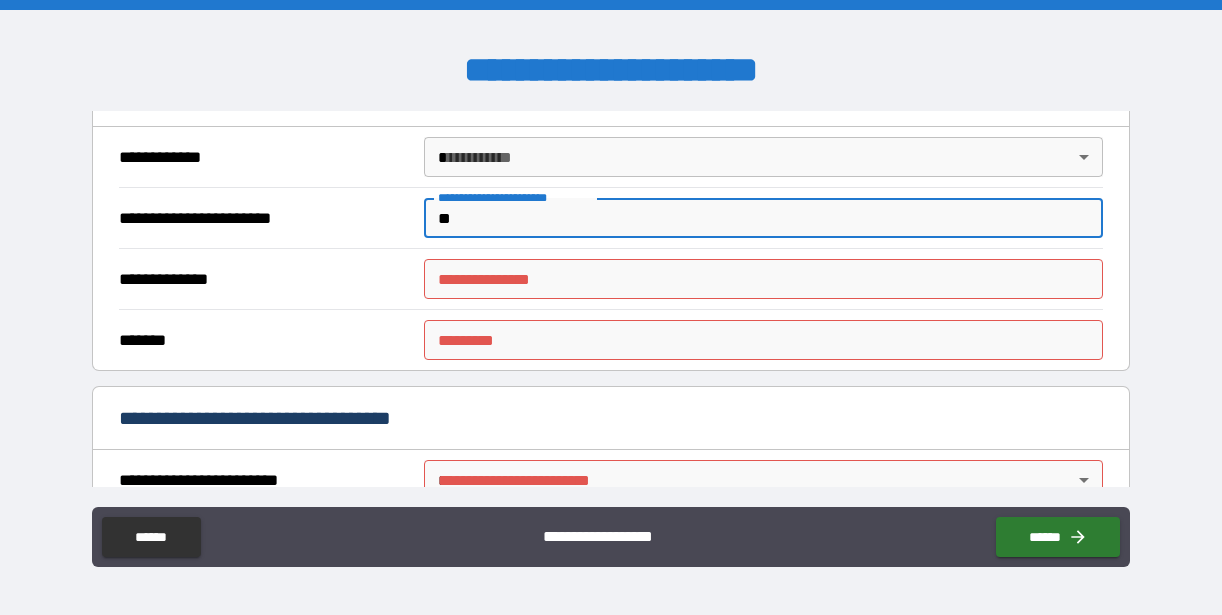 type on "**" 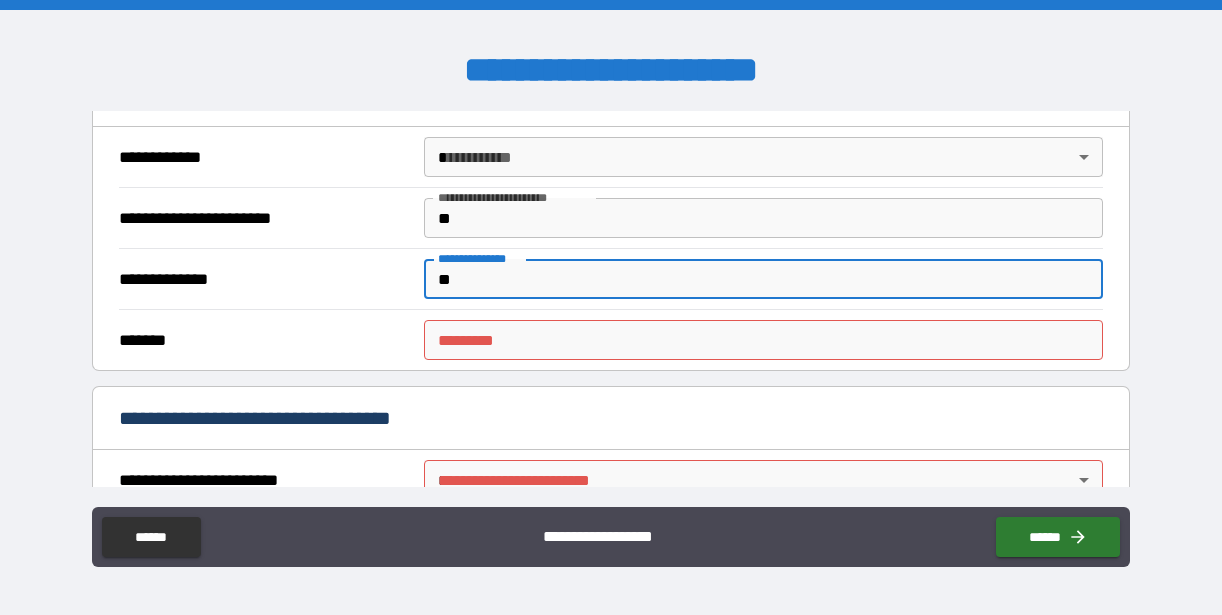 type on "*" 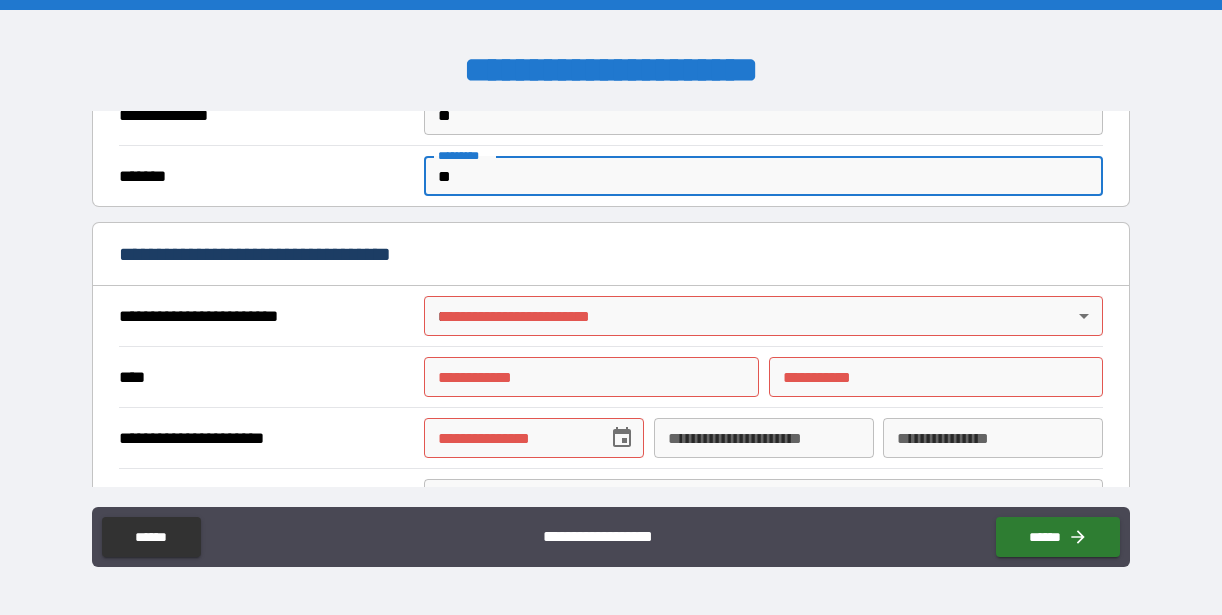scroll, scrollTop: 634, scrollLeft: 0, axis: vertical 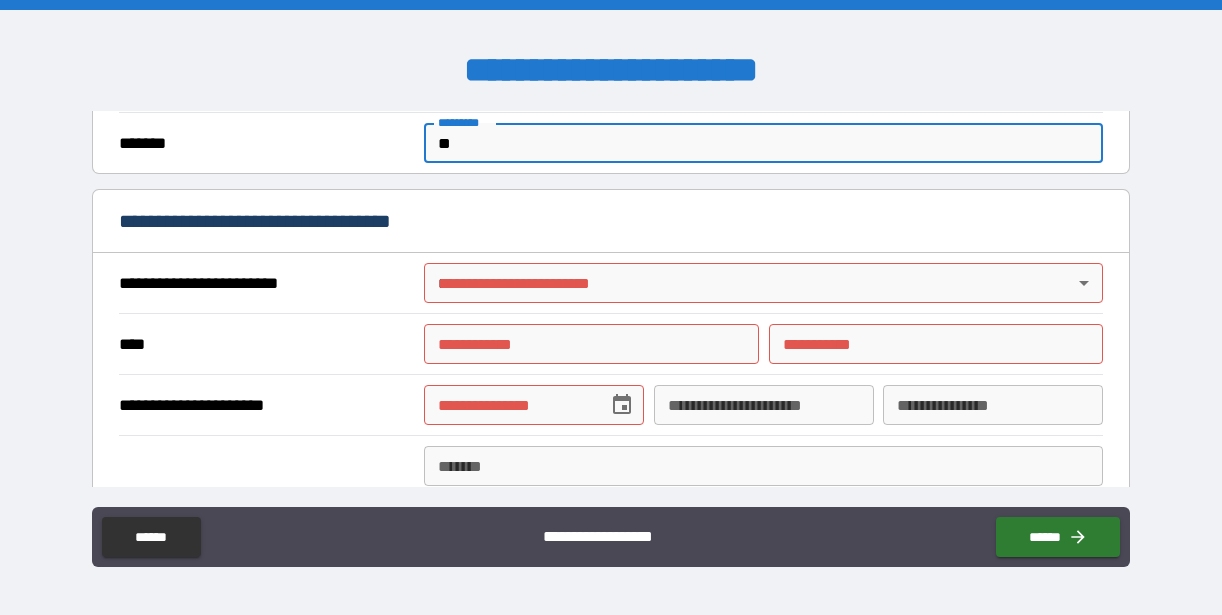 type on "**" 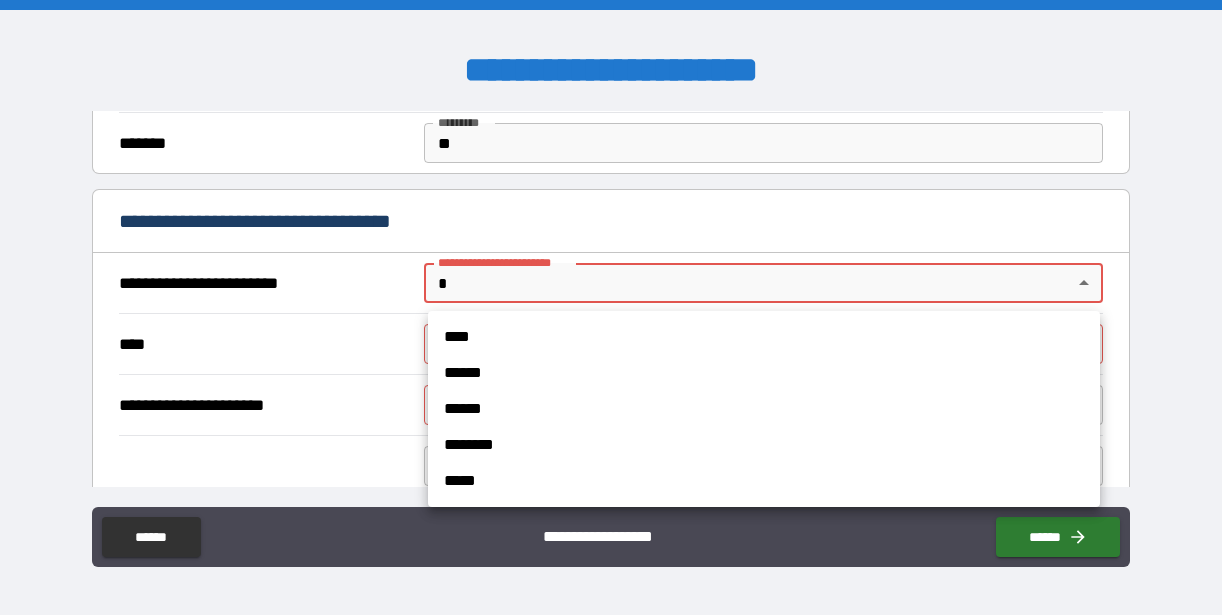 click on "****" at bounding box center [764, 337] 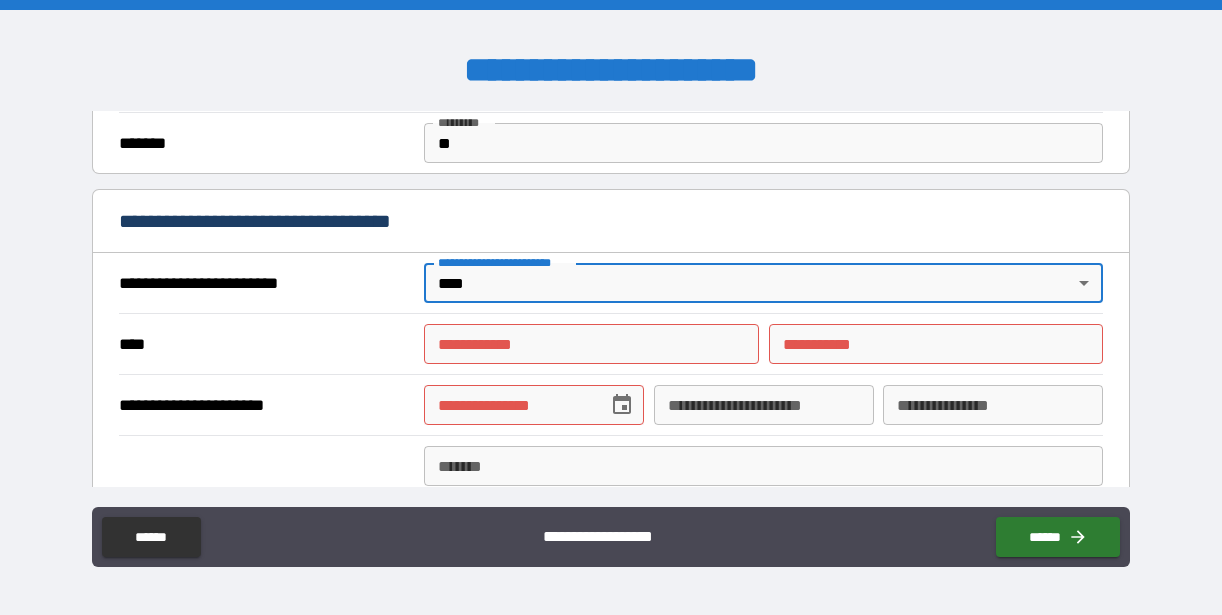 type on "*" 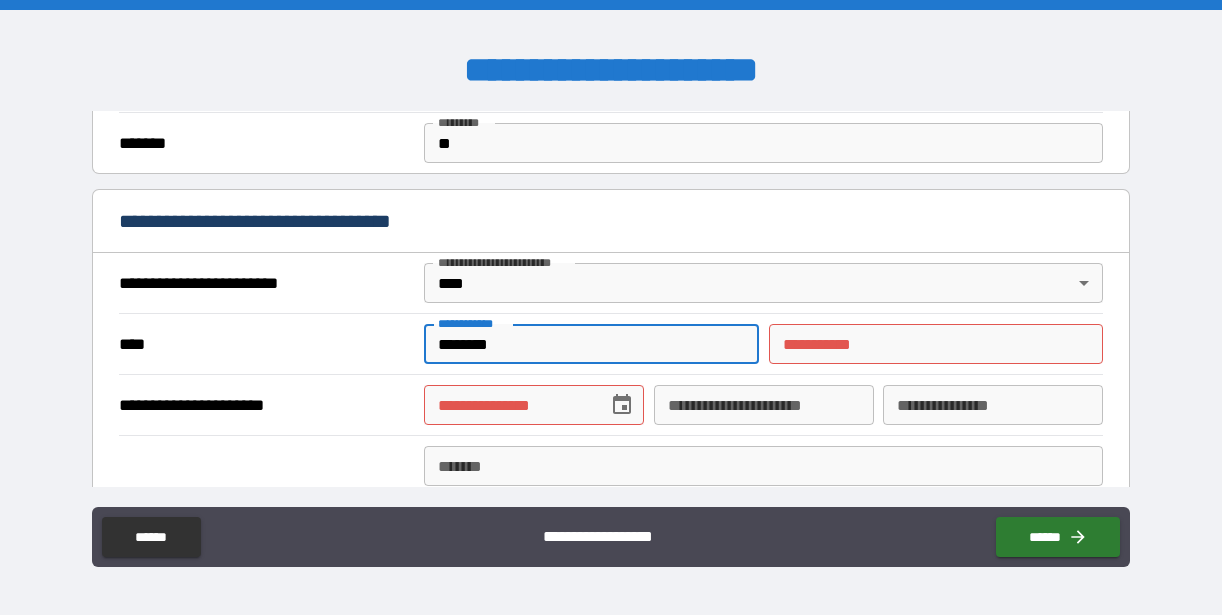 type on "*******" 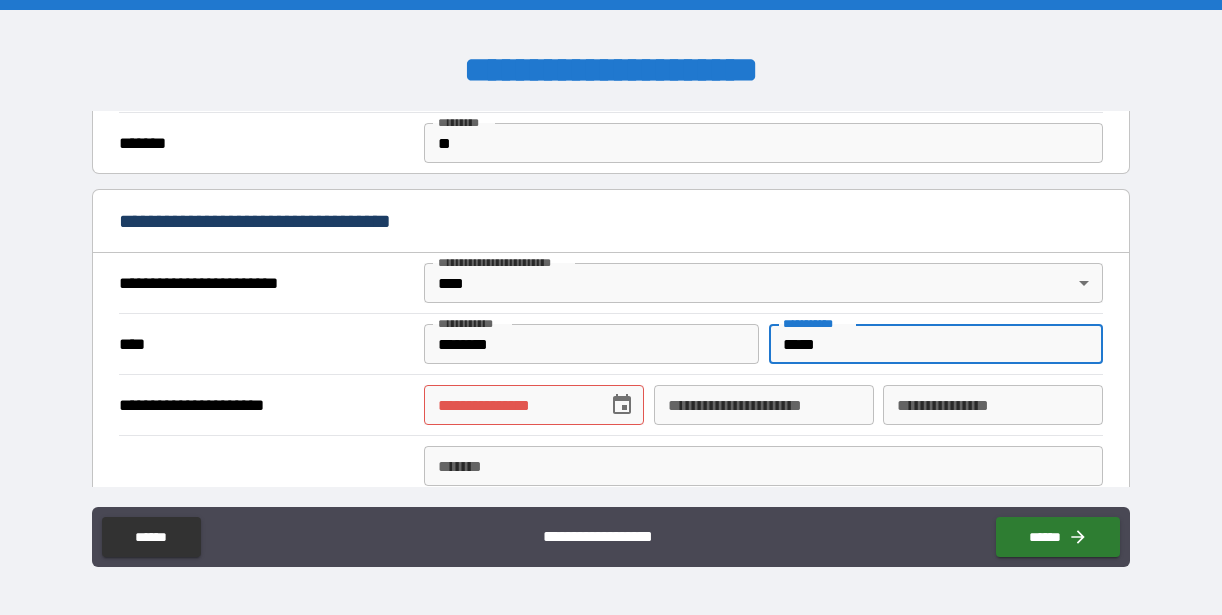 type on "*****" 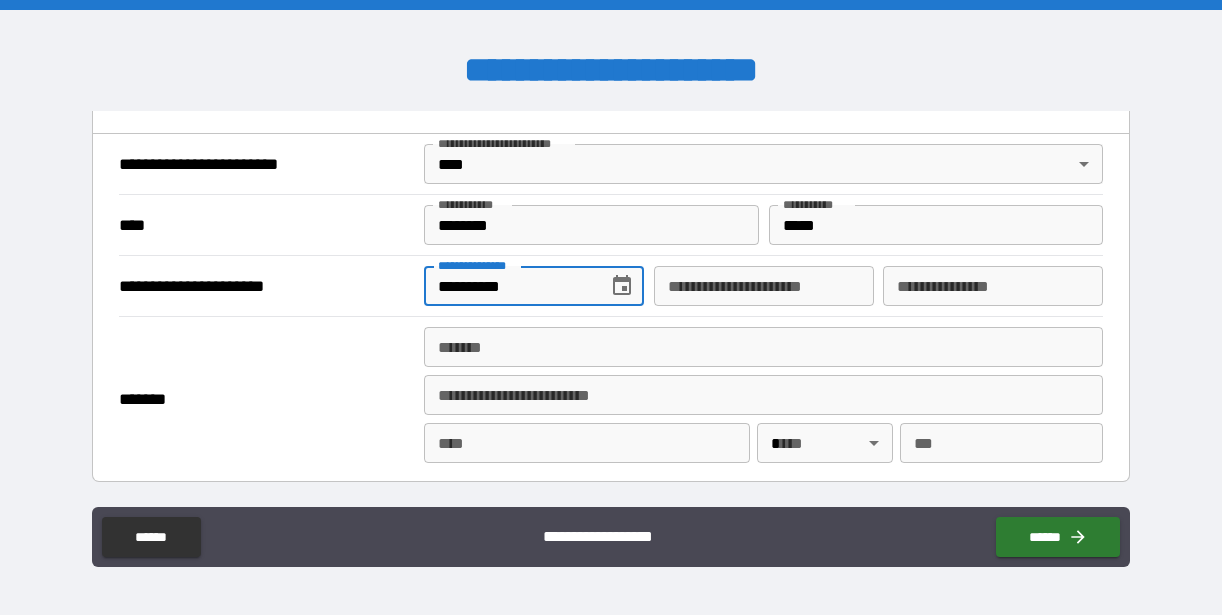 scroll, scrollTop: 767, scrollLeft: 0, axis: vertical 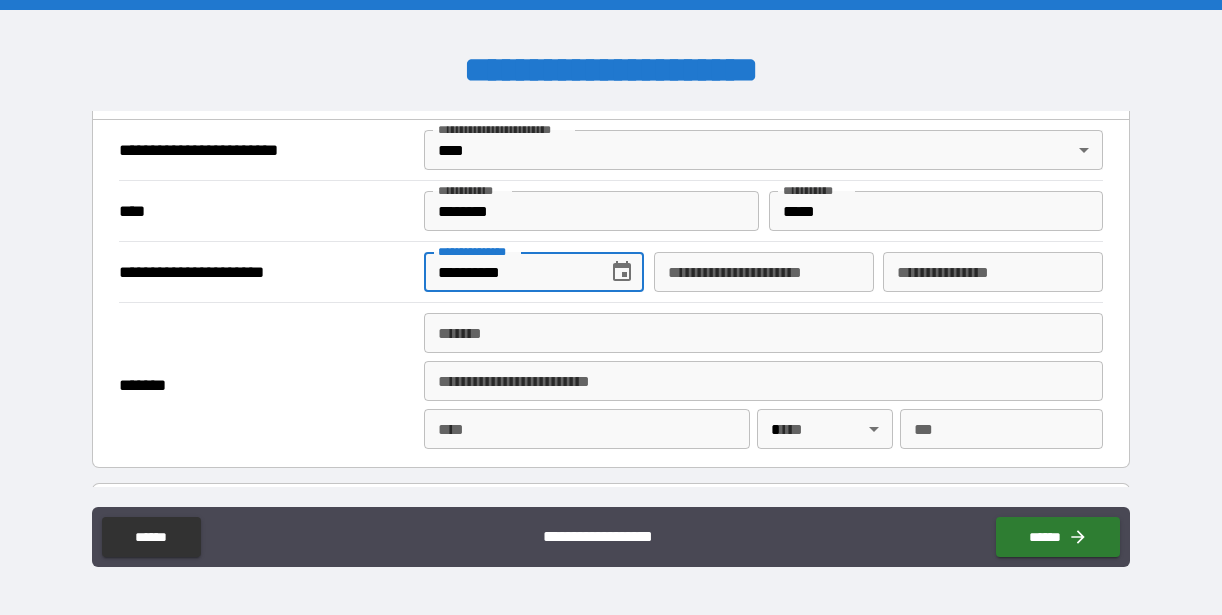 type on "**********" 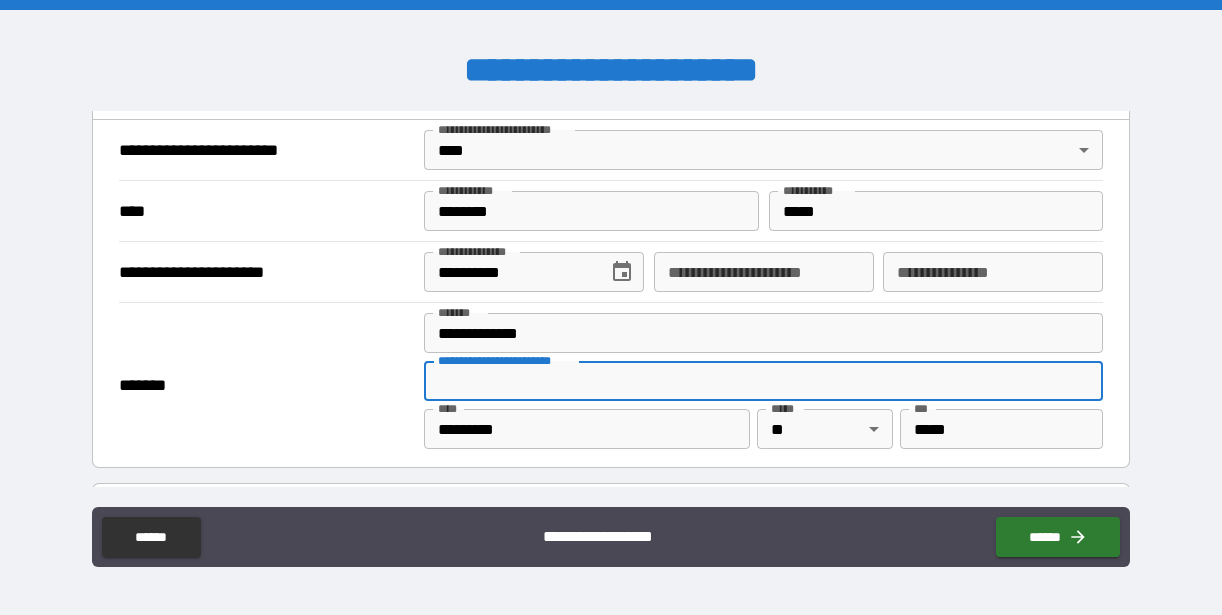 type on "**********" 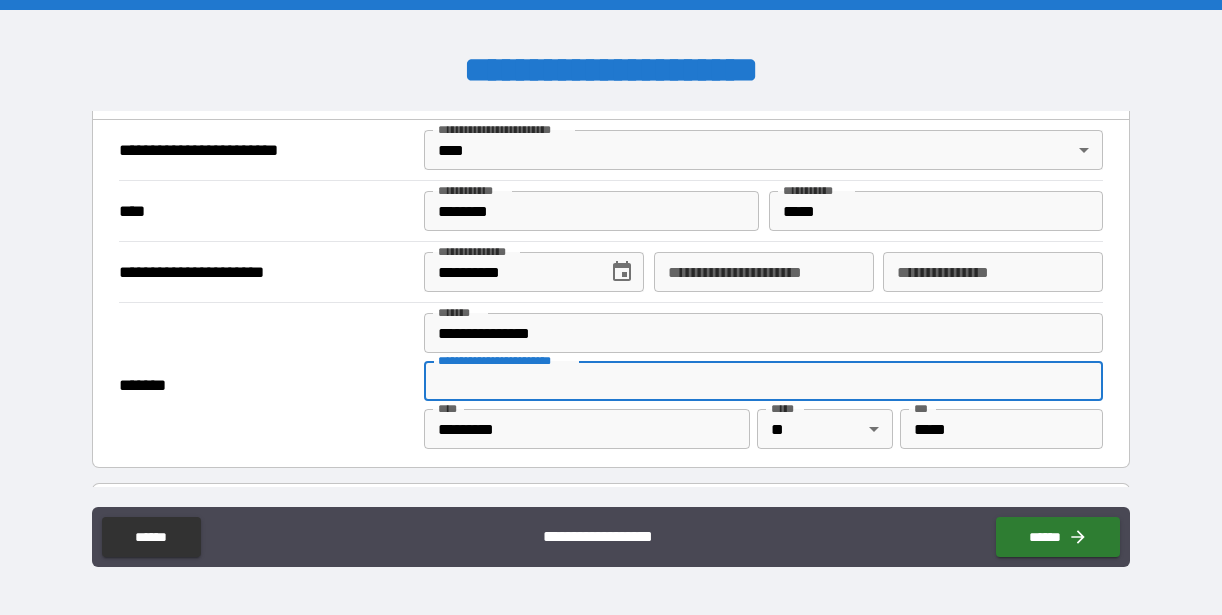 click on "**********" at bounding box center [764, 272] 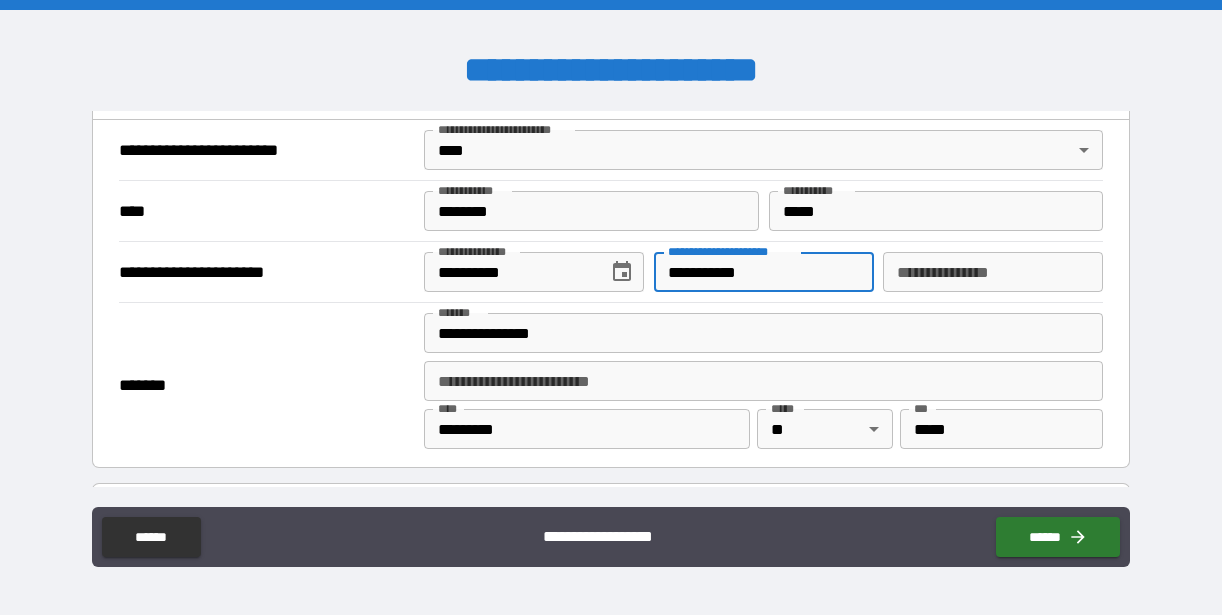 type on "**********" 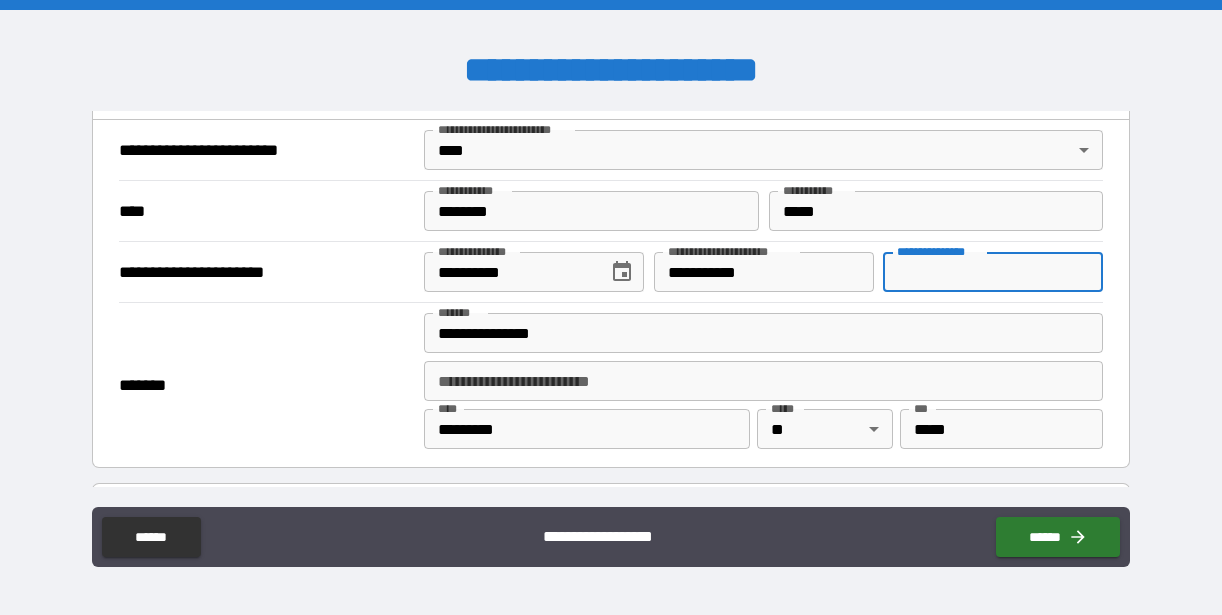 click on "**********" at bounding box center (993, 272) 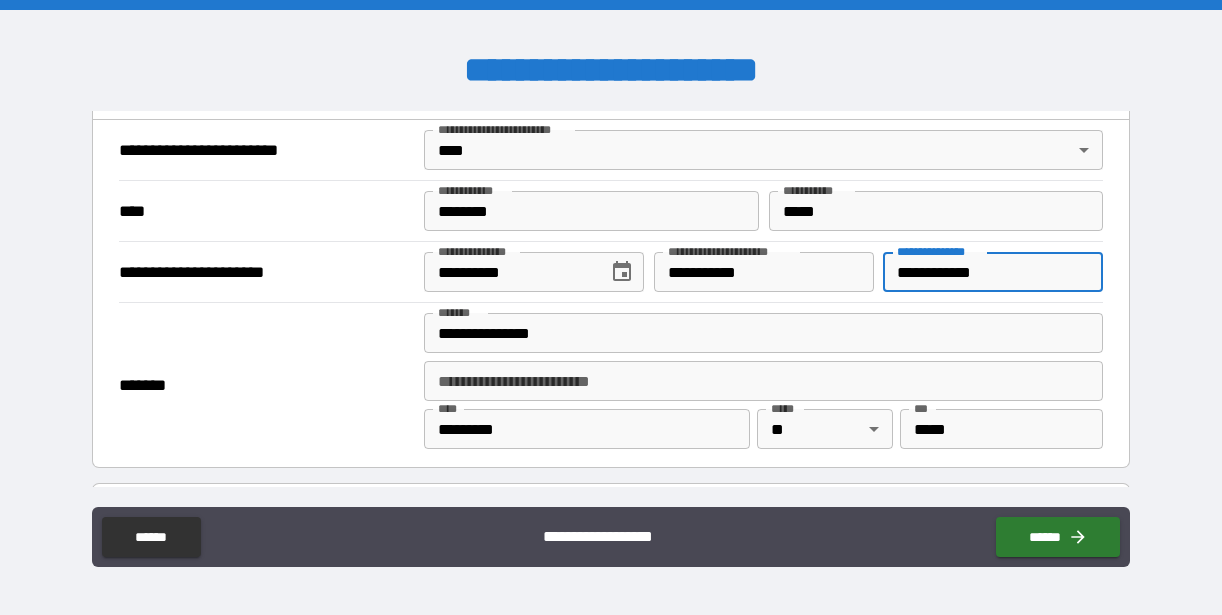 click on "**********" at bounding box center (993, 272) 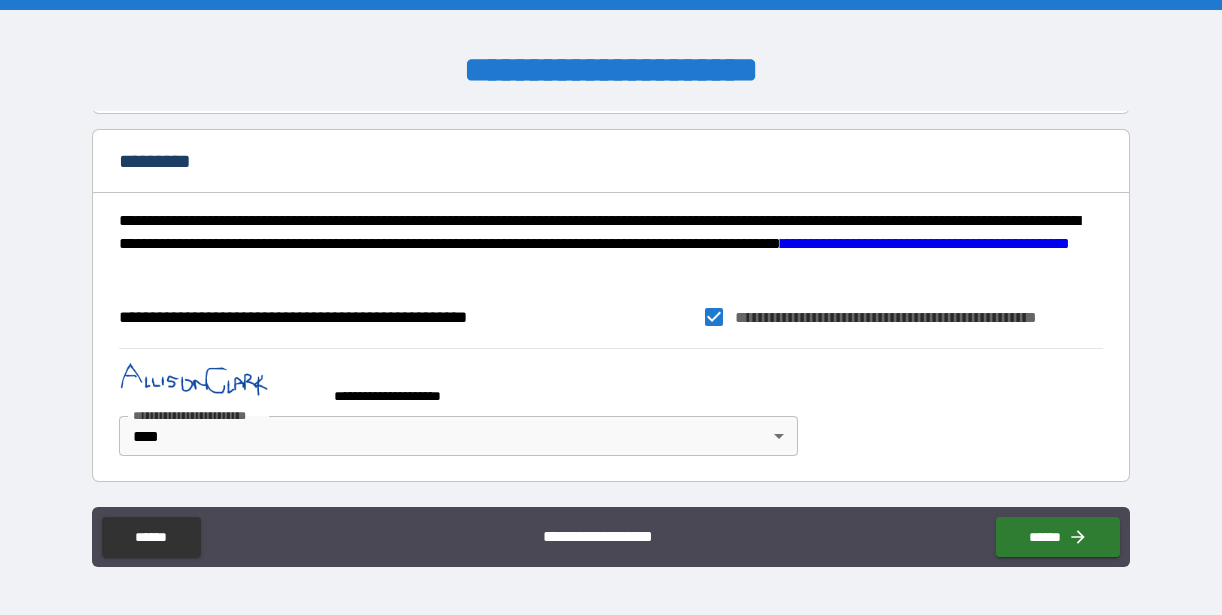 scroll, scrollTop: 2682, scrollLeft: 0, axis: vertical 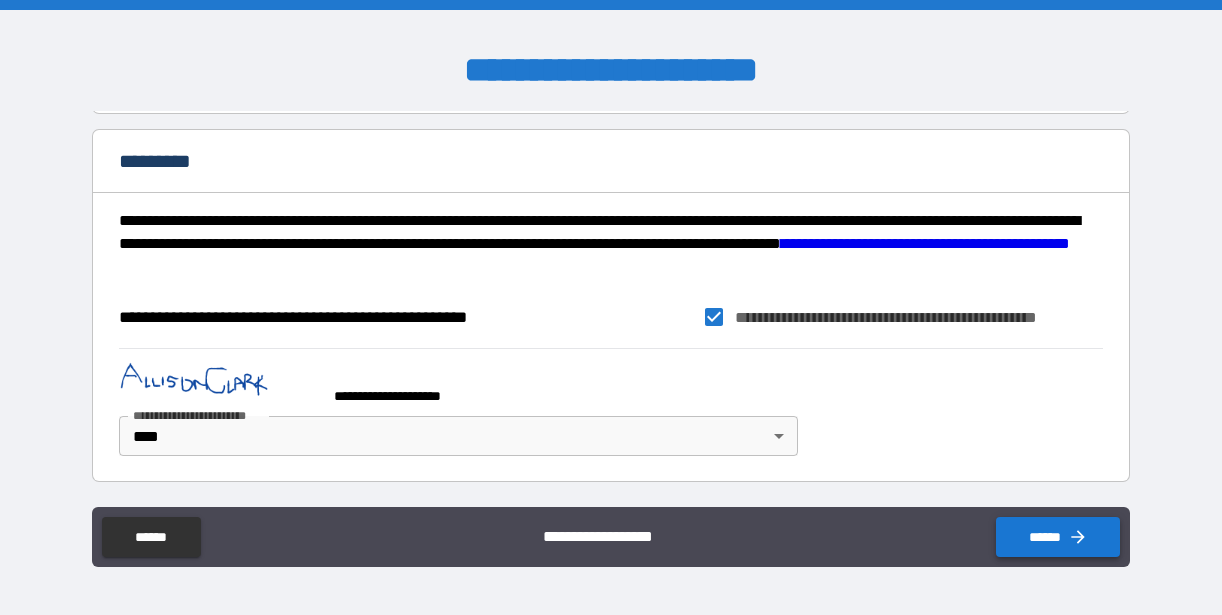 type on "**********" 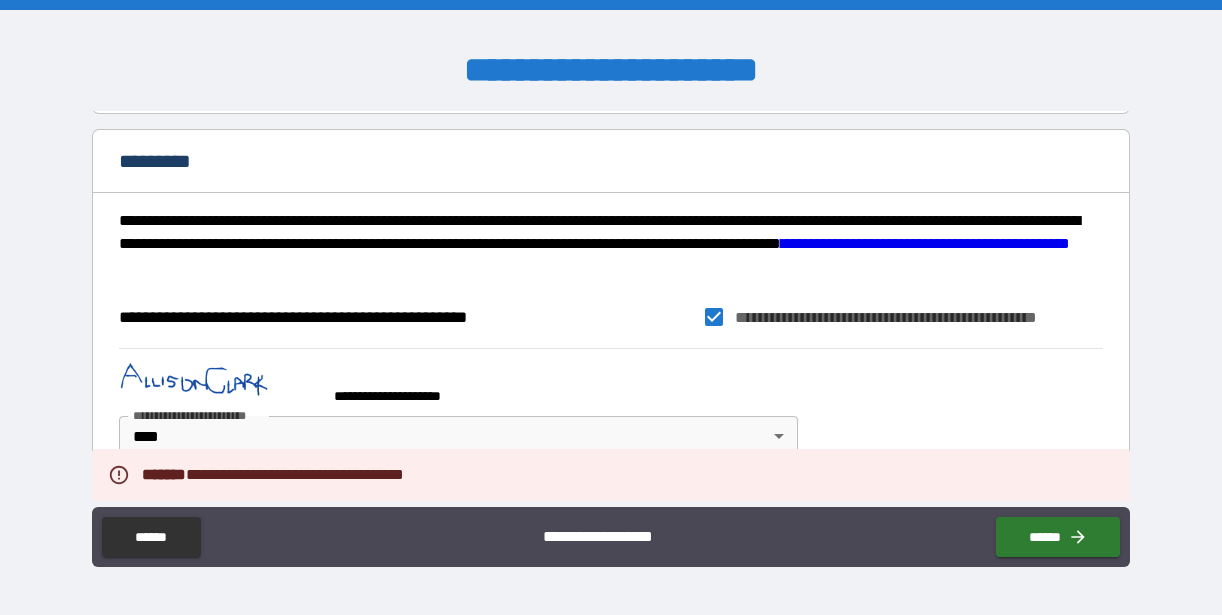click on "**********" at bounding box center [611, 407] 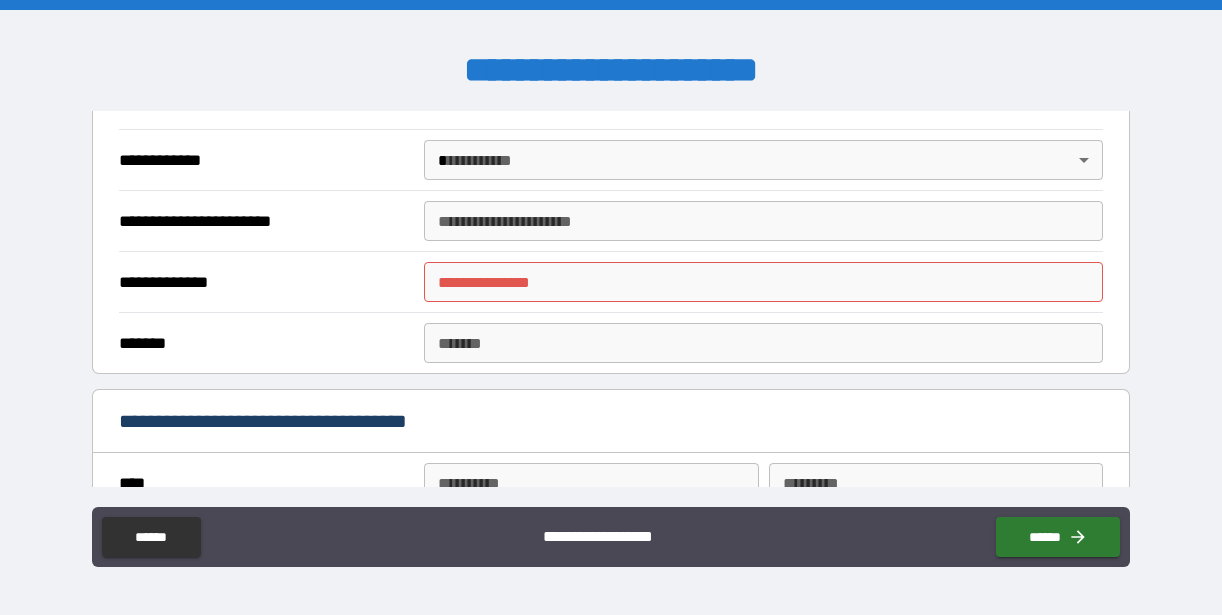 scroll, scrollTop: 1638, scrollLeft: 0, axis: vertical 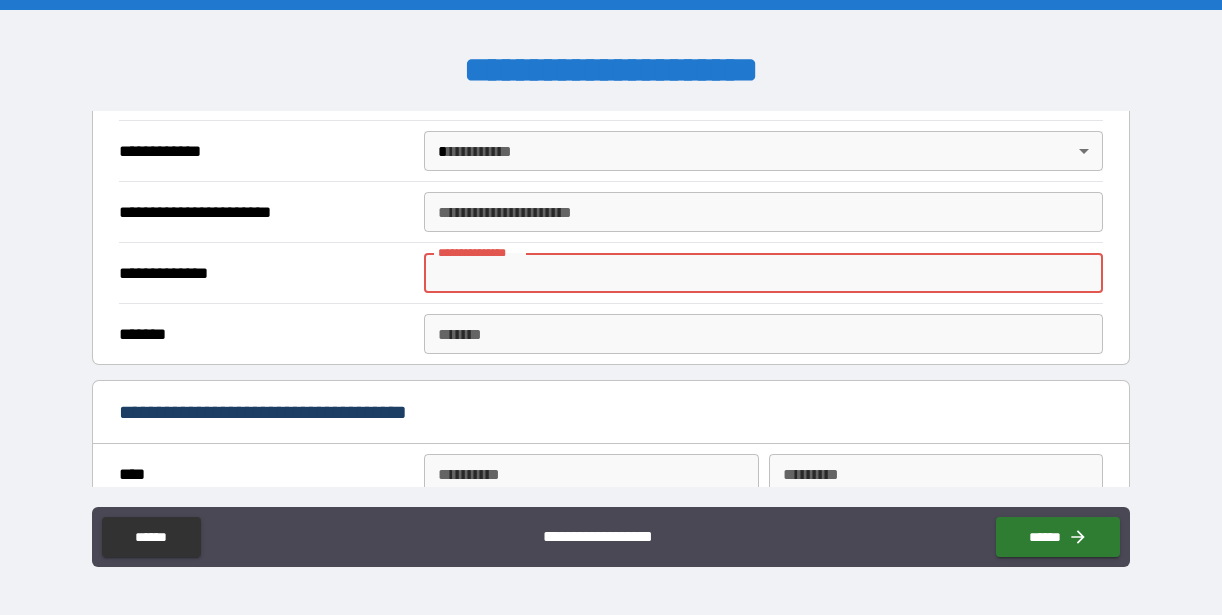 click on "**********" at bounding box center [764, 273] 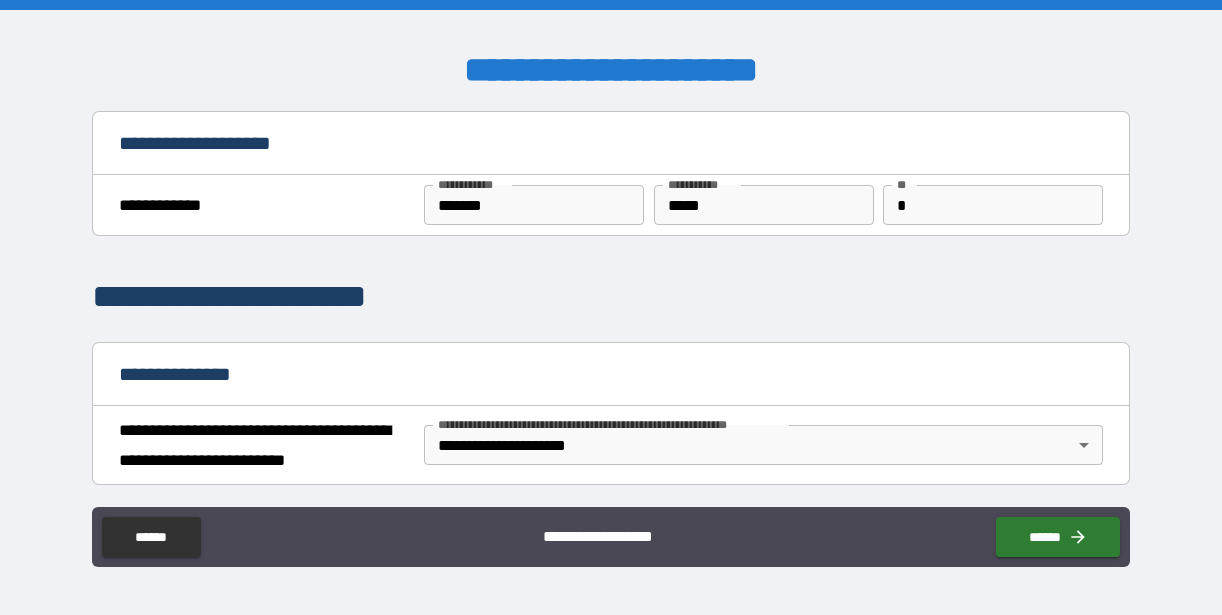 scroll, scrollTop: 0, scrollLeft: 0, axis: both 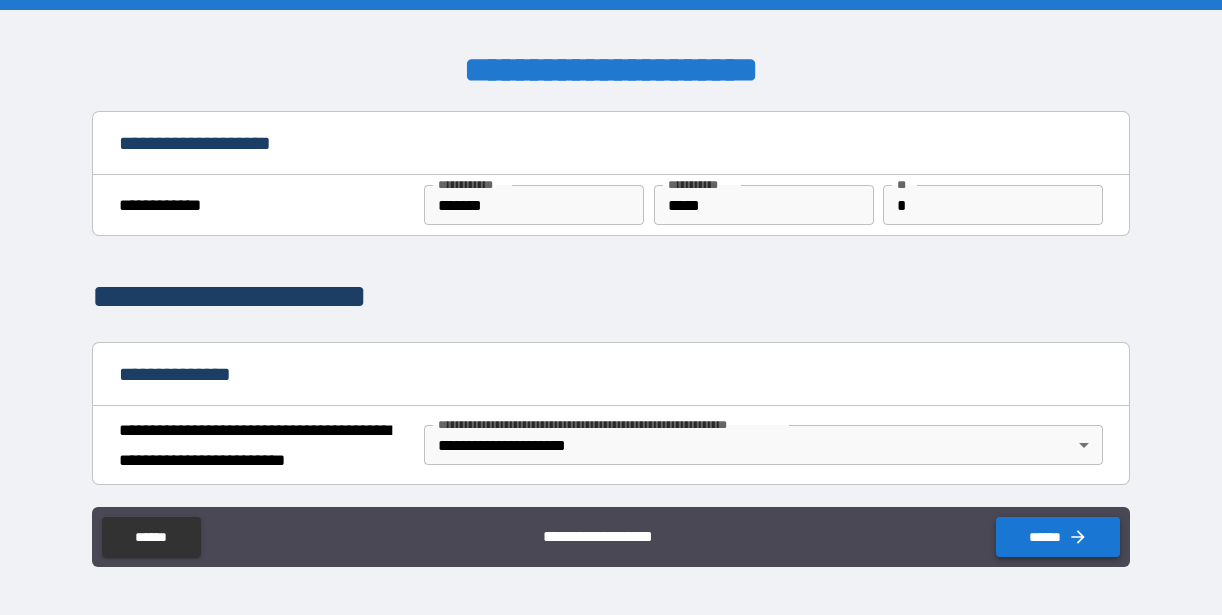 type on "**" 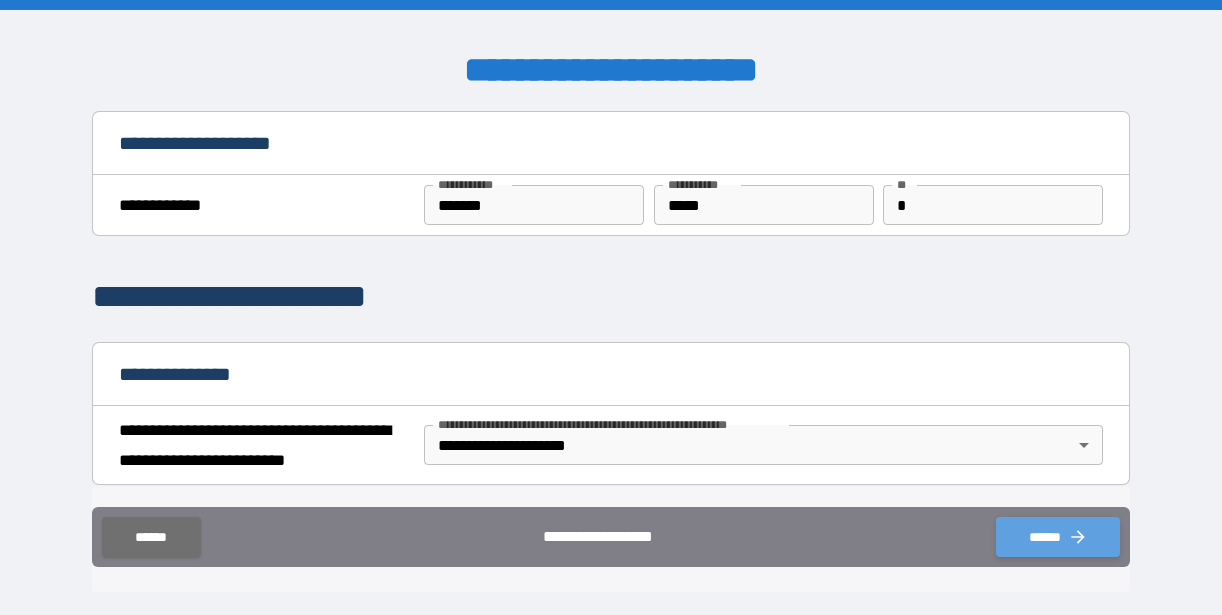 click on "******" at bounding box center [1058, 537] 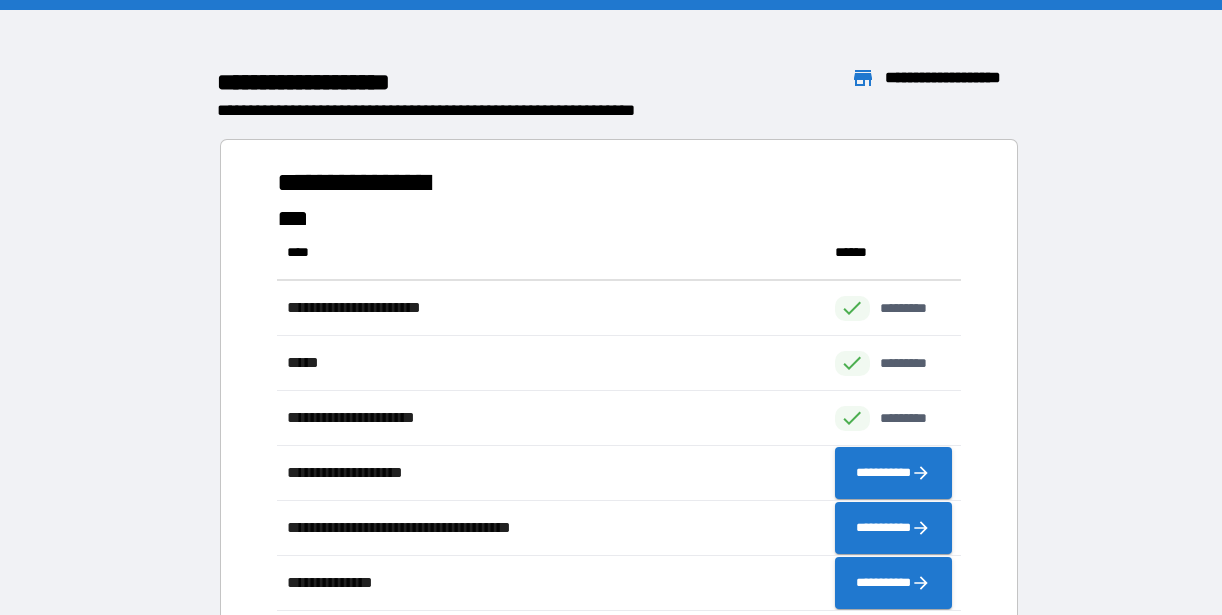 scroll, scrollTop: 1, scrollLeft: 1, axis: both 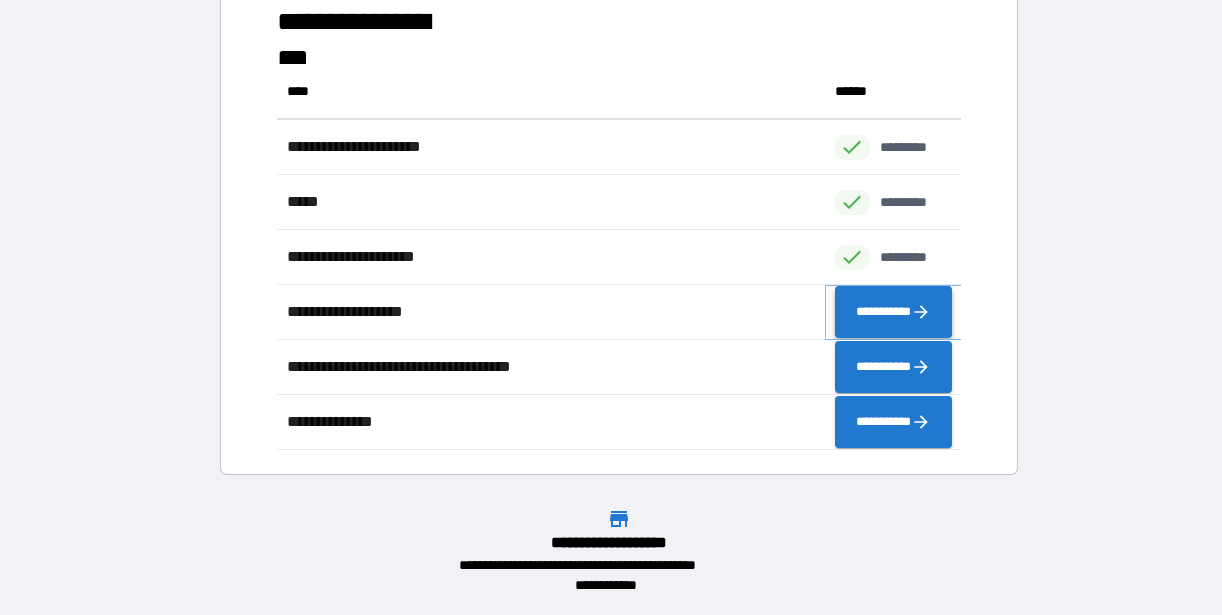 click on "**********" at bounding box center (893, 312) 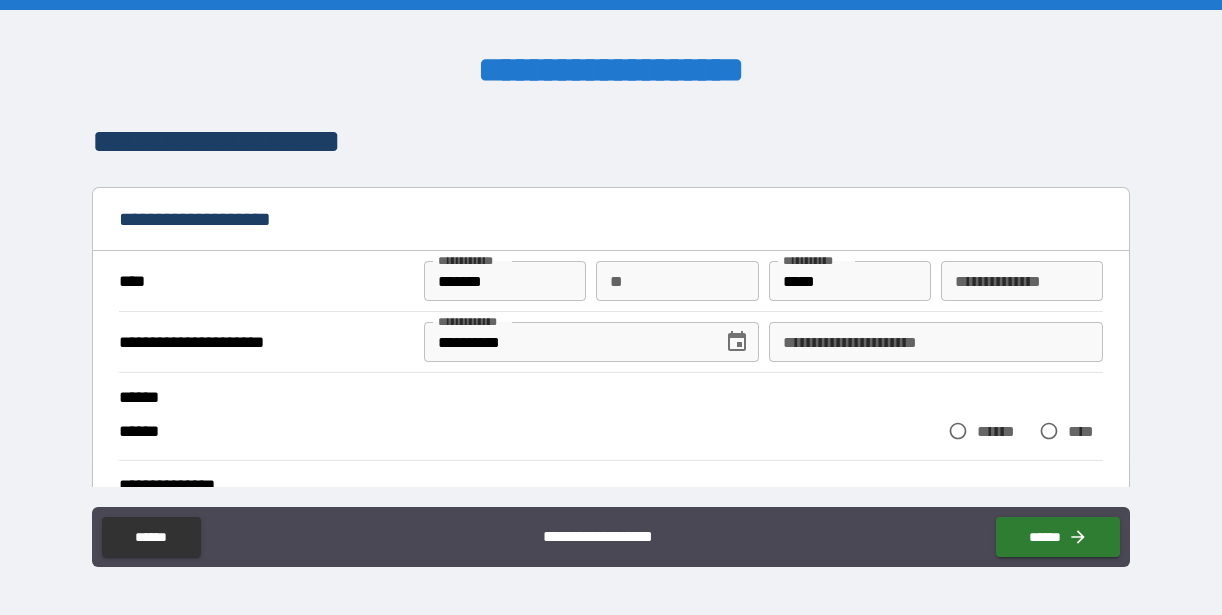 scroll, scrollTop: 30, scrollLeft: 0, axis: vertical 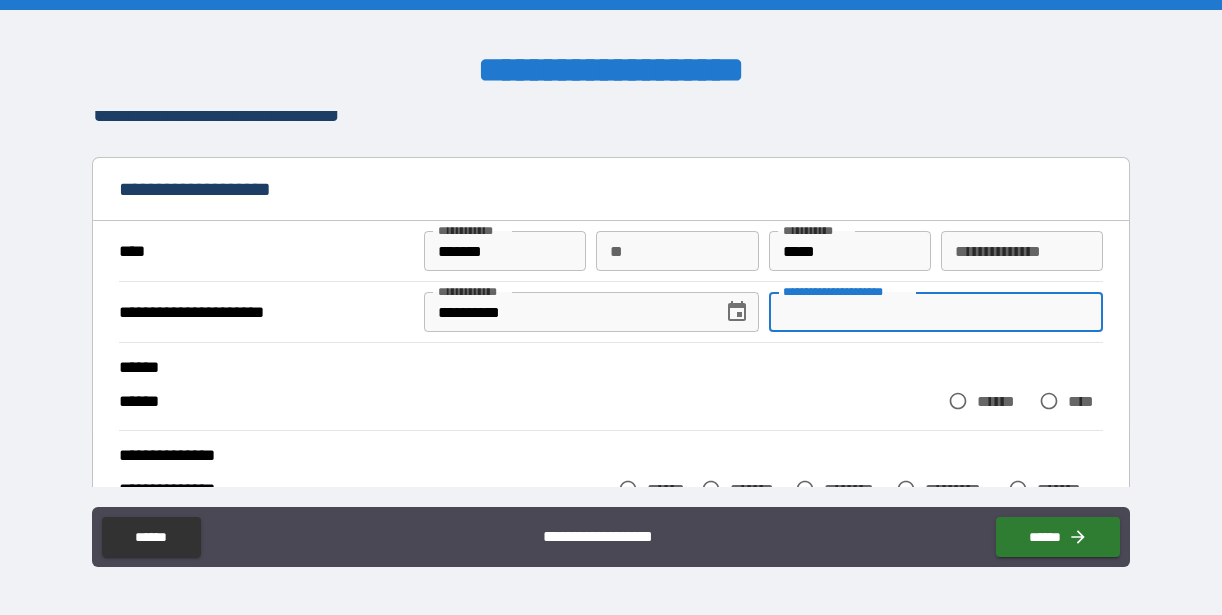 click on "**********" at bounding box center [936, 312] 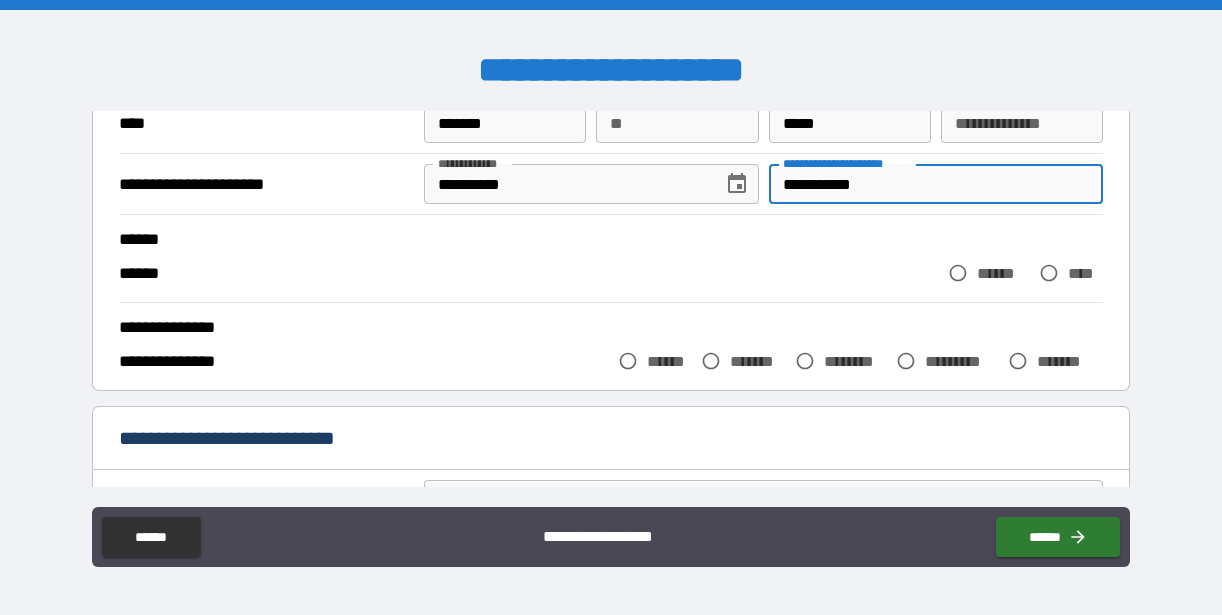 scroll, scrollTop: 188, scrollLeft: 0, axis: vertical 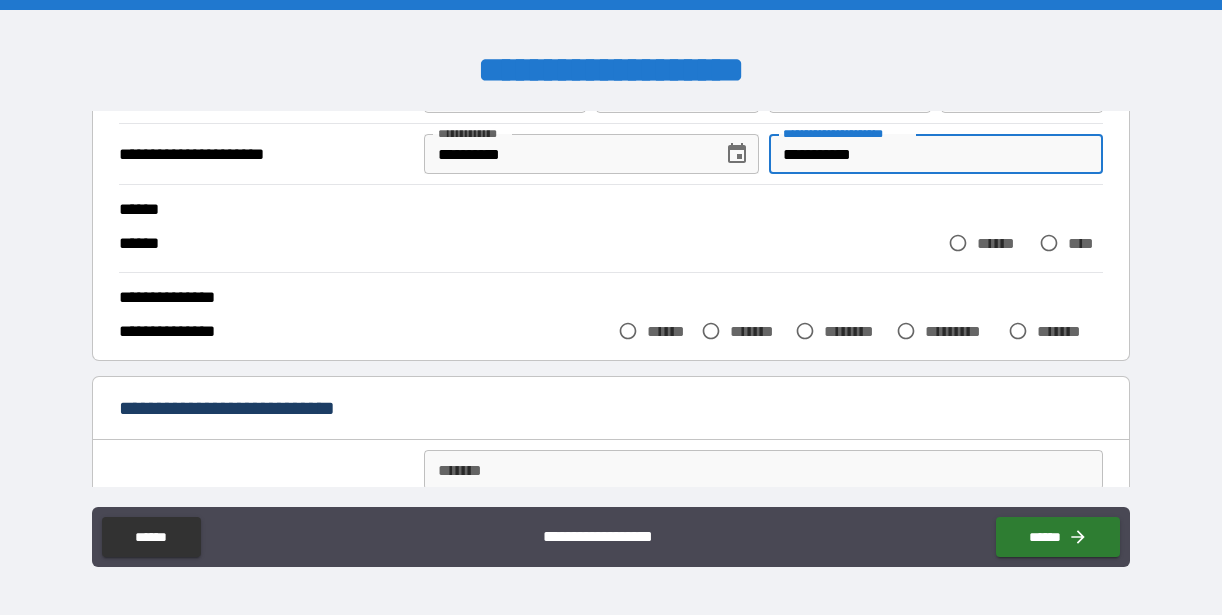 type on "**********" 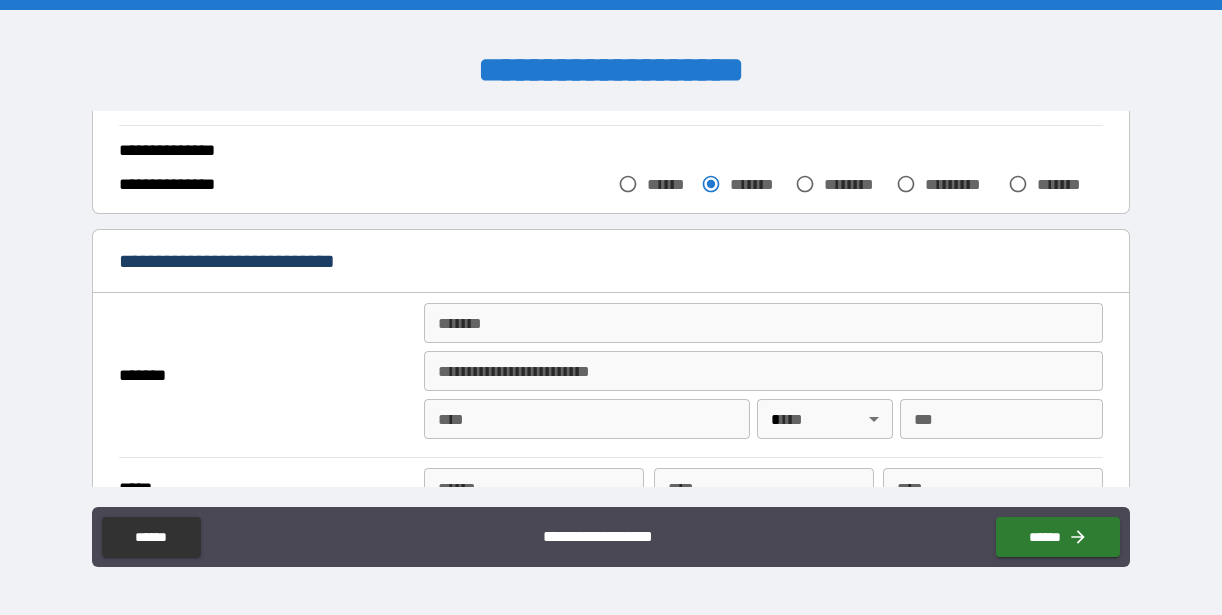 scroll, scrollTop: 360, scrollLeft: 0, axis: vertical 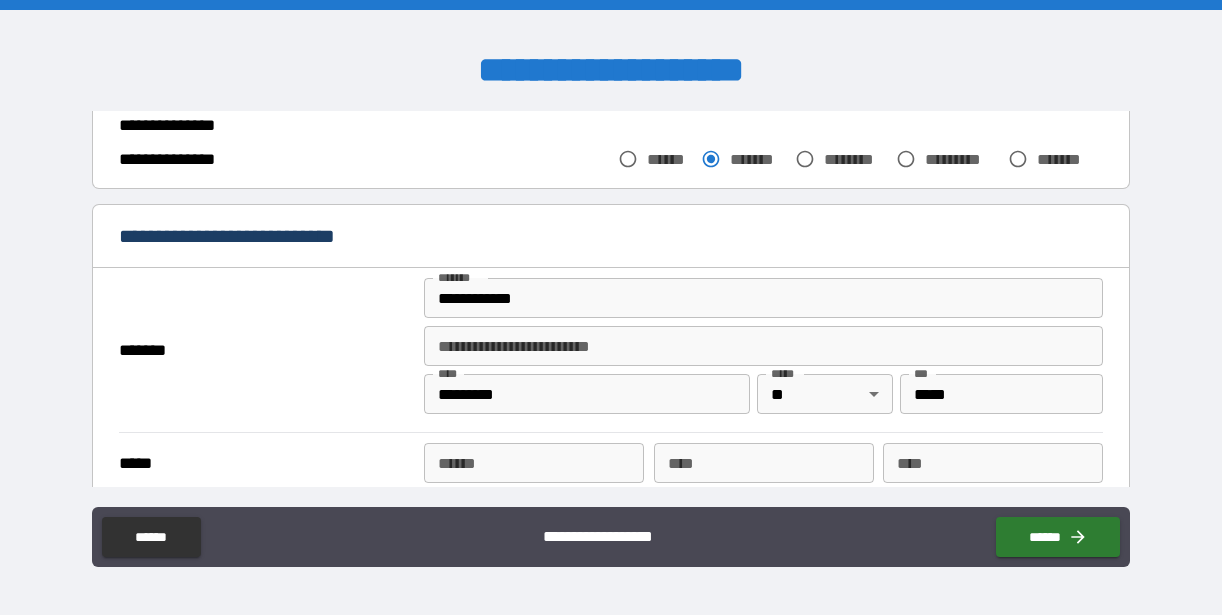 type on "**********" 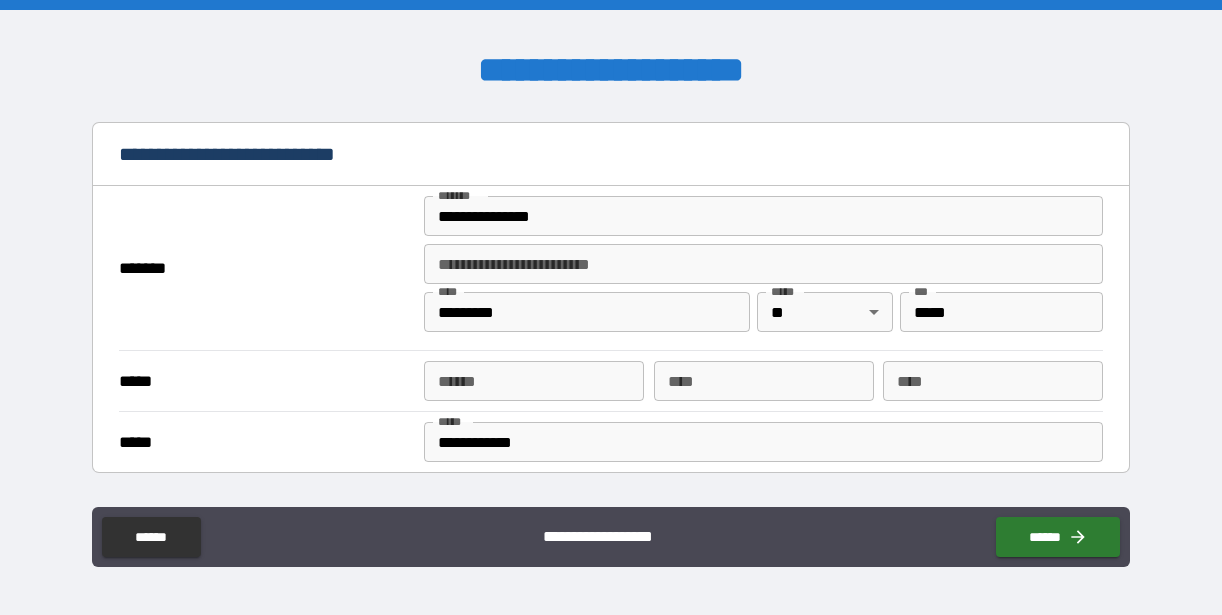 scroll, scrollTop: 467, scrollLeft: 0, axis: vertical 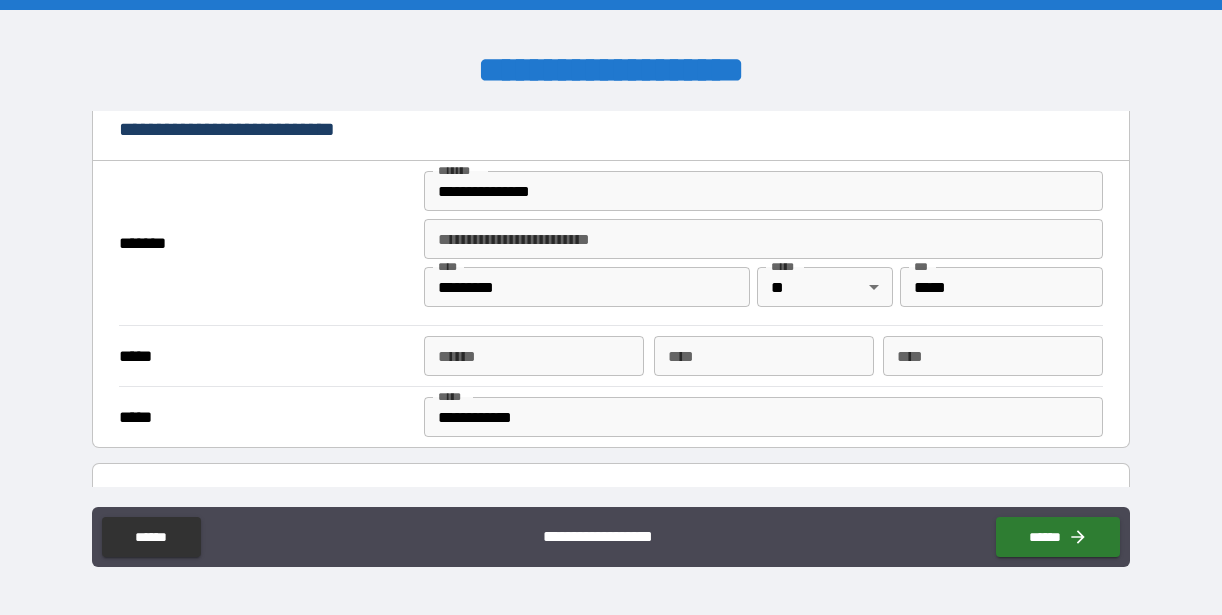 type on "*" 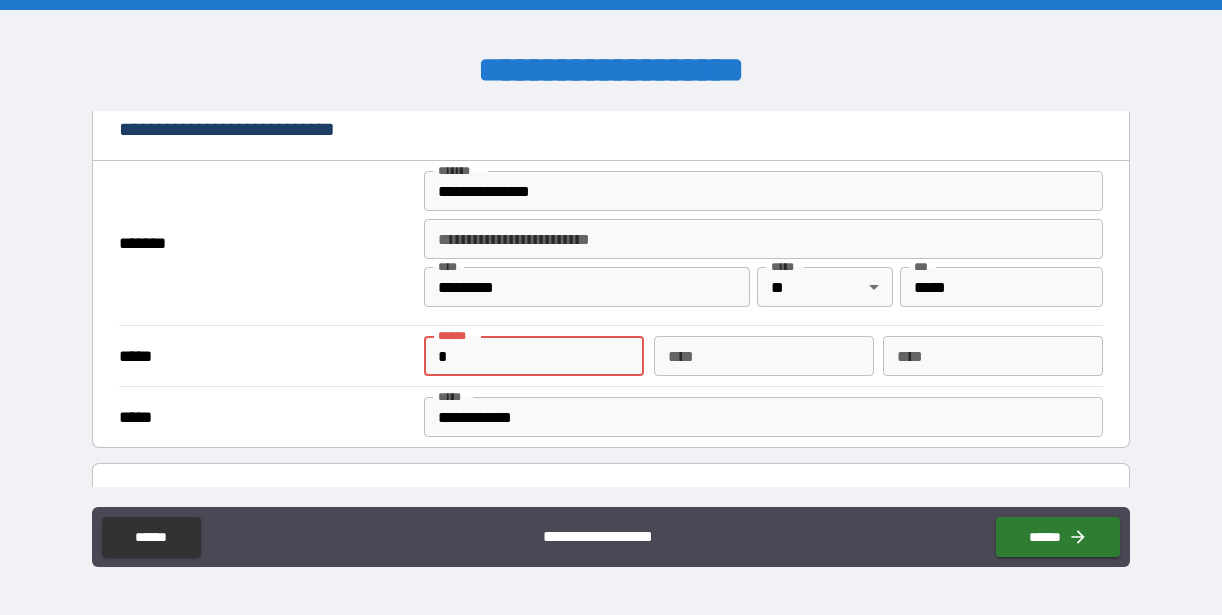 type 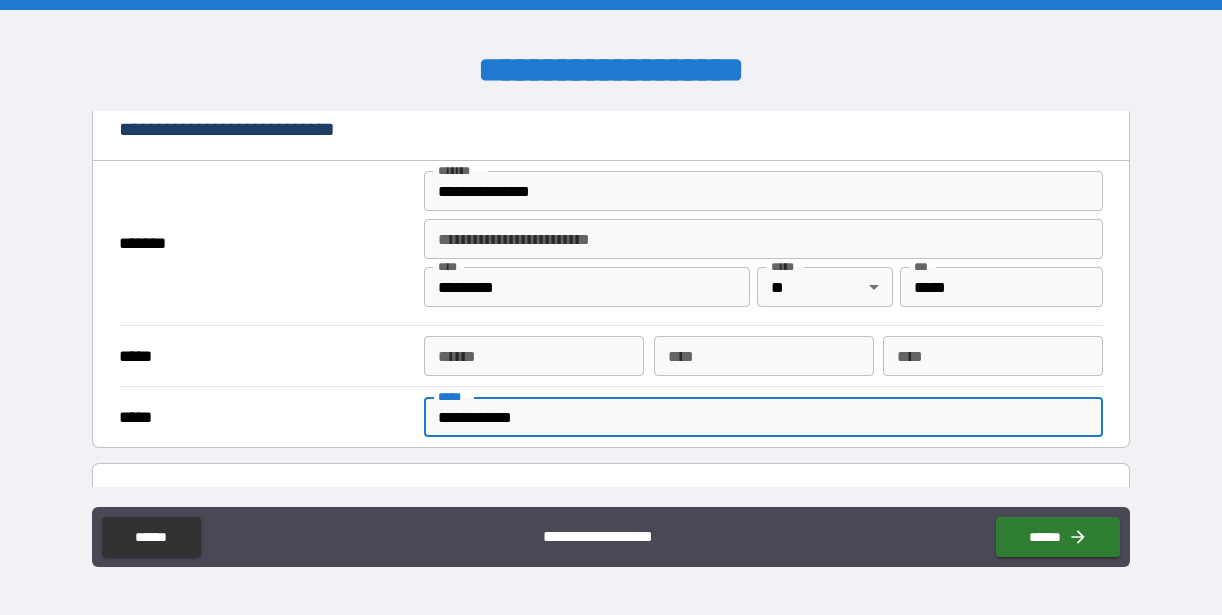 drag, startPoint x: 545, startPoint y: 422, endPoint x: 418, endPoint y: 412, distance: 127.39309 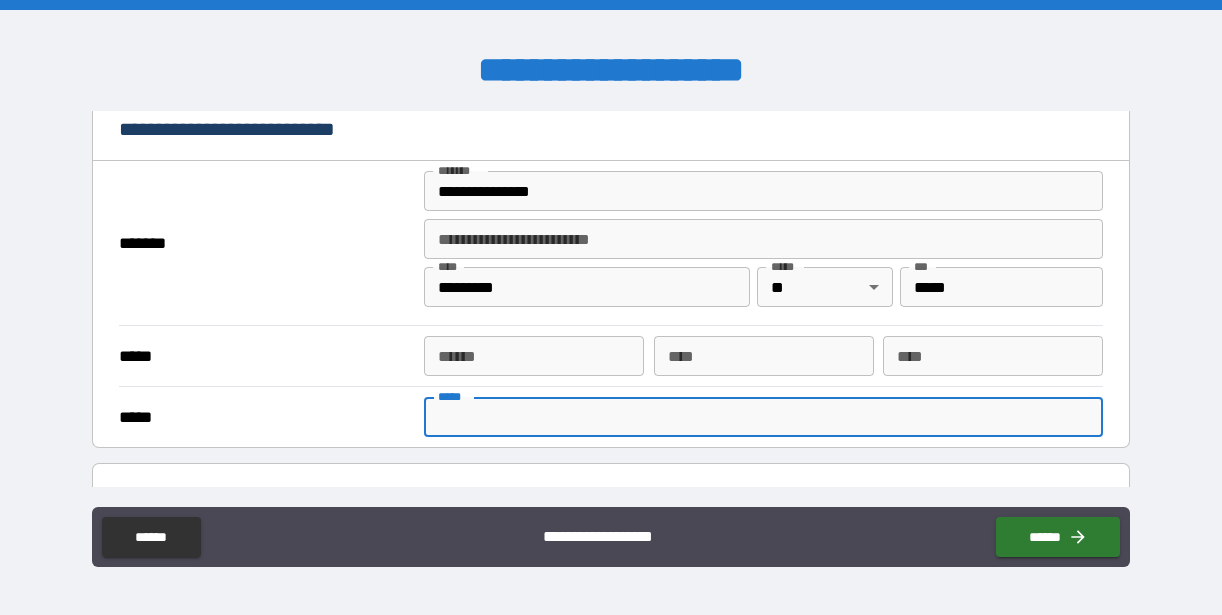 type 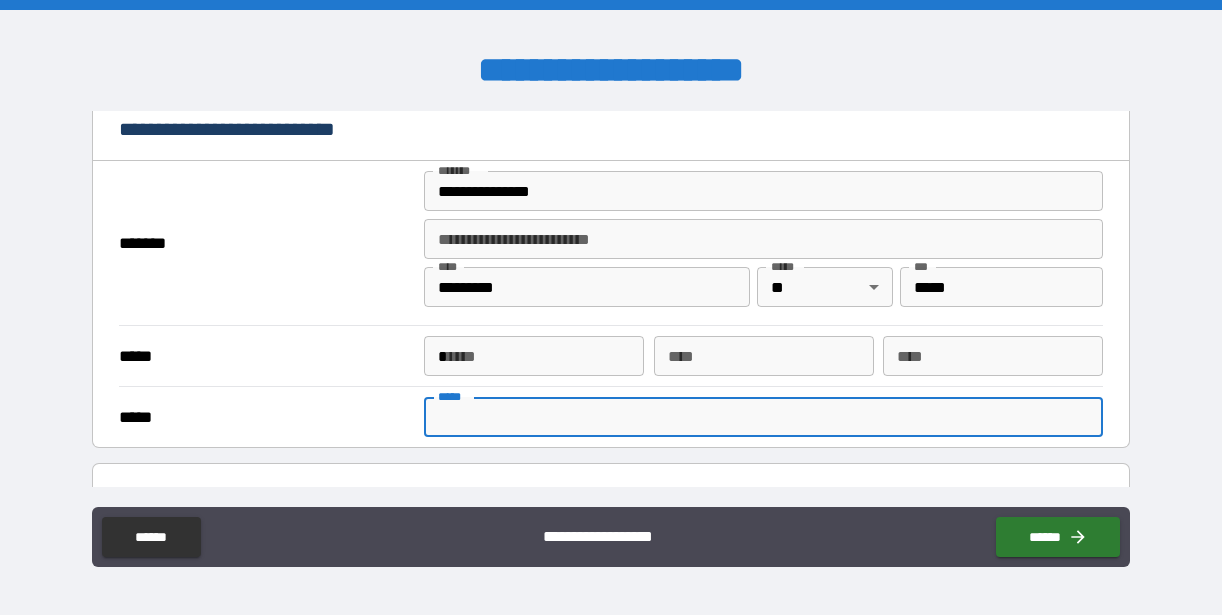 click on "*" at bounding box center (534, 356) 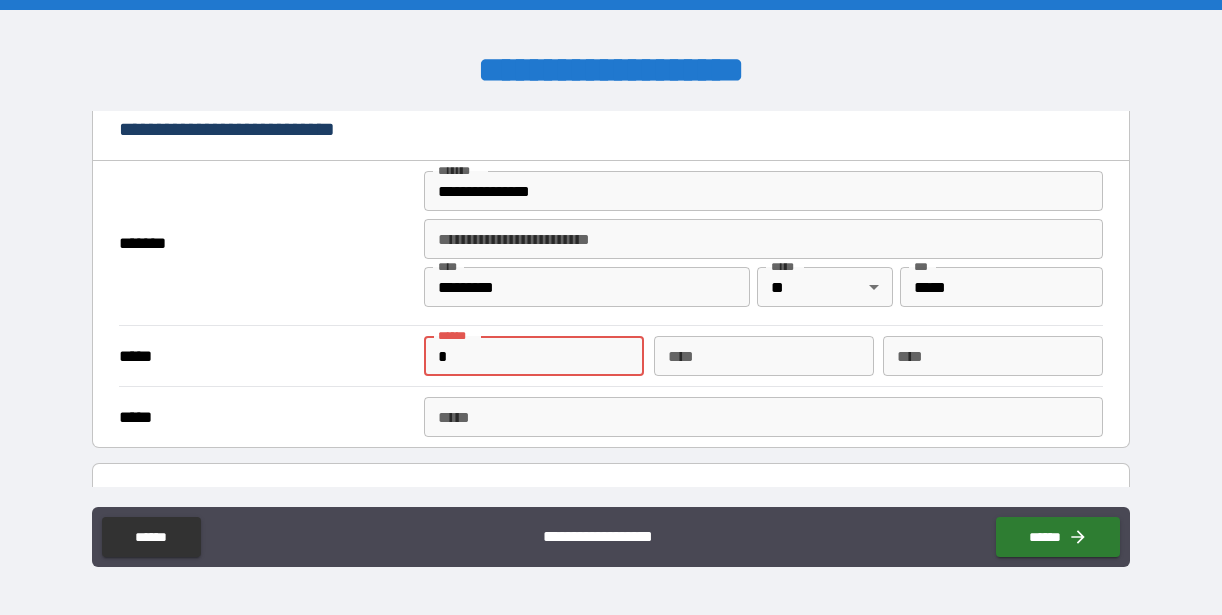 paste on "**********" 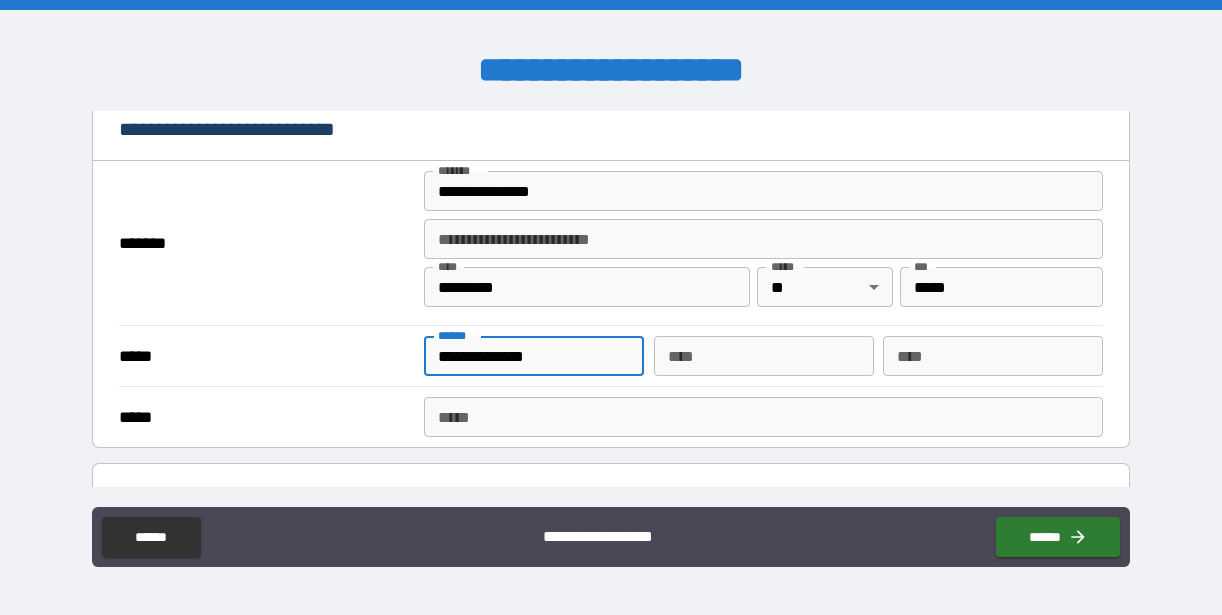 type on "*" 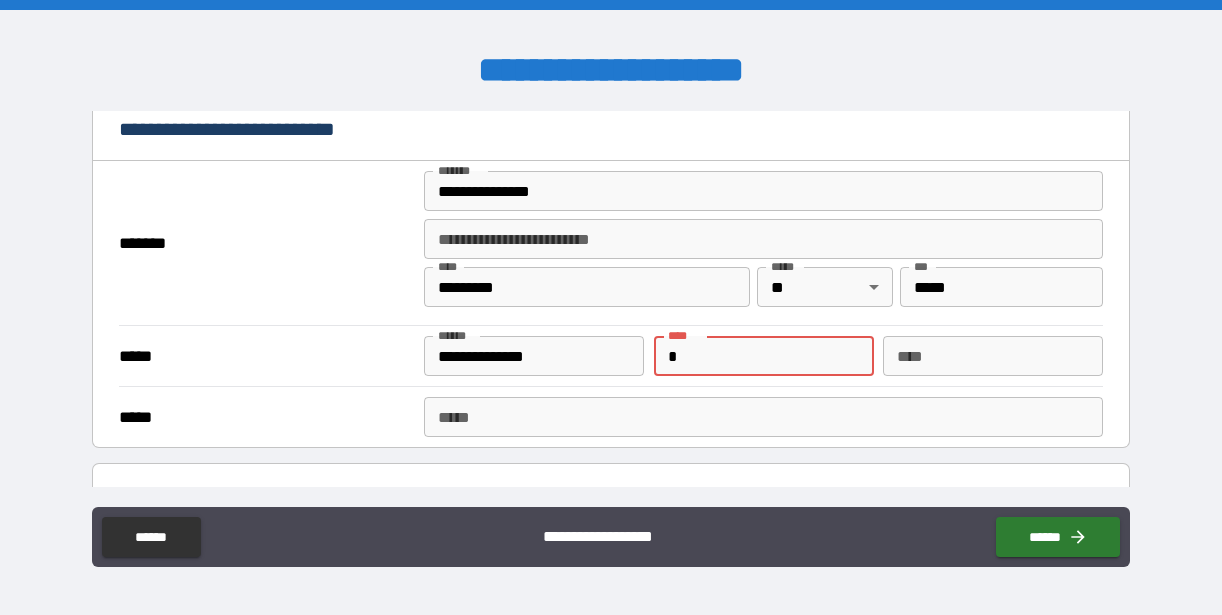 type 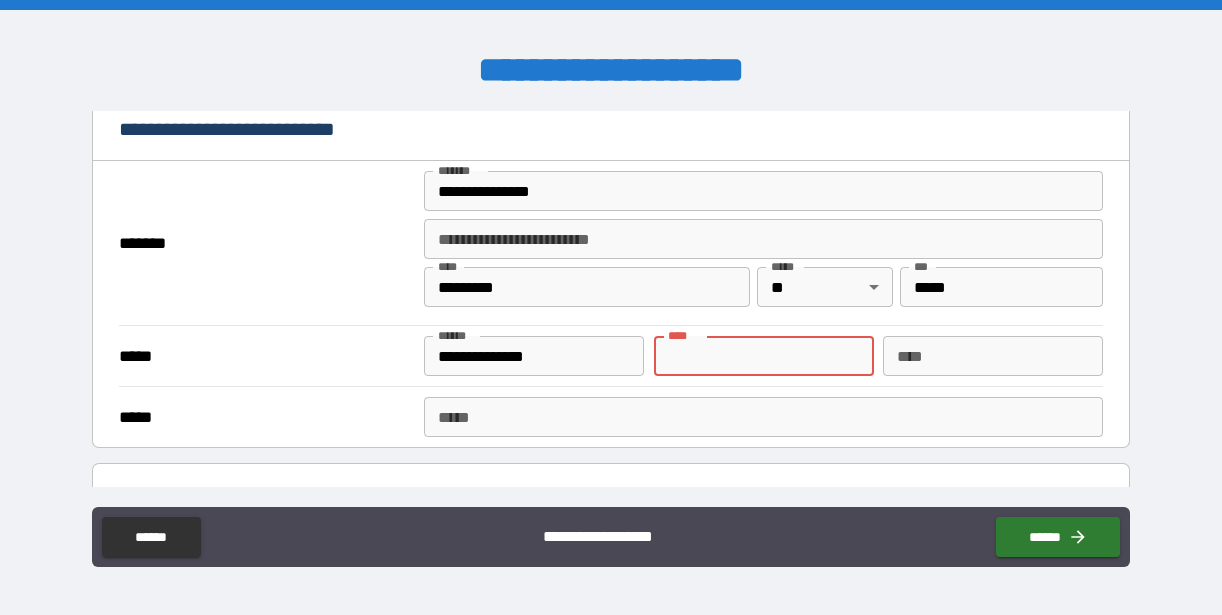 click on "*****" at bounding box center (764, 417) 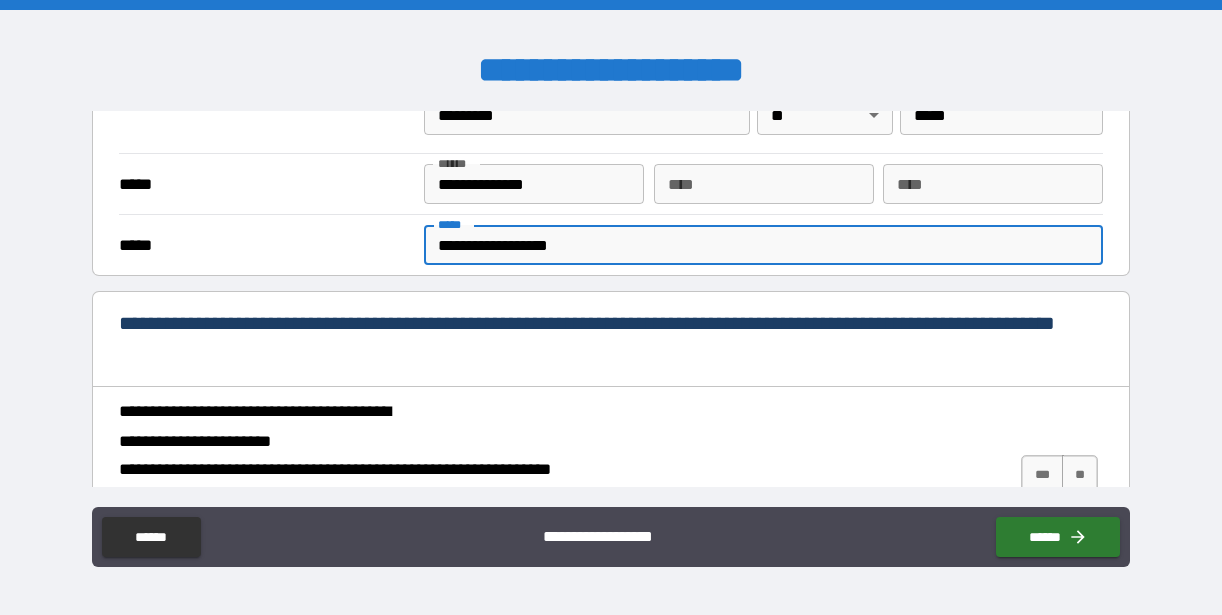scroll, scrollTop: 774, scrollLeft: 0, axis: vertical 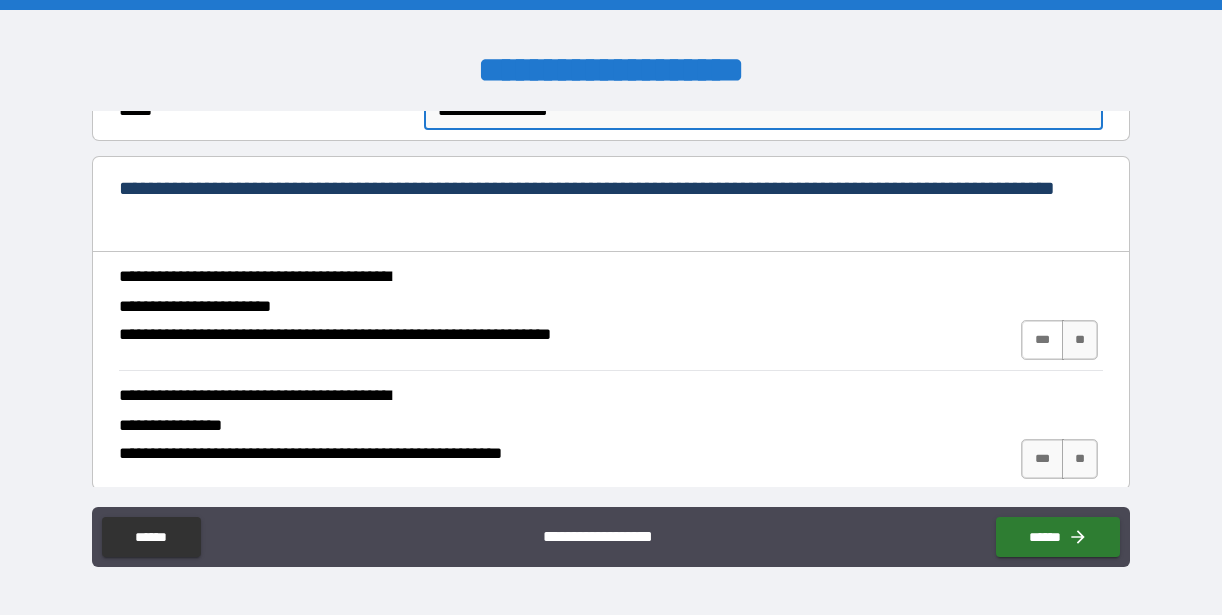 type on "**********" 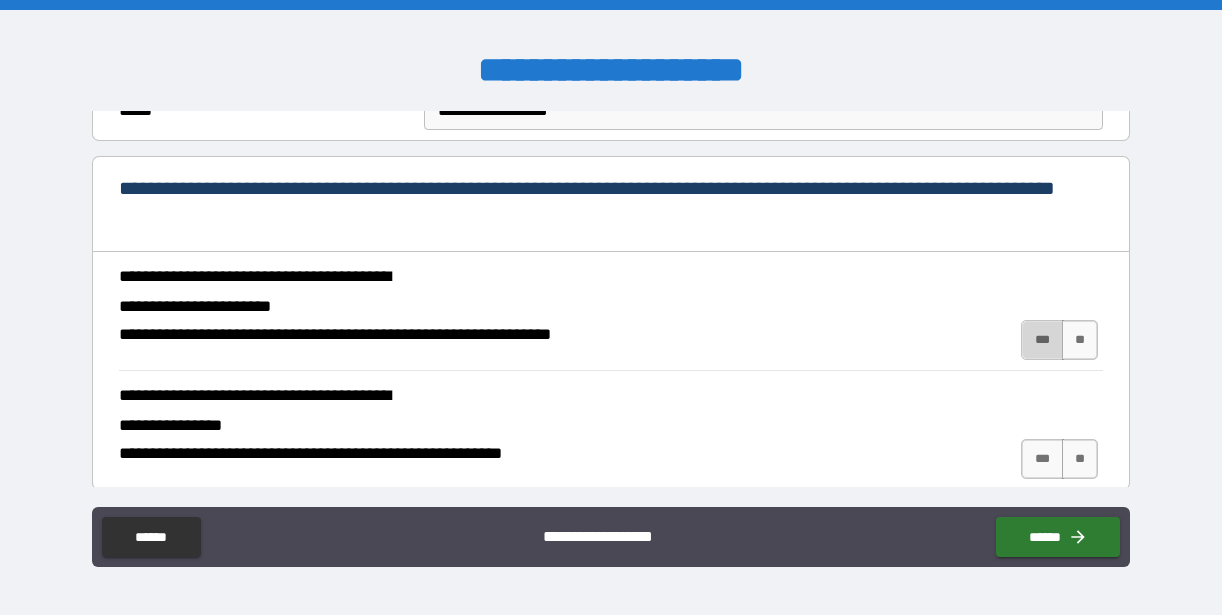 click on "***" at bounding box center [1042, 340] 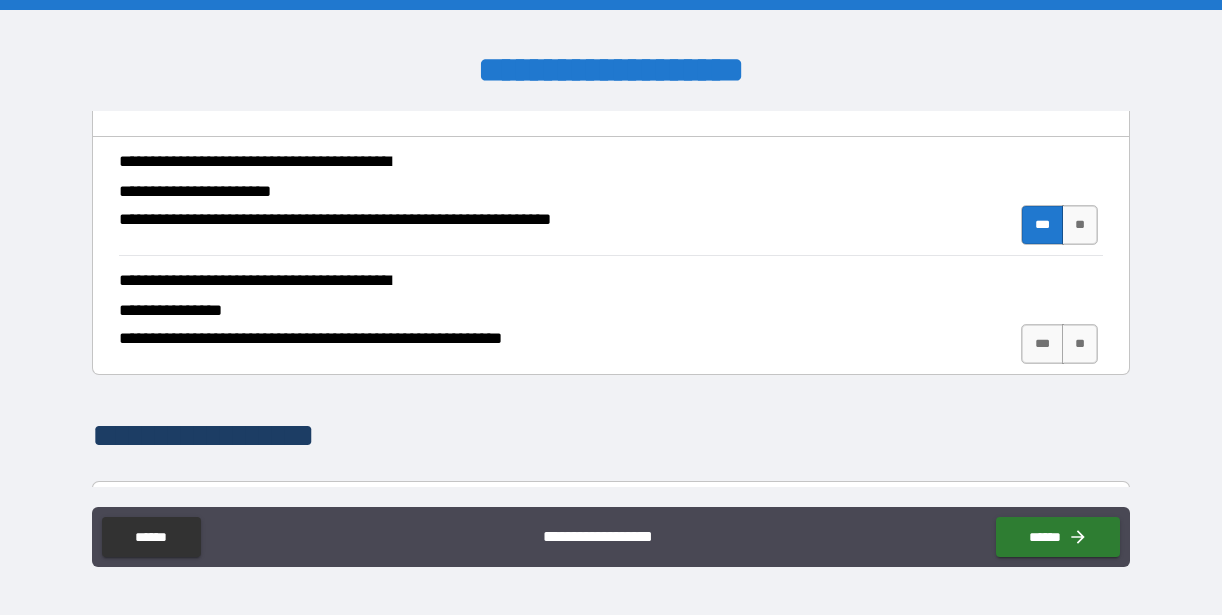 scroll, scrollTop: 925, scrollLeft: 0, axis: vertical 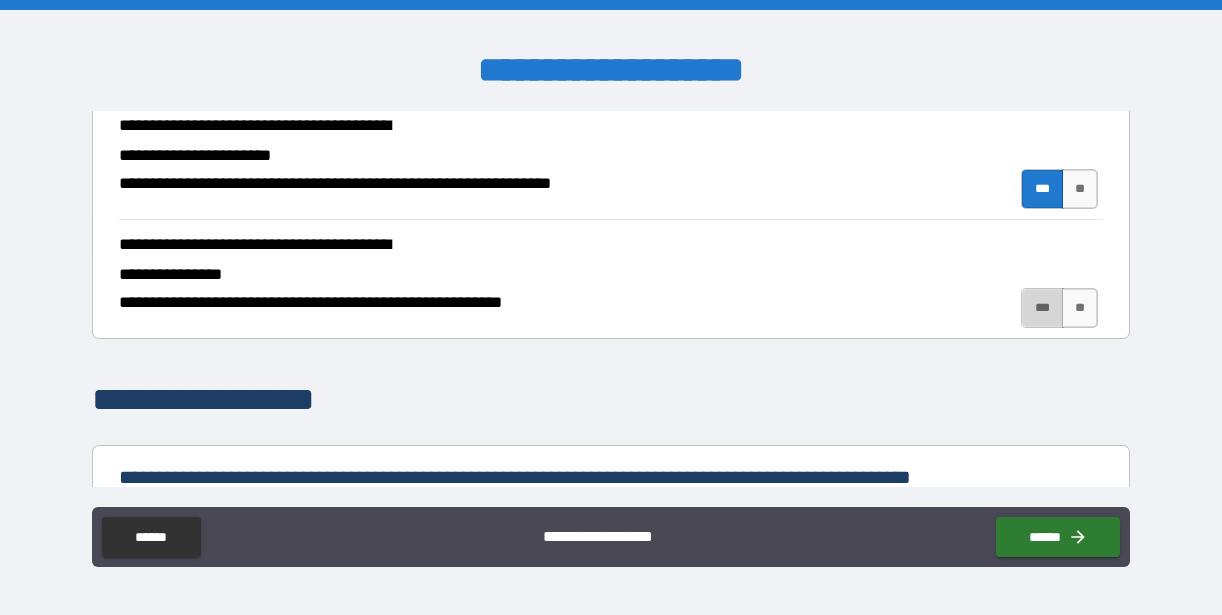 click on "***" at bounding box center [1042, 308] 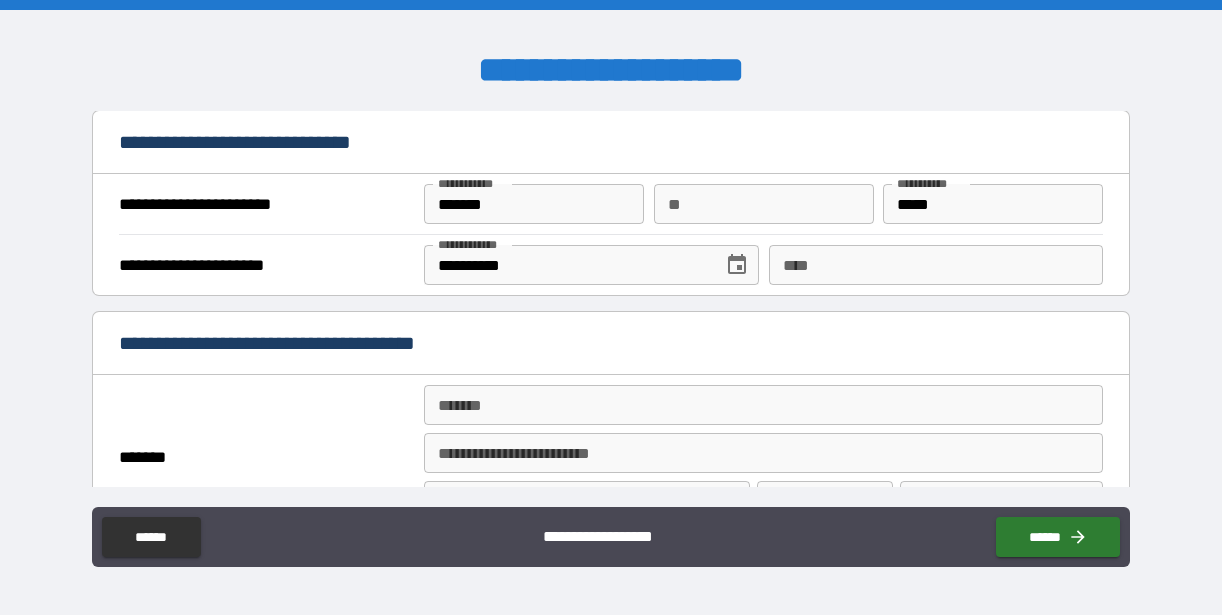 scroll, scrollTop: 1432, scrollLeft: 0, axis: vertical 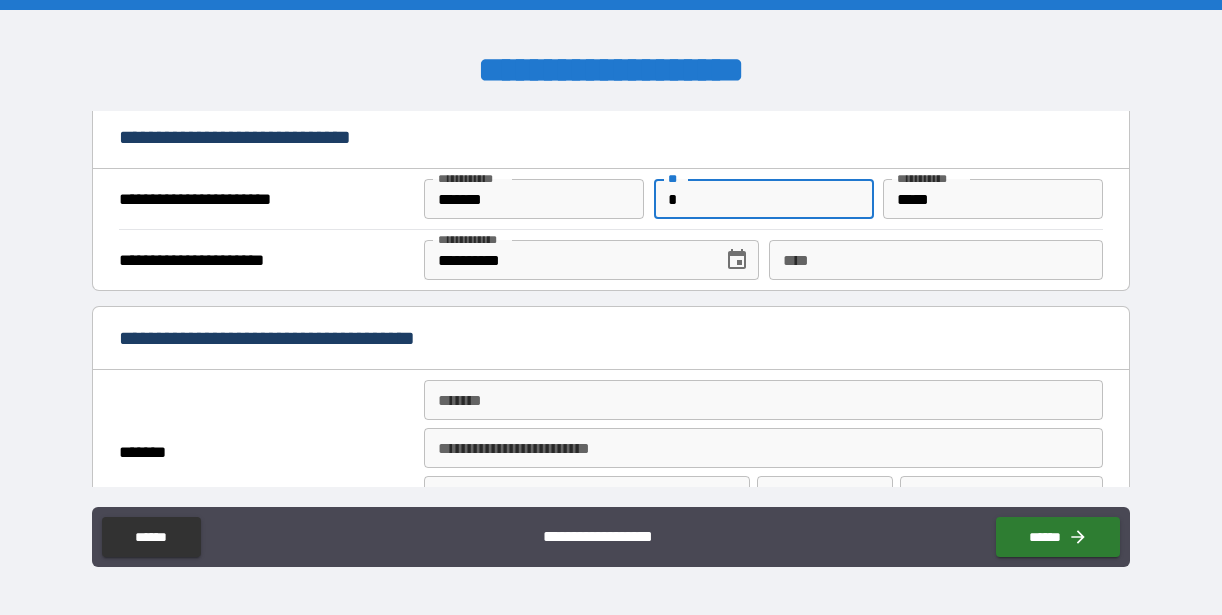 type on "*" 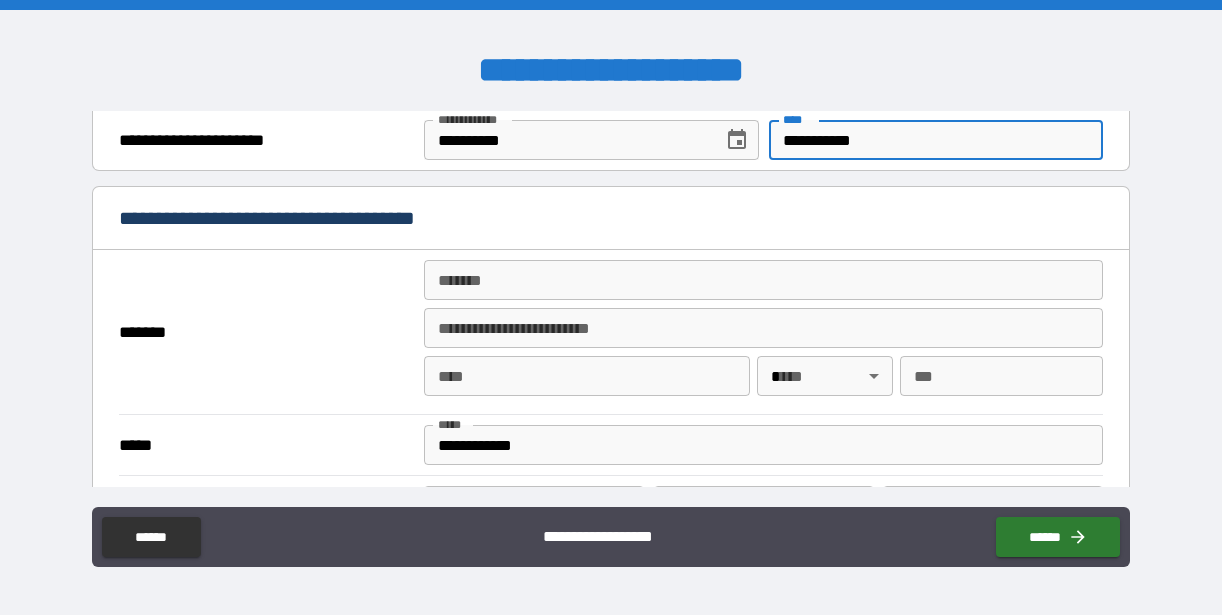 scroll, scrollTop: 1563, scrollLeft: 0, axis: vertical 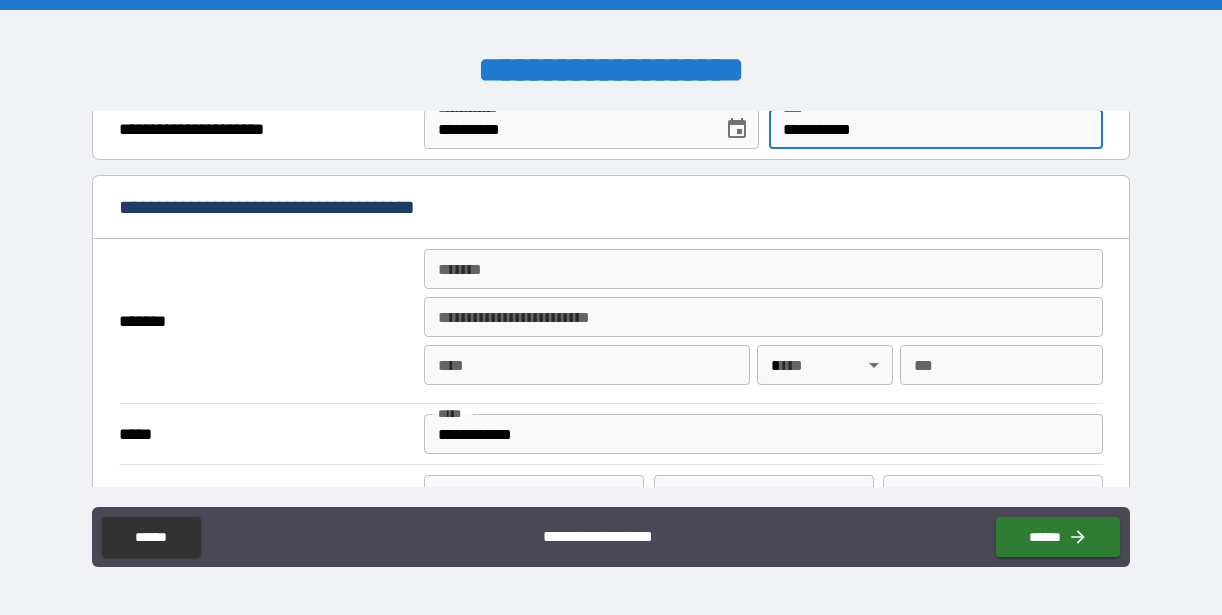 type on "**********" 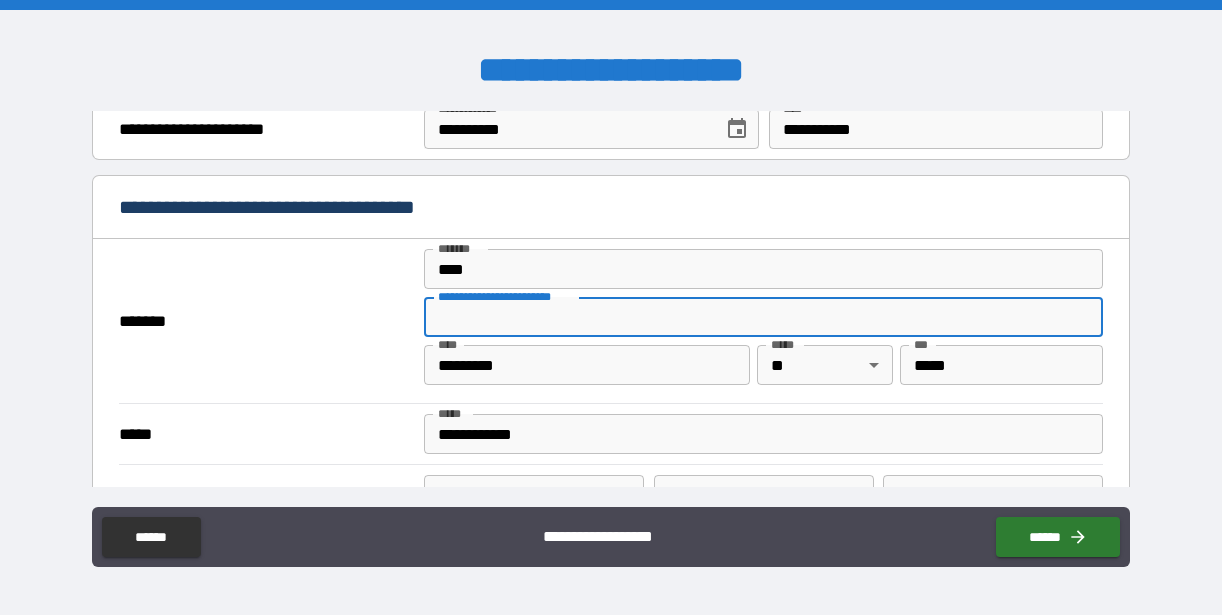 type on "**********" 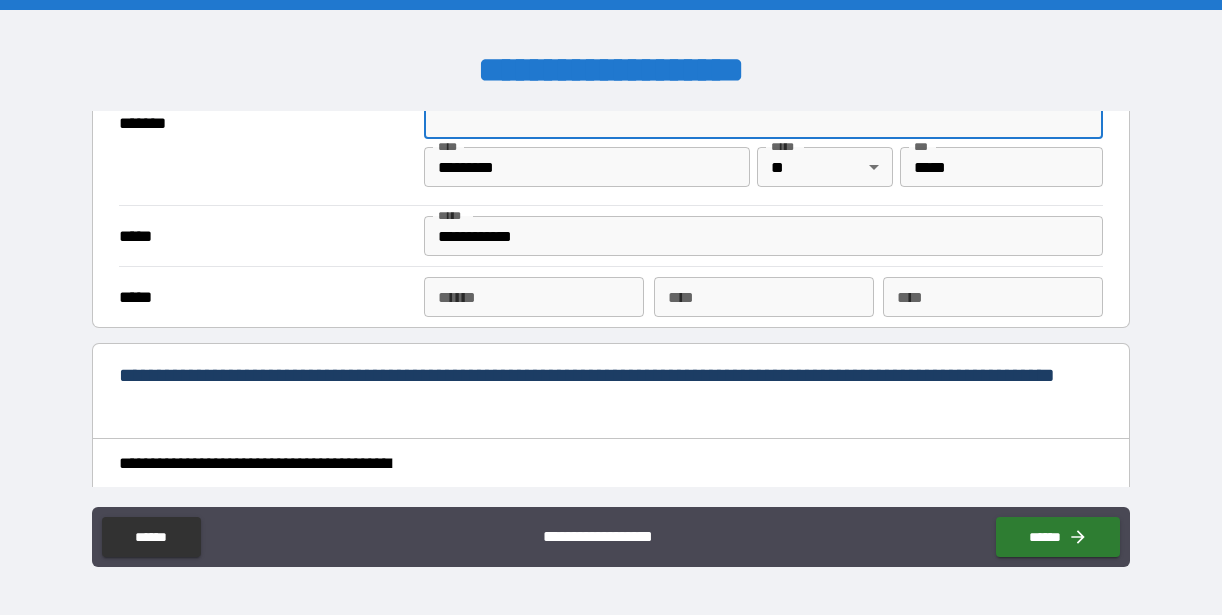 scroll, scrollTop: 1802, scrollLeft: 0, axis: vertical 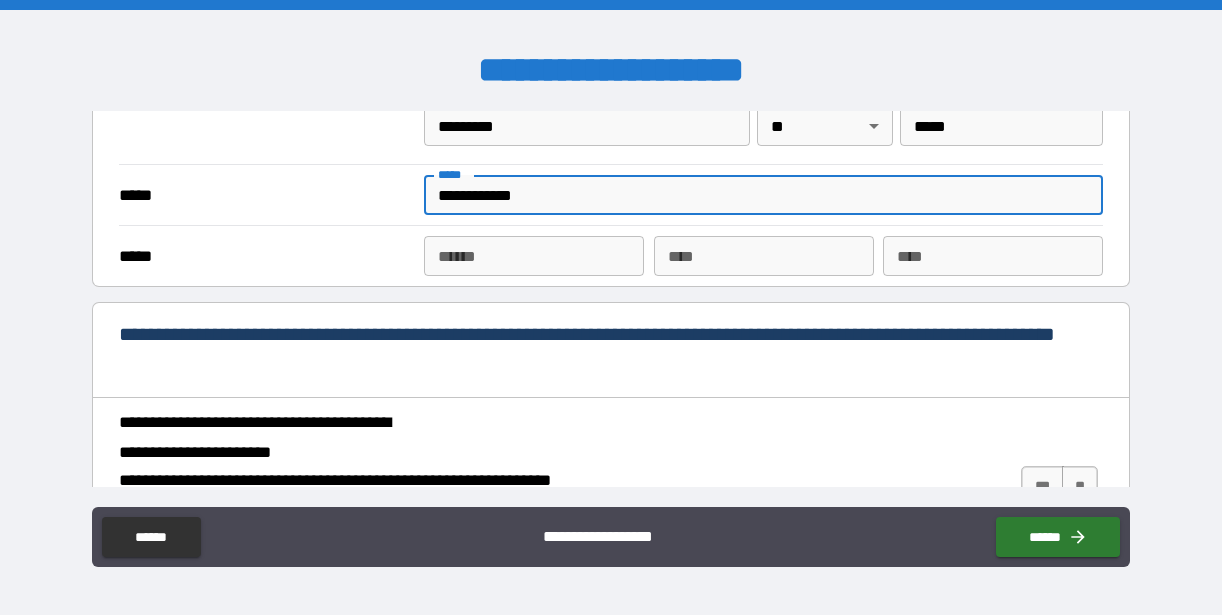 drag, startPoint x: 565, startPoint y: 199, endPoint x: 365, endPoint y: 193, distance: 200.08998 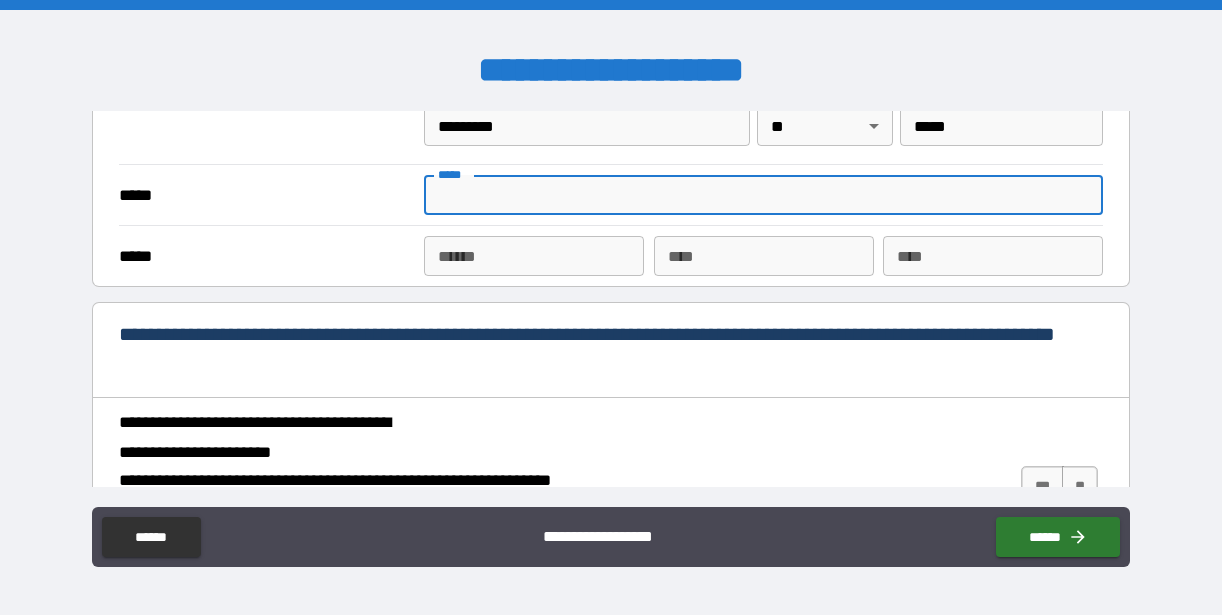 type 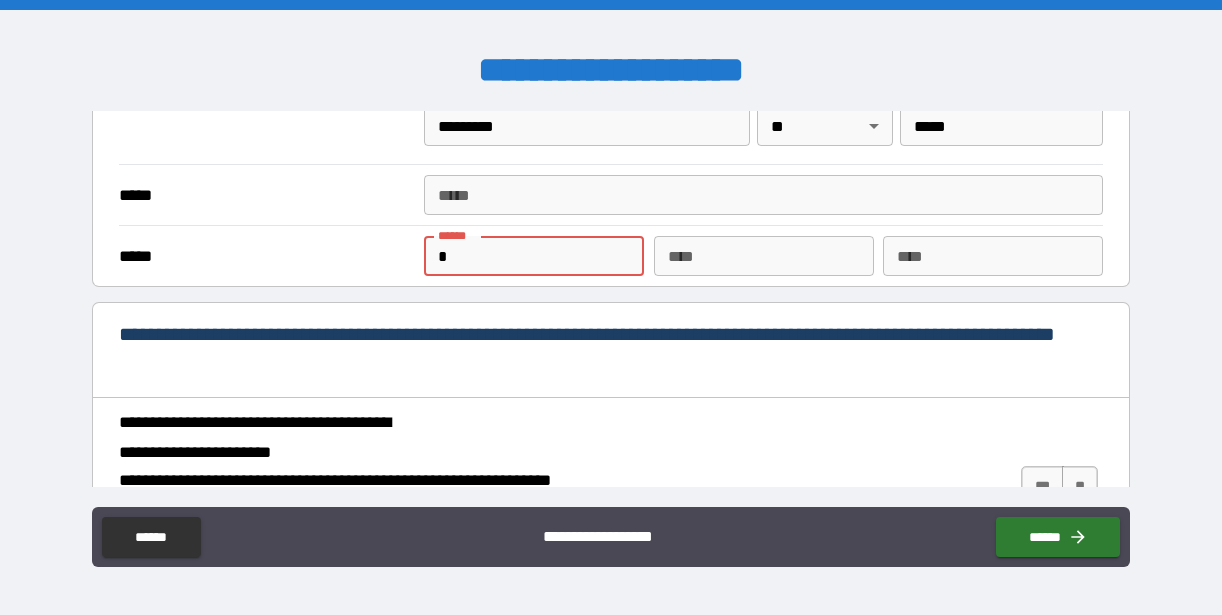 paste on "**********" 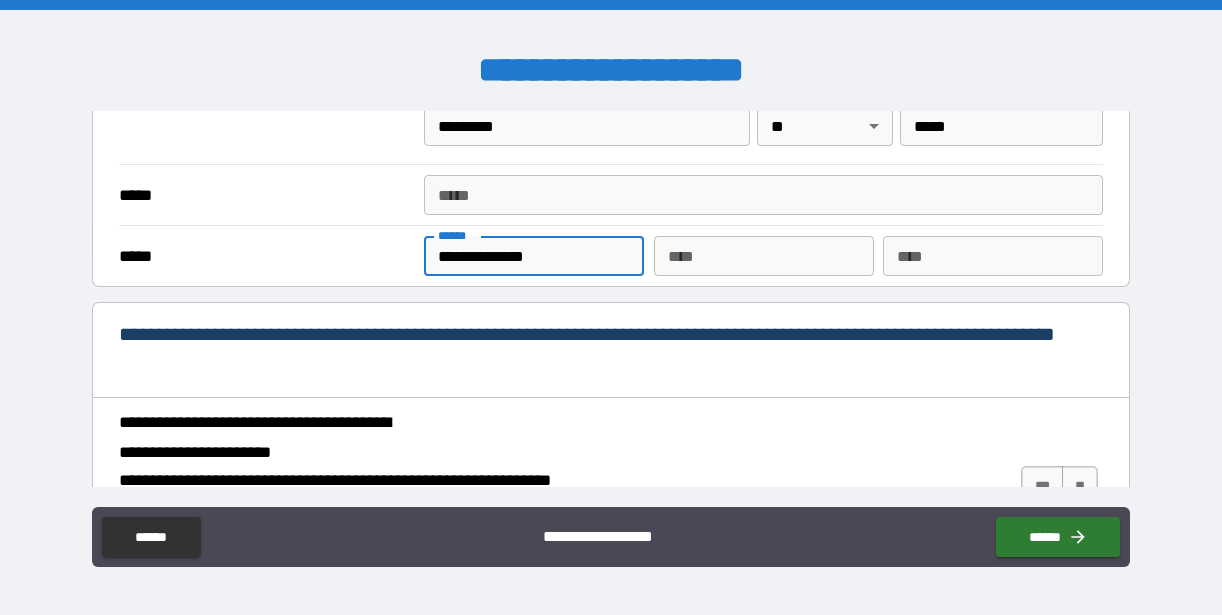click on "*****" at bounding box center (764, 195) 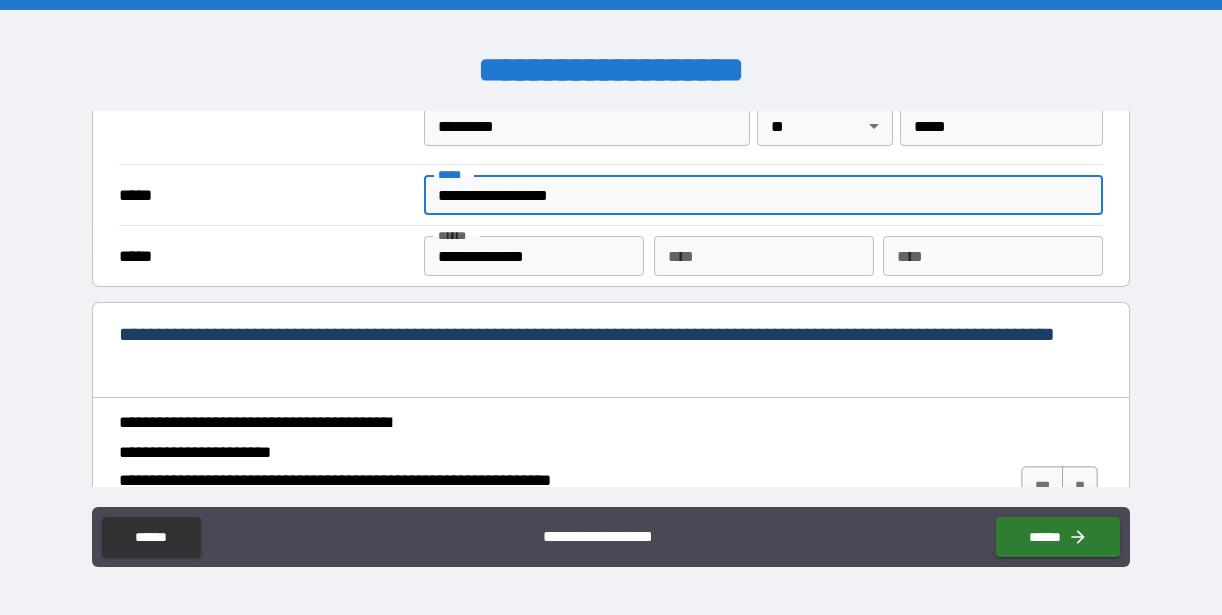 type on "**********" 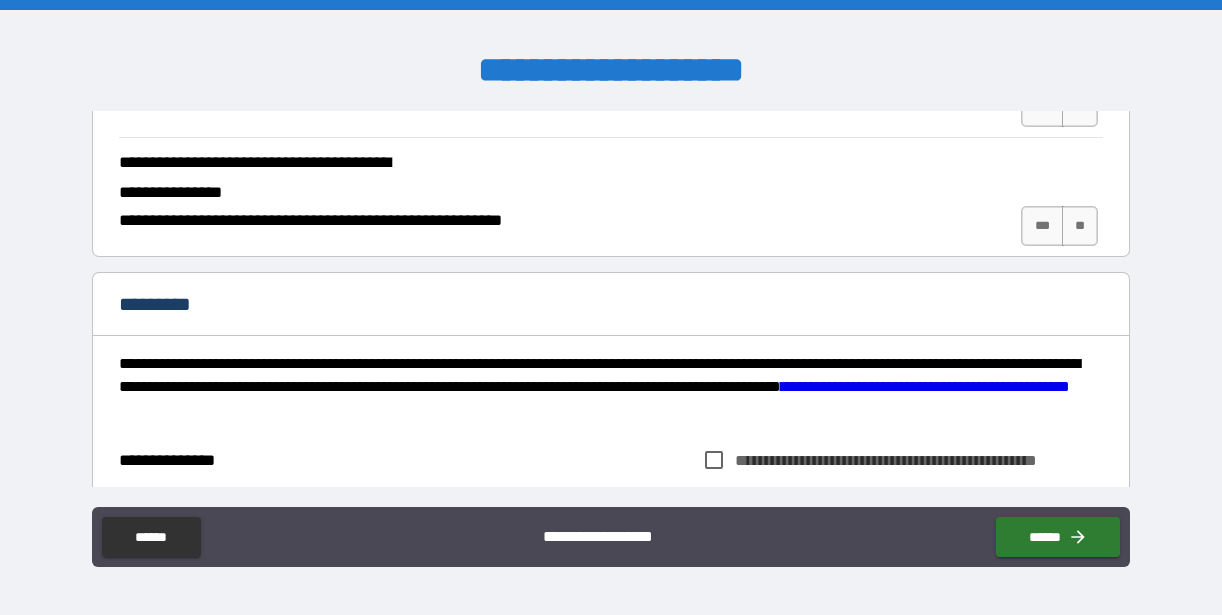 scroll, scrollTop: 1931, scrollLeft: 0, axis: vertical 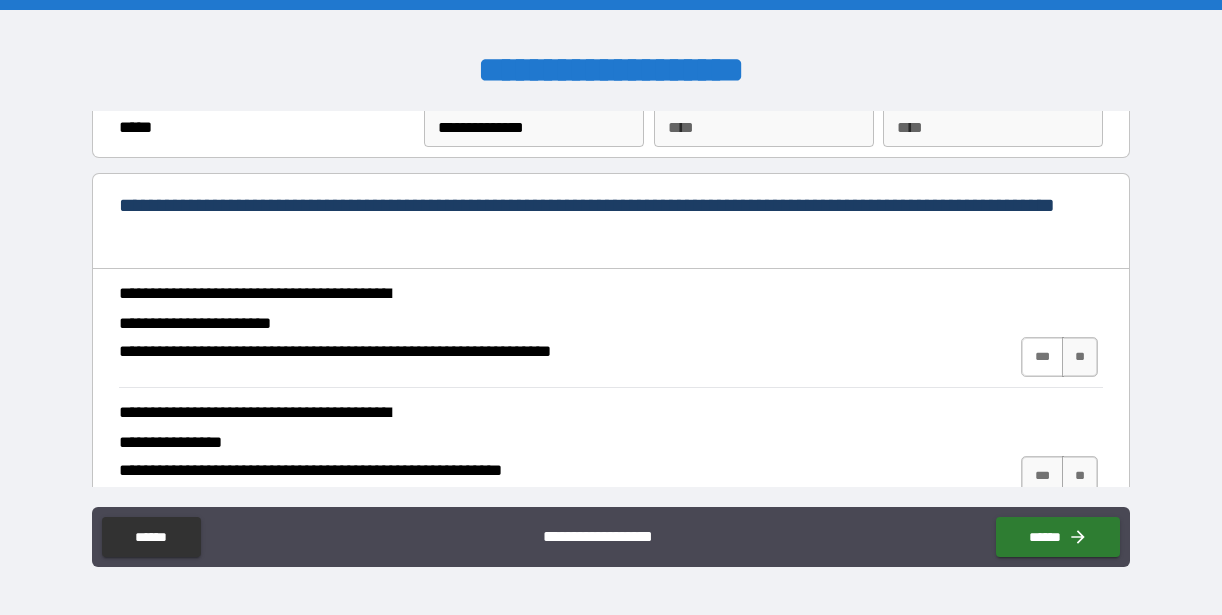 click on "***" at bounding box center (1042, 357) 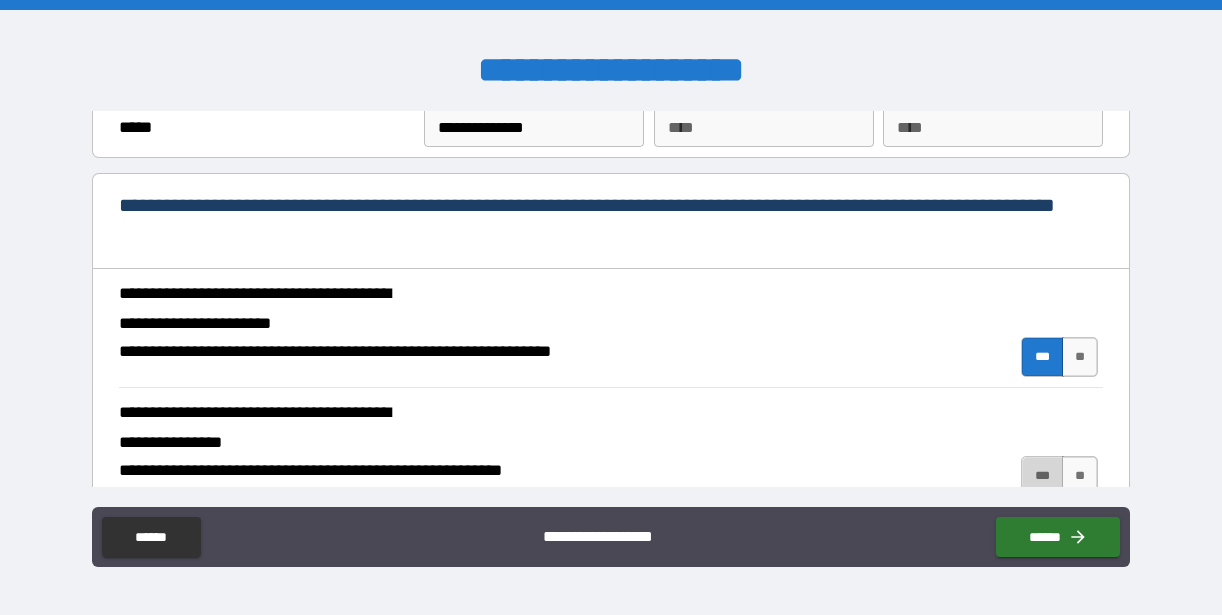 click on "***" at bounding box center (1042, 476) 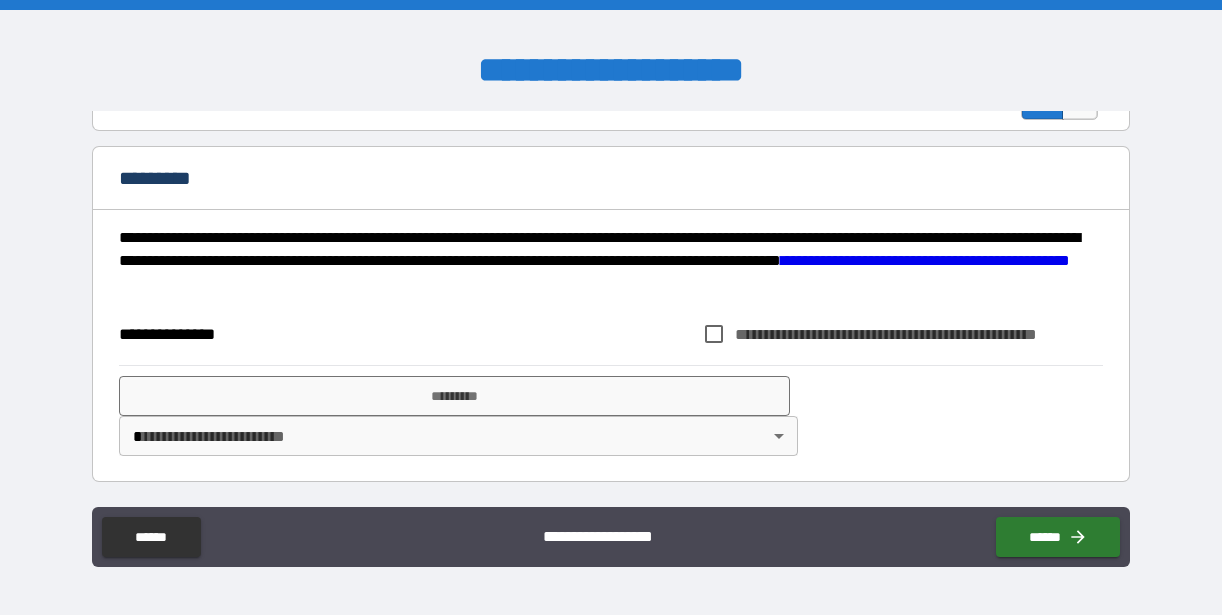 scroll, scrollTop: 2307, scrollLeft: 0, axis: vertical 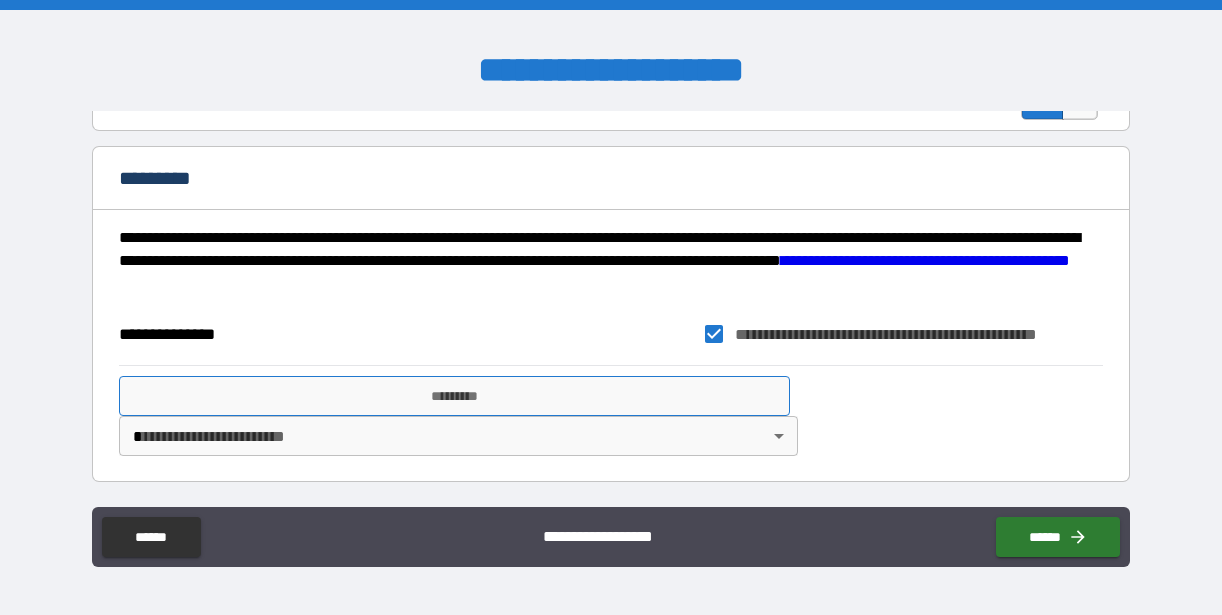 click on "*********" at bounding box center [455, 396] 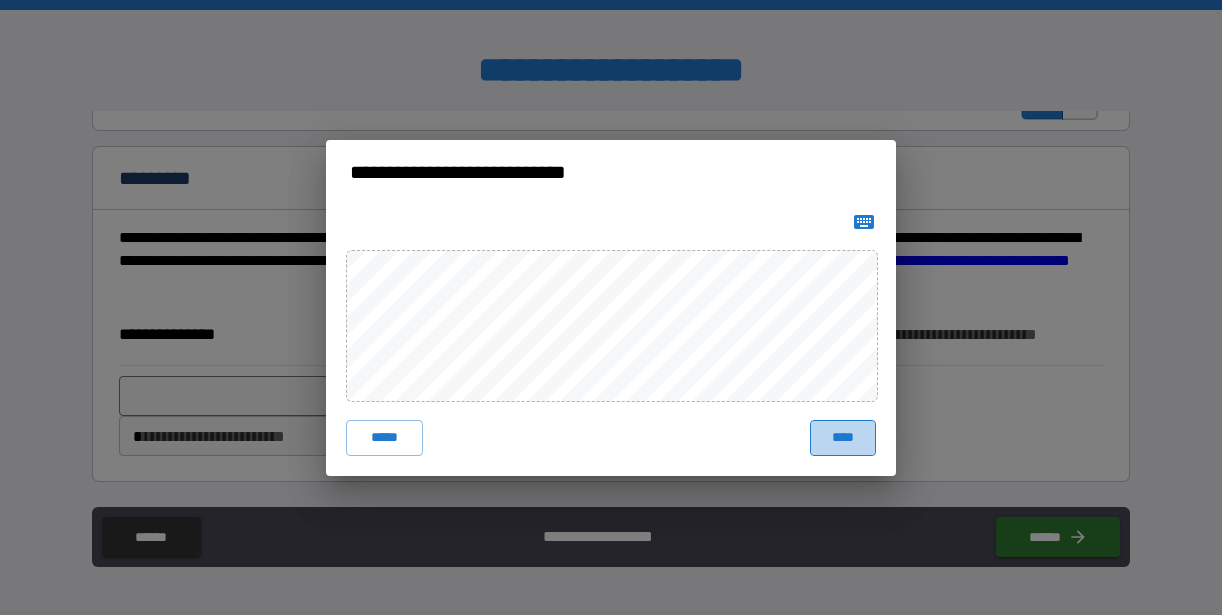click on "****" at bounding box center [843, 438] 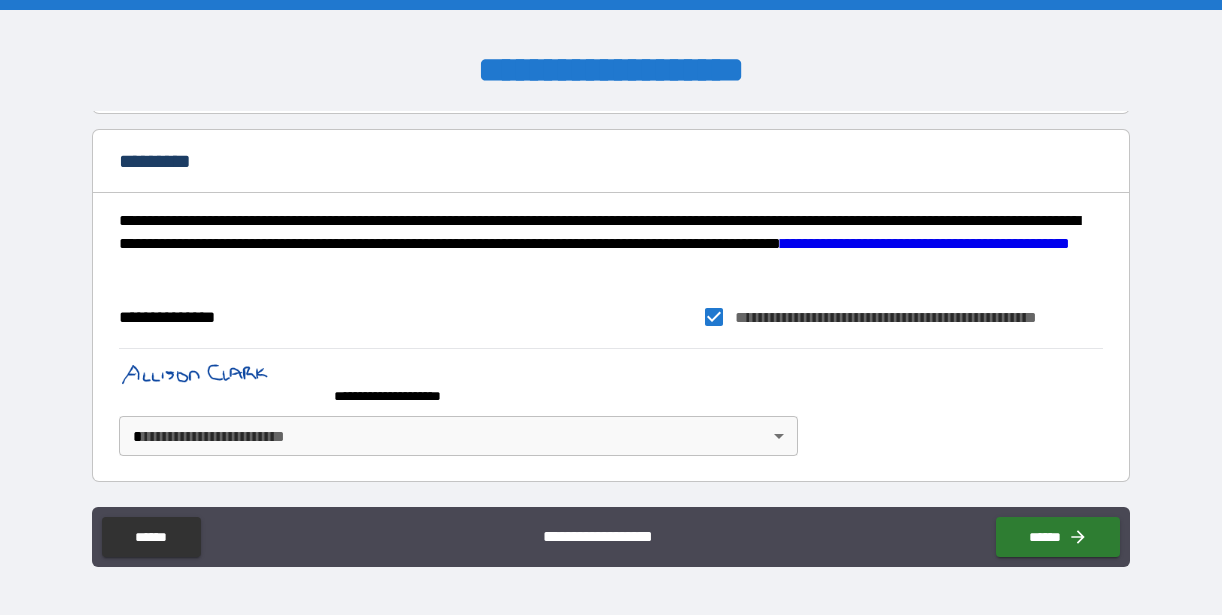 scroll, scrollTop: 2324, scrollLeft: 0, axis: vertical 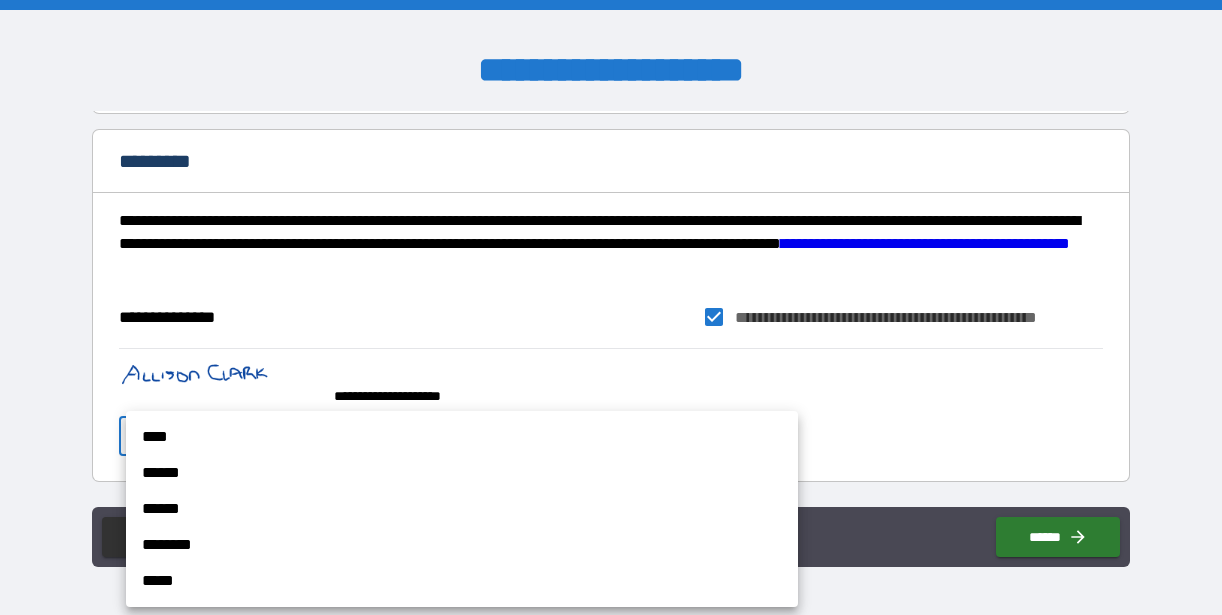 click on "****" at bounding box center (462, 437) 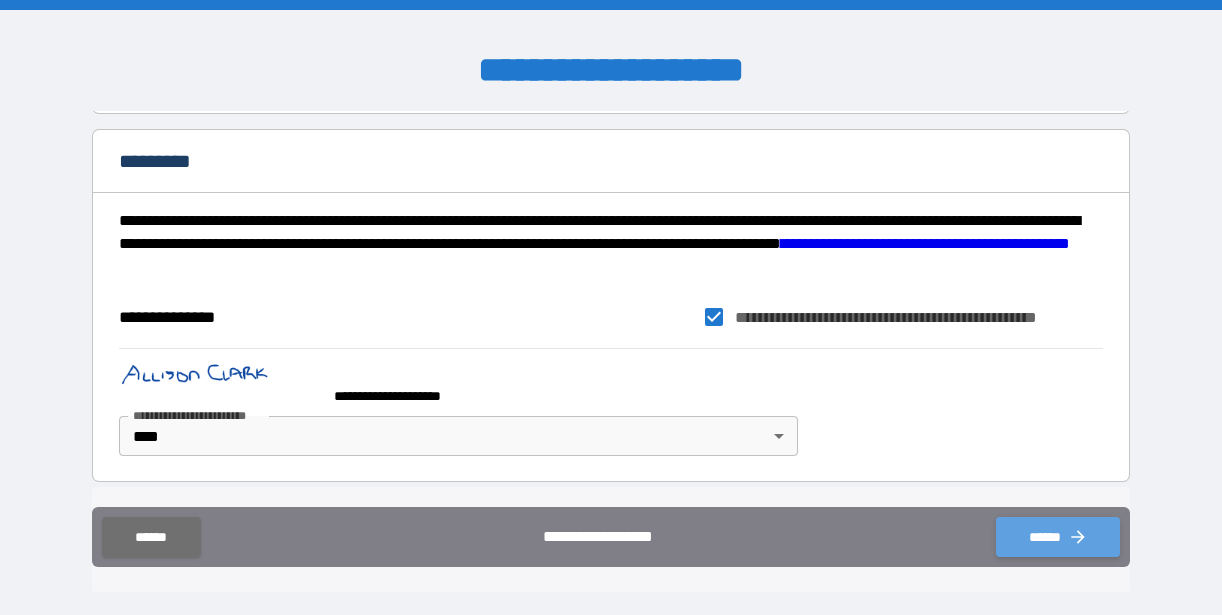 click on "******" at bounding box center [1058, 537] 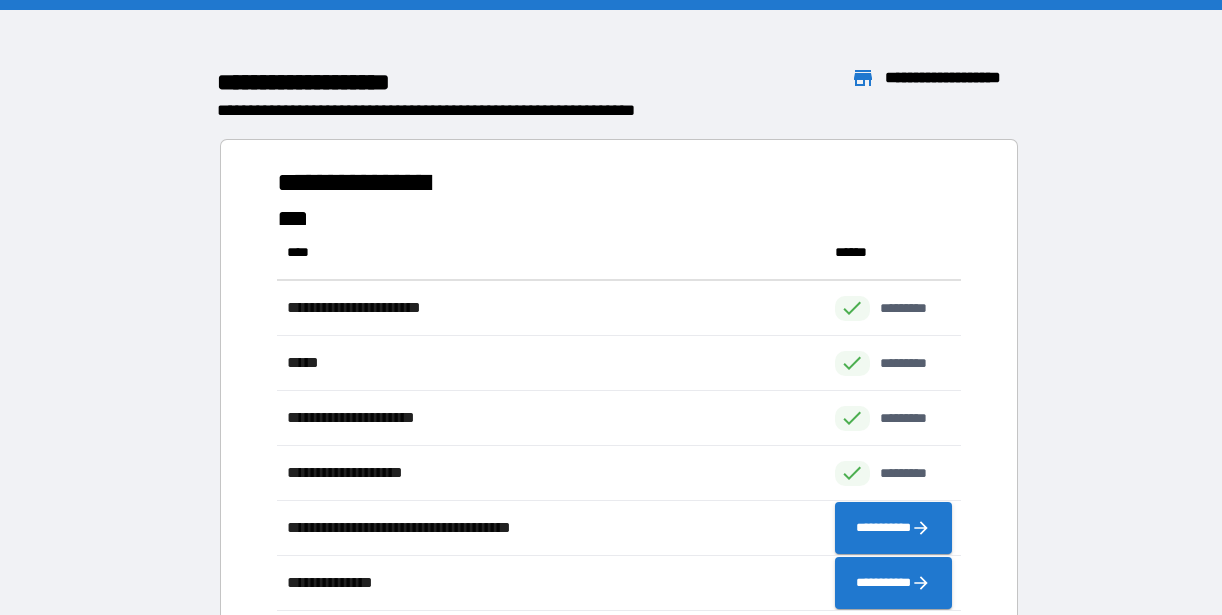 scroll, scrollTop: 1, scrollLeft: 1, axis: both 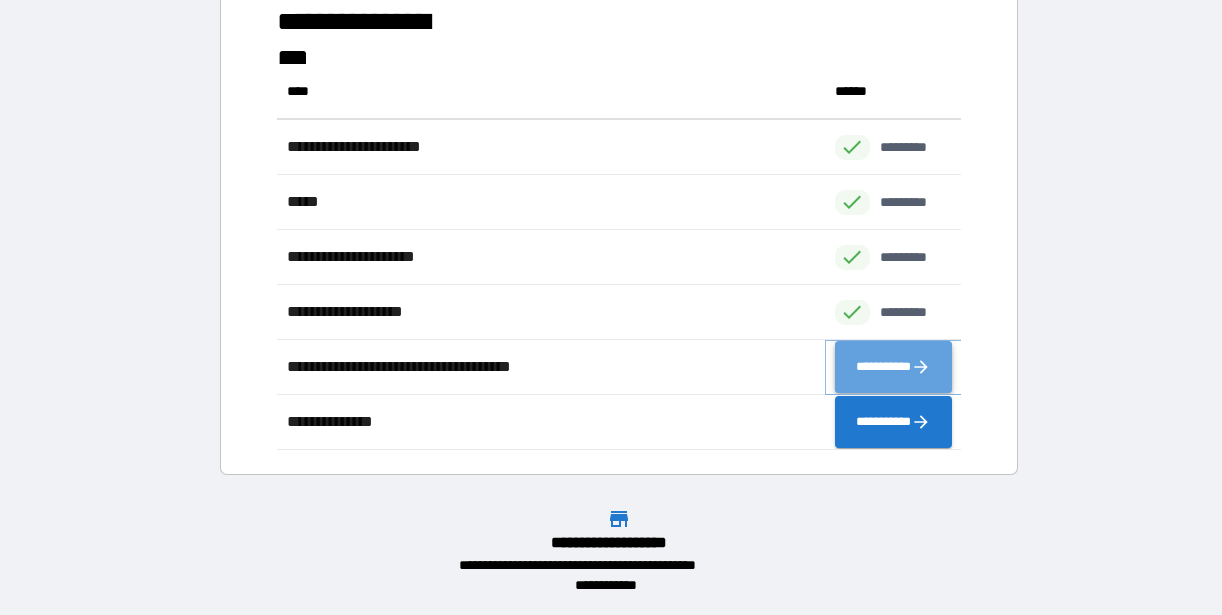 click on "**********" at bounding box center (893, 367) 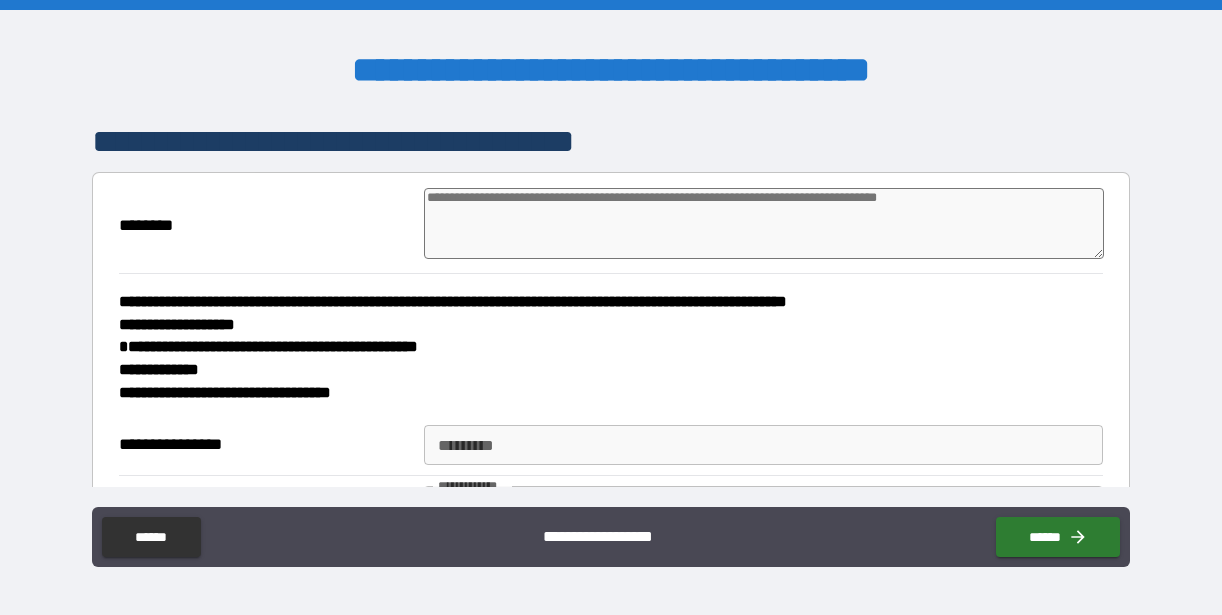 type on "*" 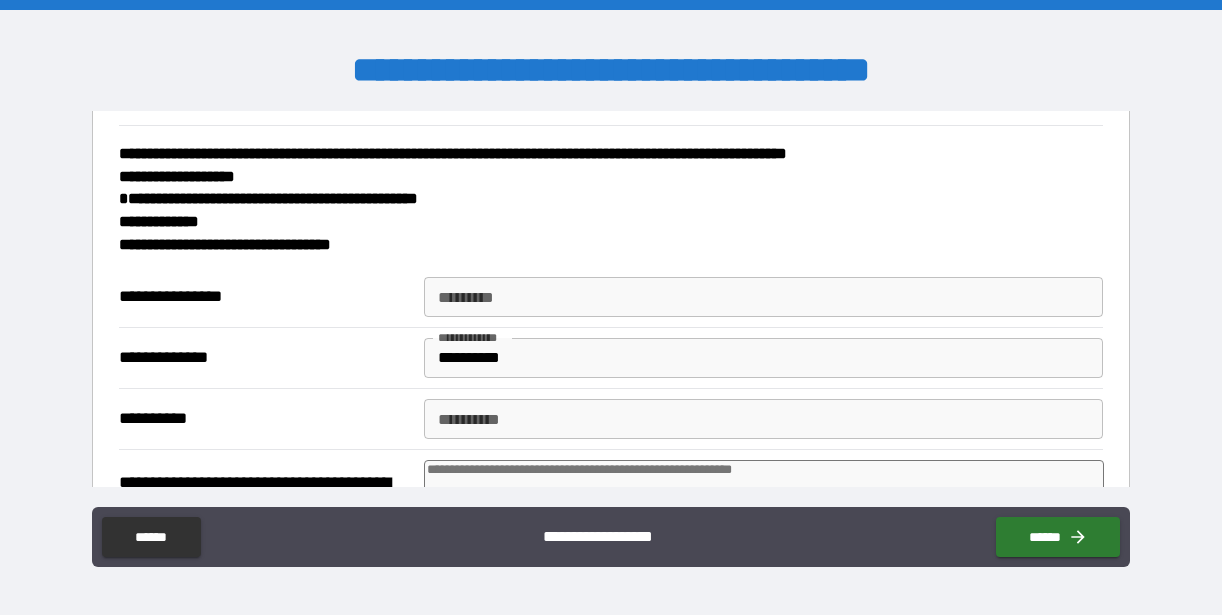 scroll, scrollTop: 199, scrollLeft: 0, axis: vertical 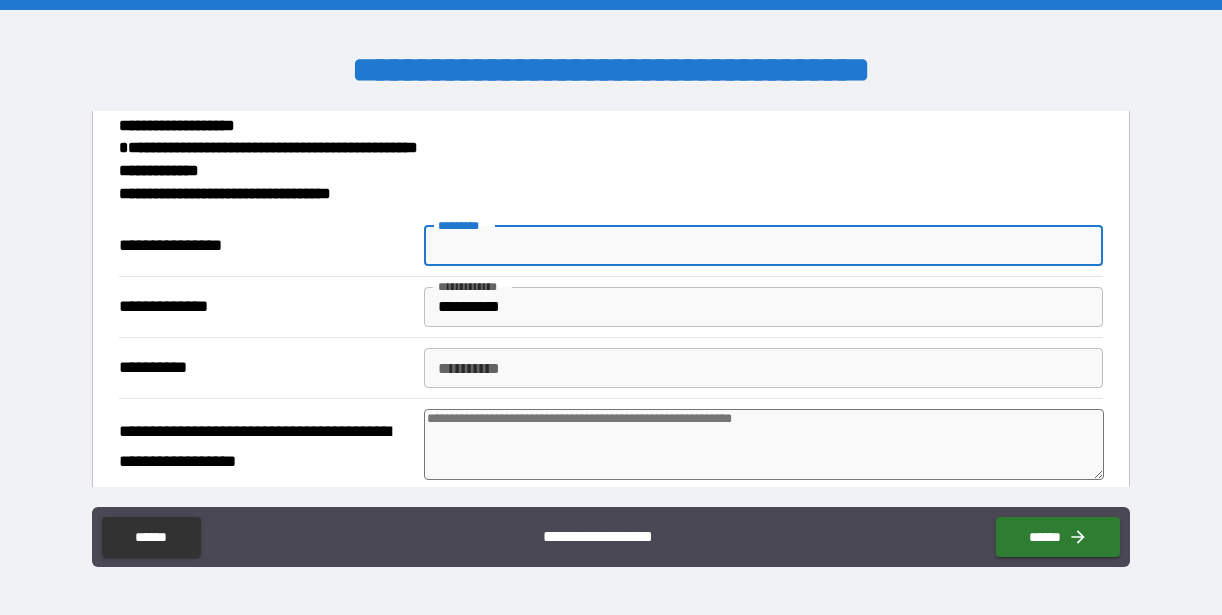 type on "*" 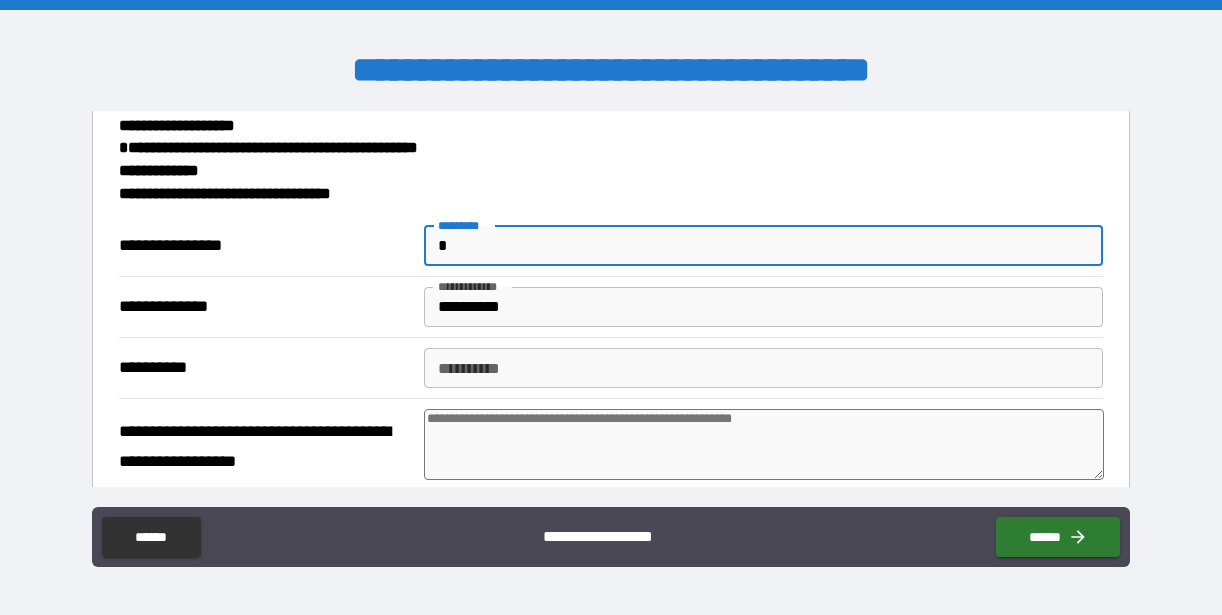 type on "*" 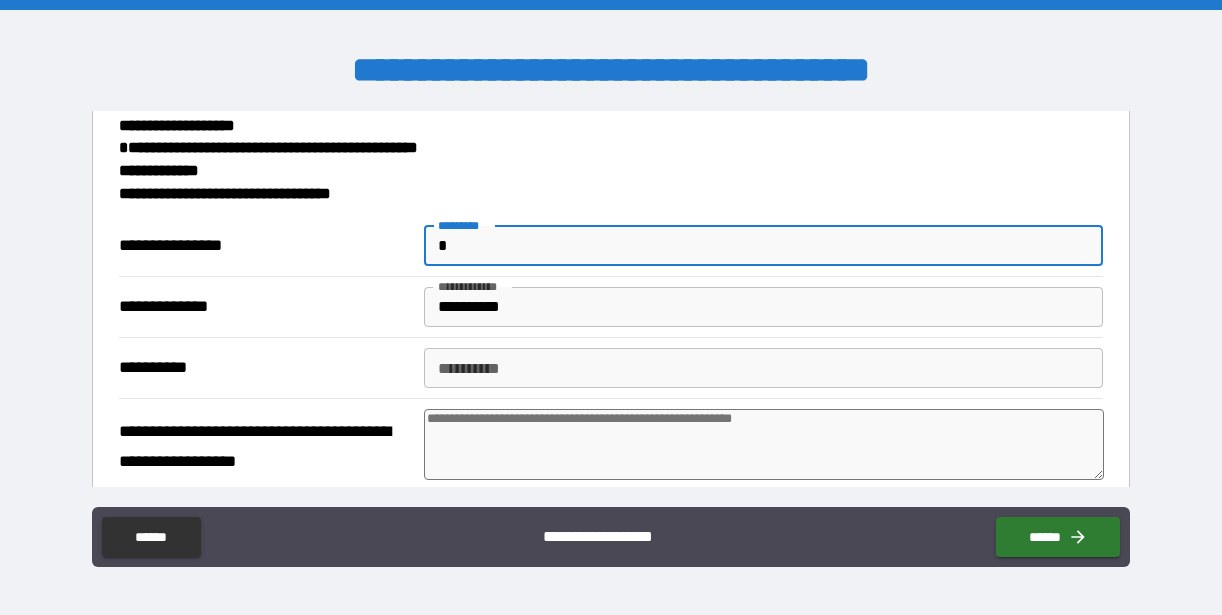 type on "**" 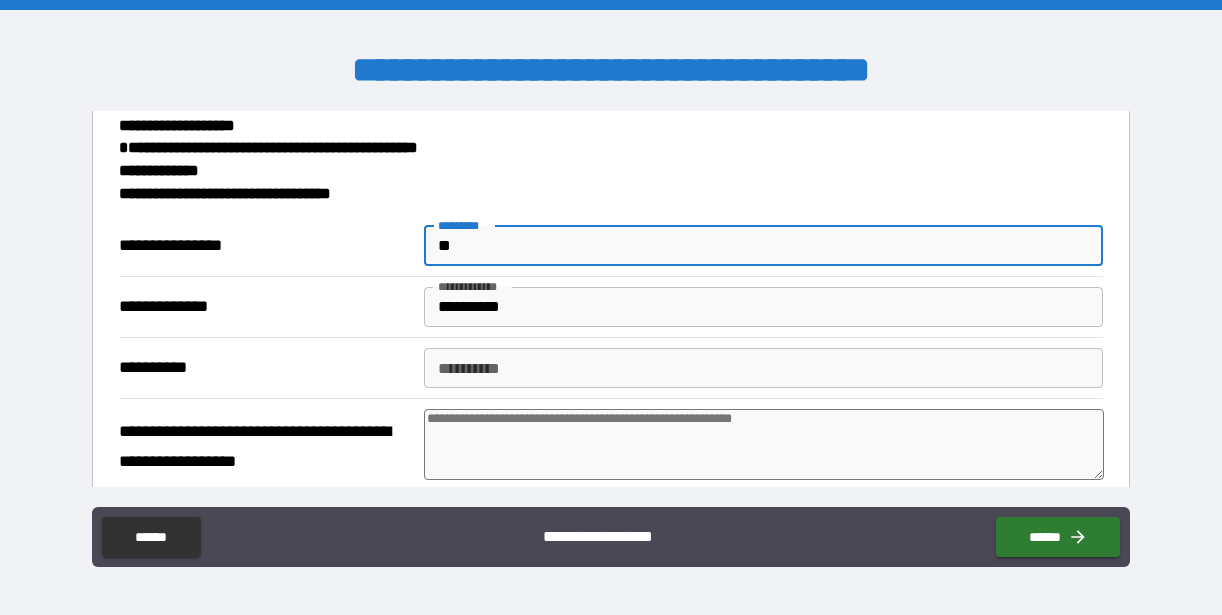 type on "*" 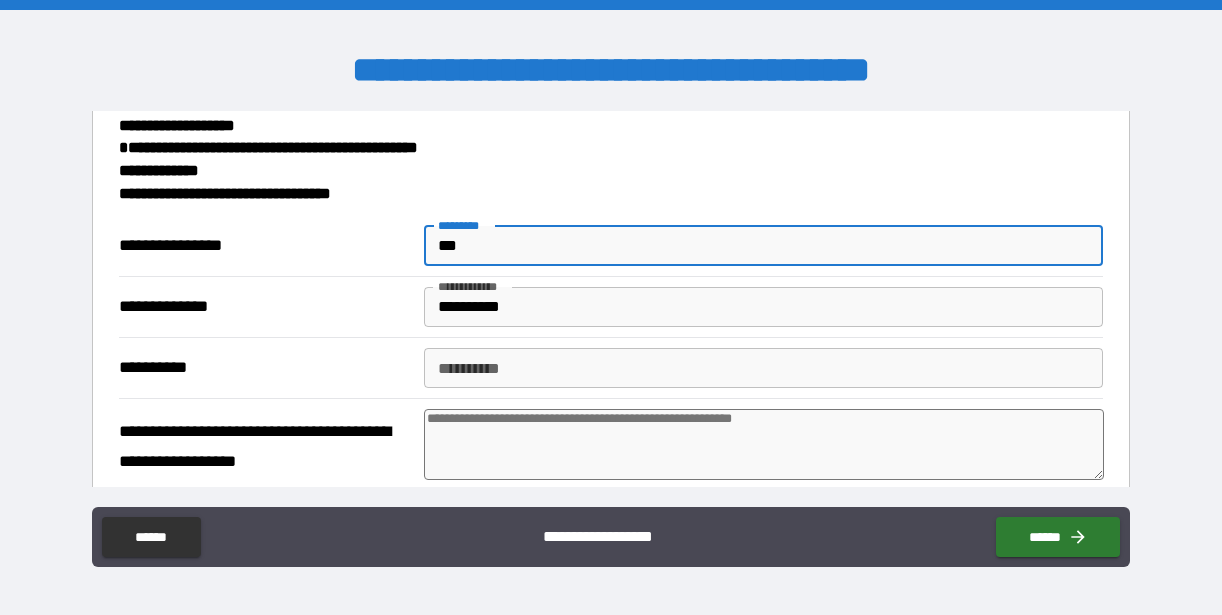 type on "*" 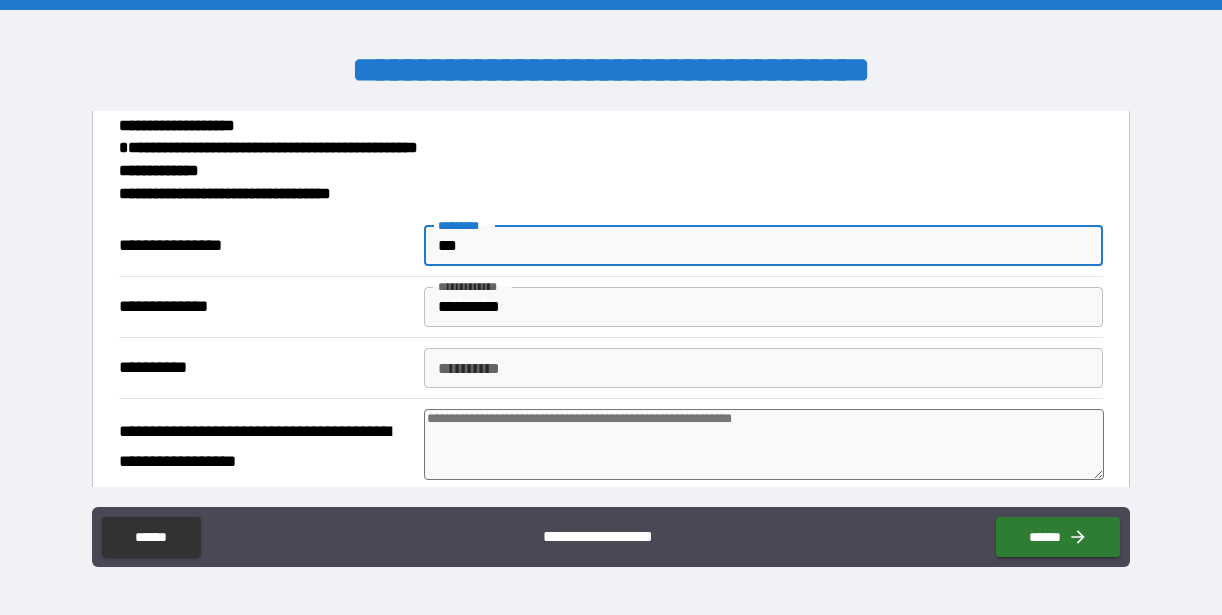 type on "****" 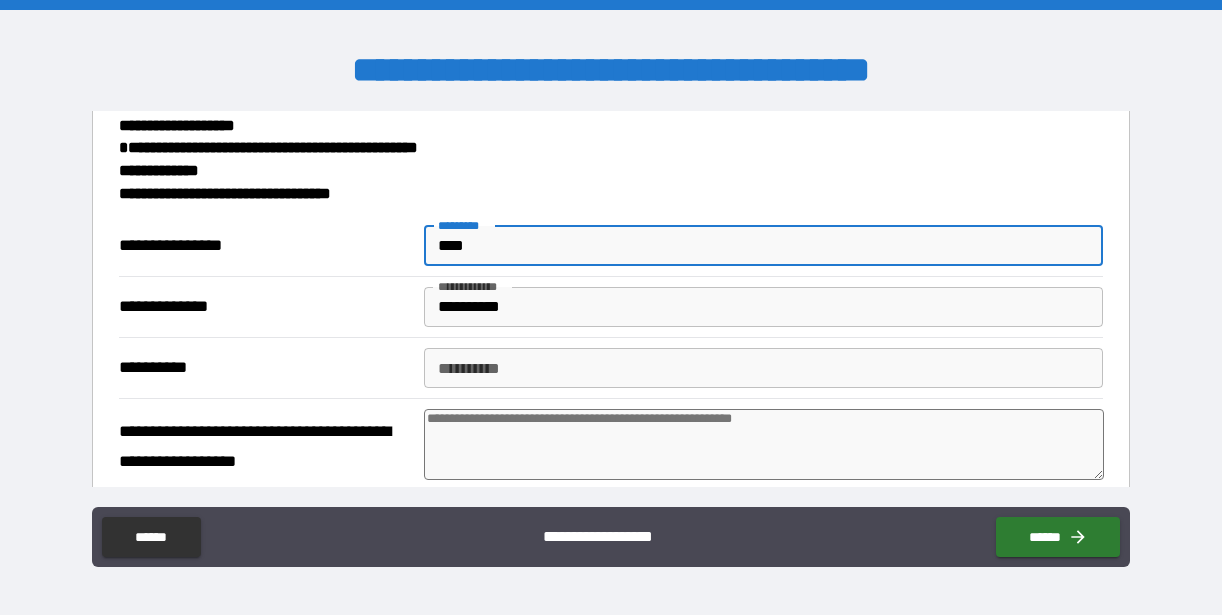 type on "*" 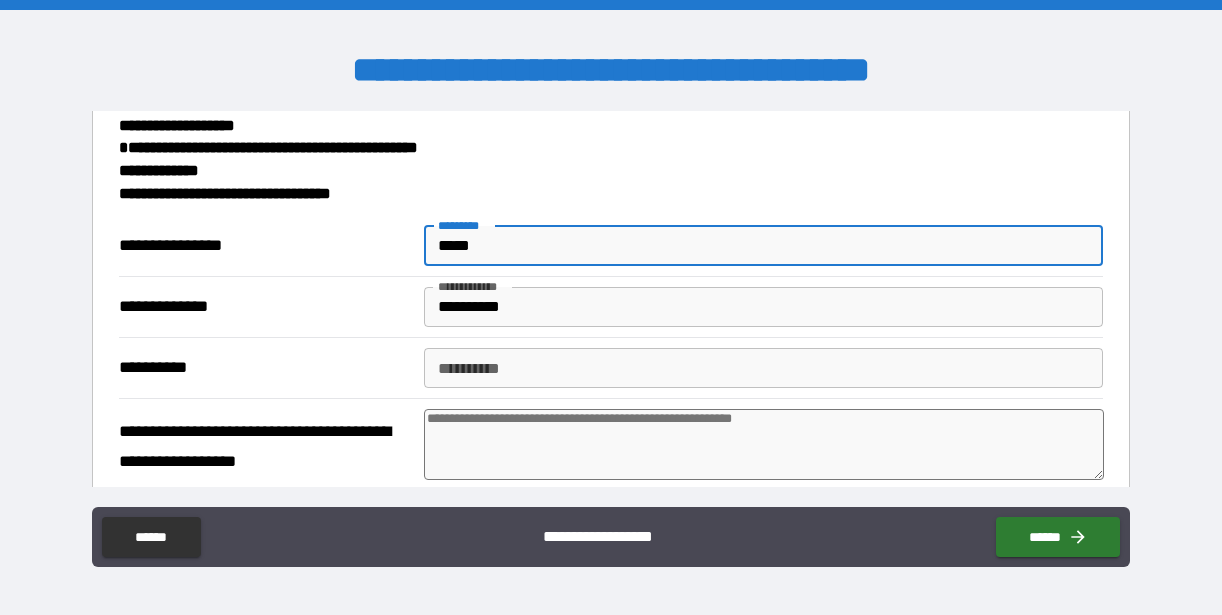 type on "*" 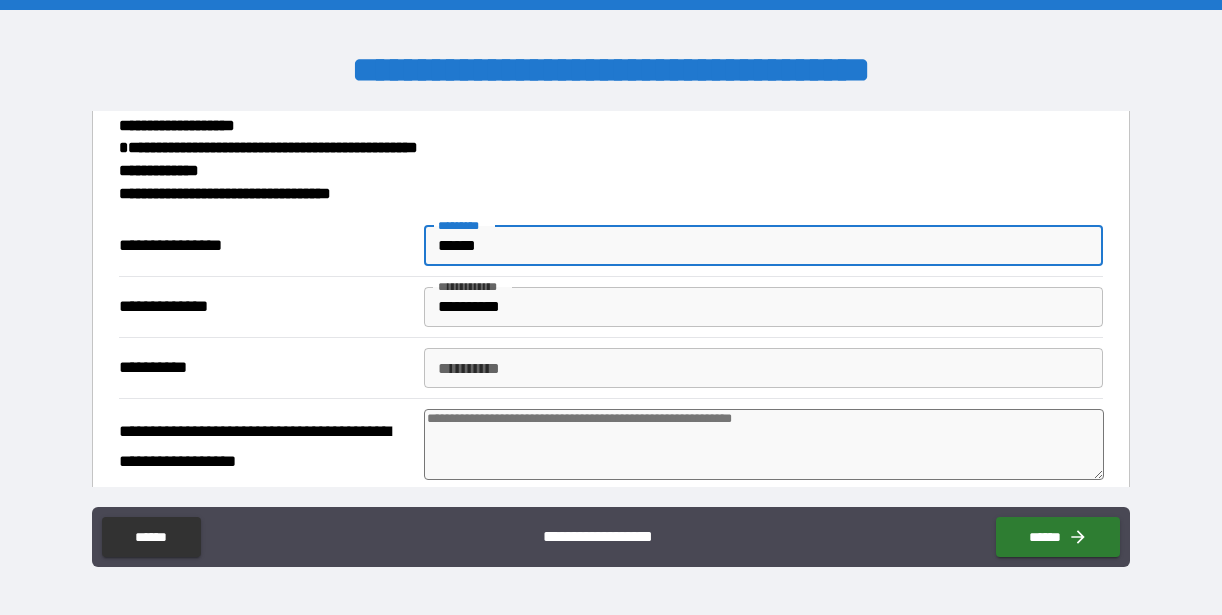 type on "*" 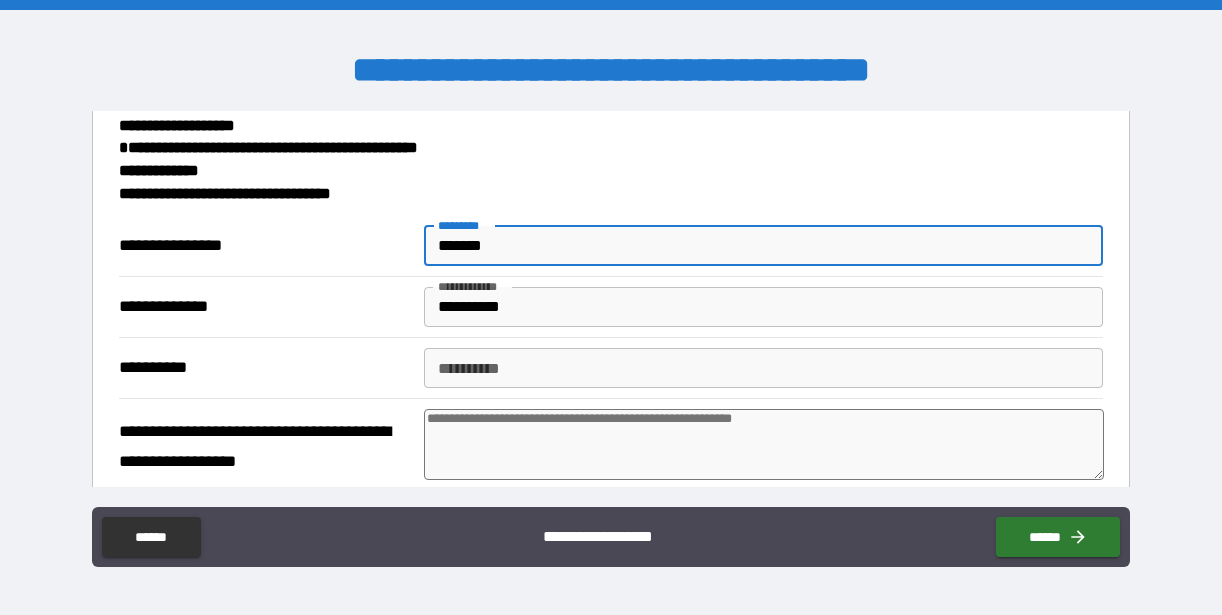 type on "*" 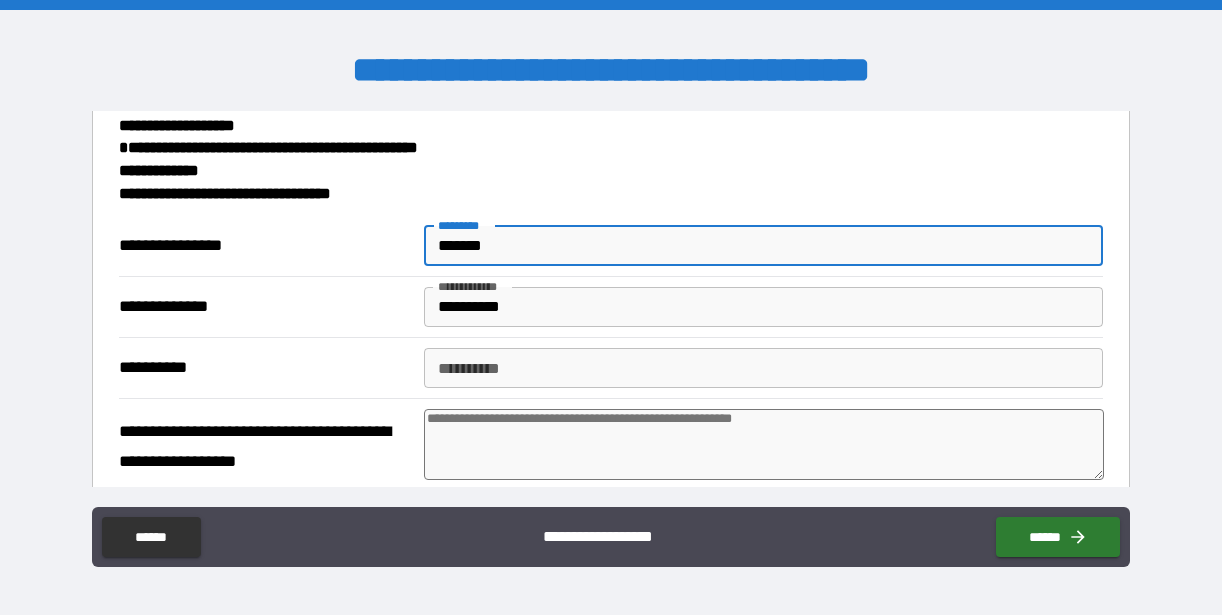 type on "*******" 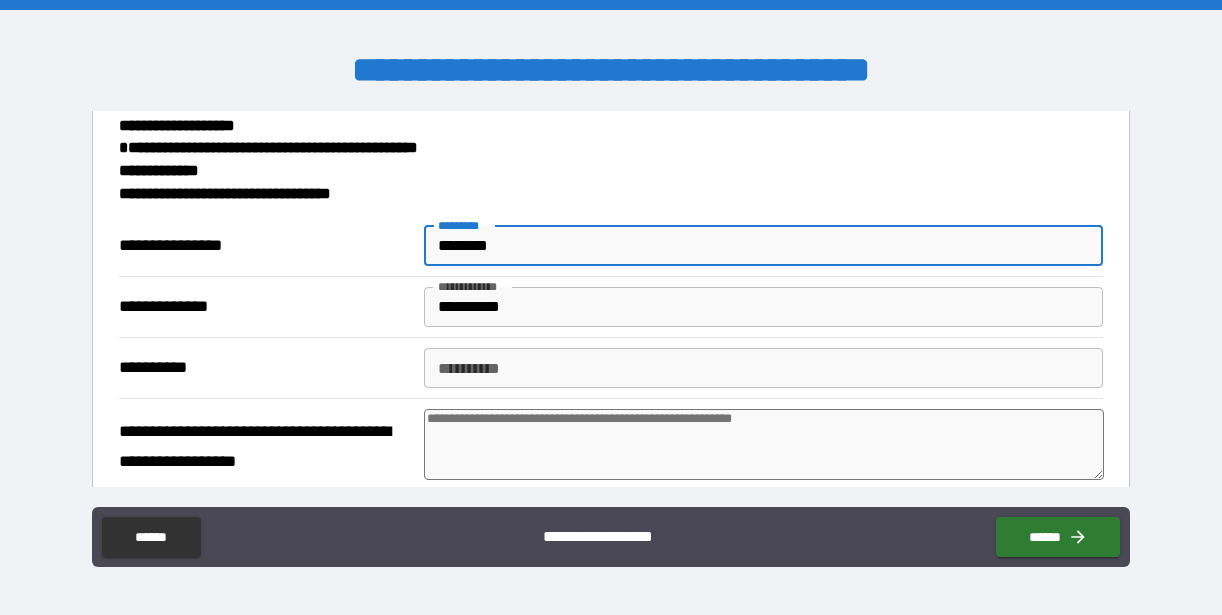 type on "*" 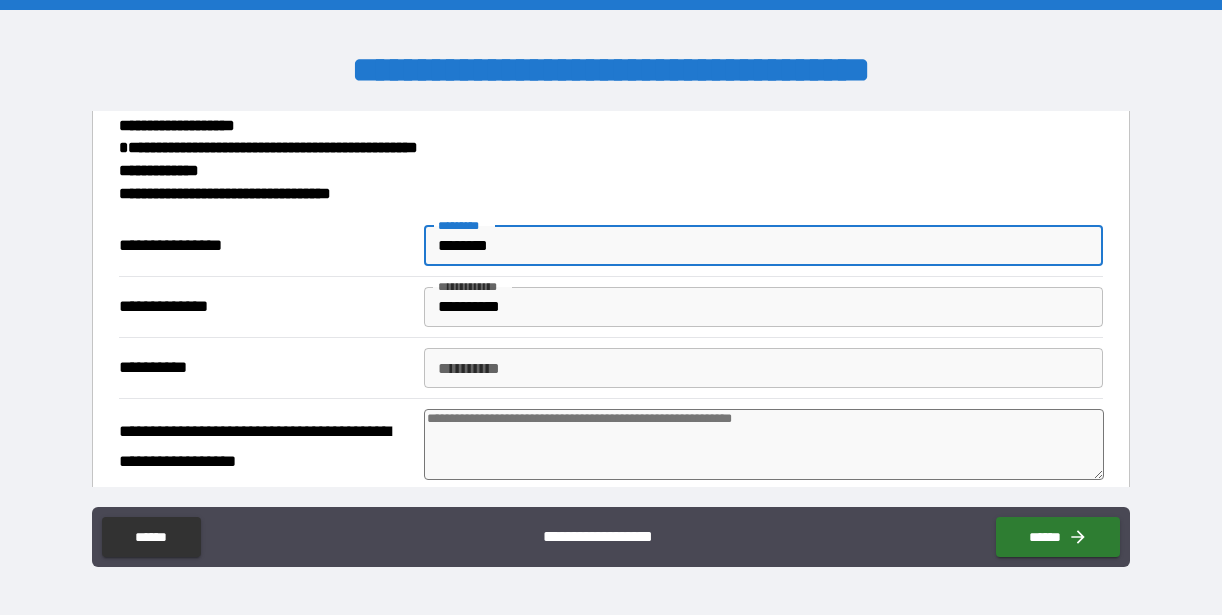 type on "*" 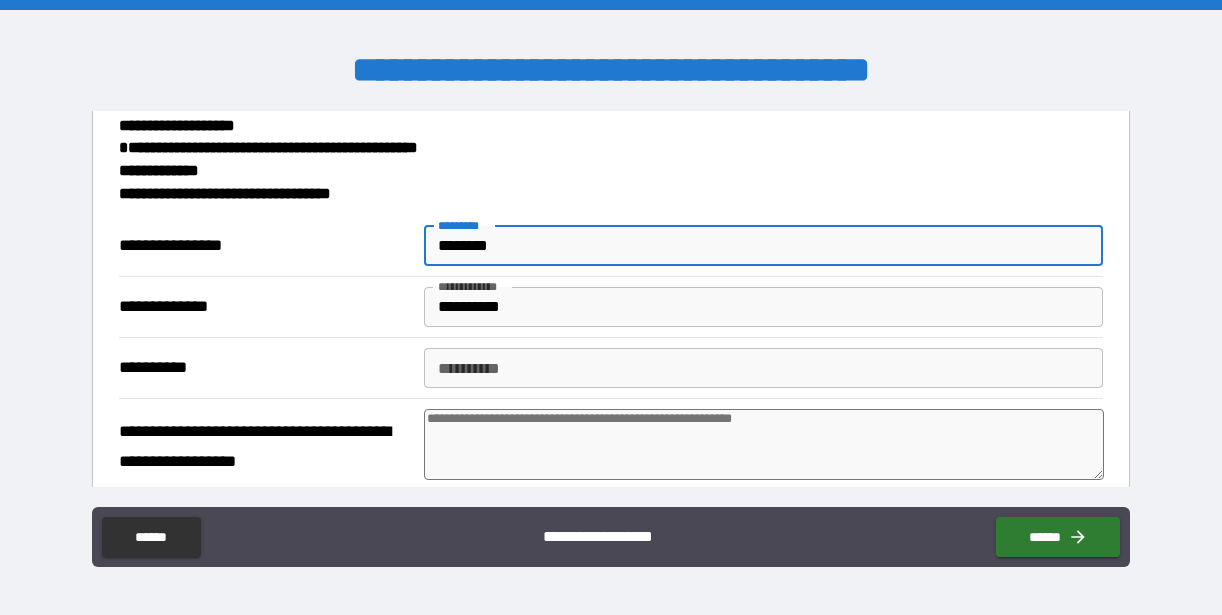 type on "*" 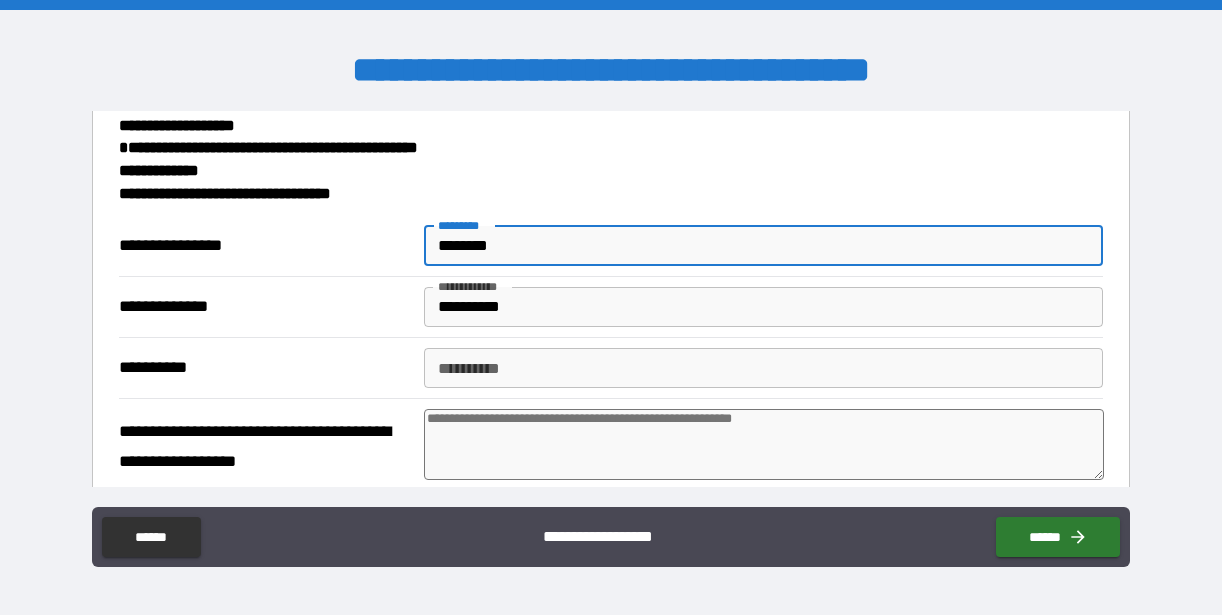 type on "*********" 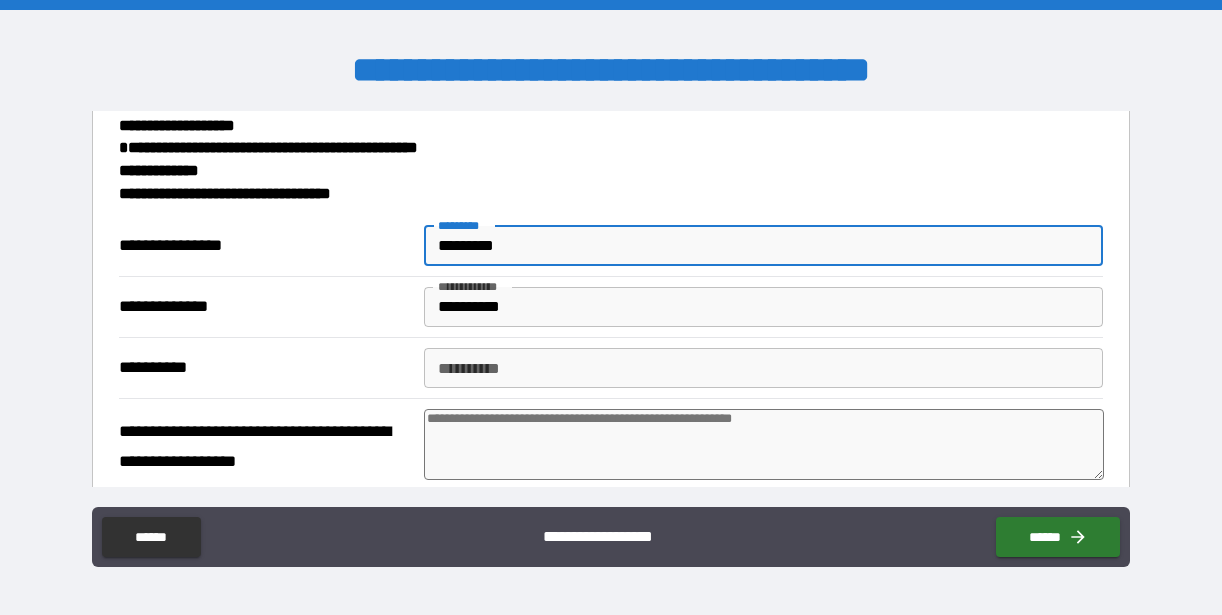 type on "*" 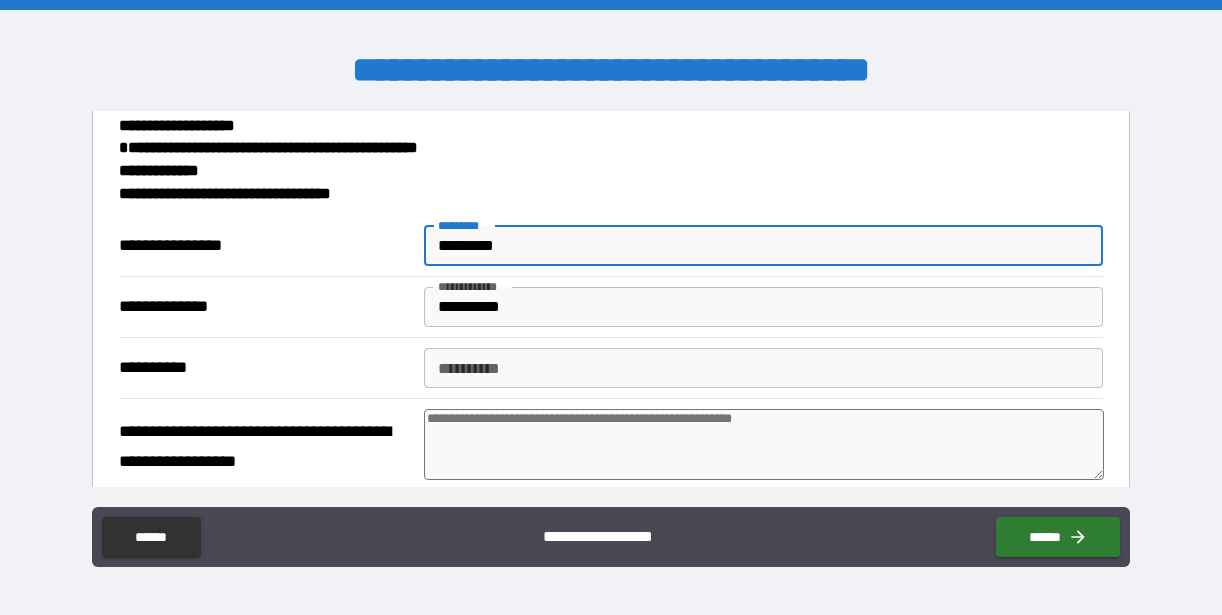 type on "**********" 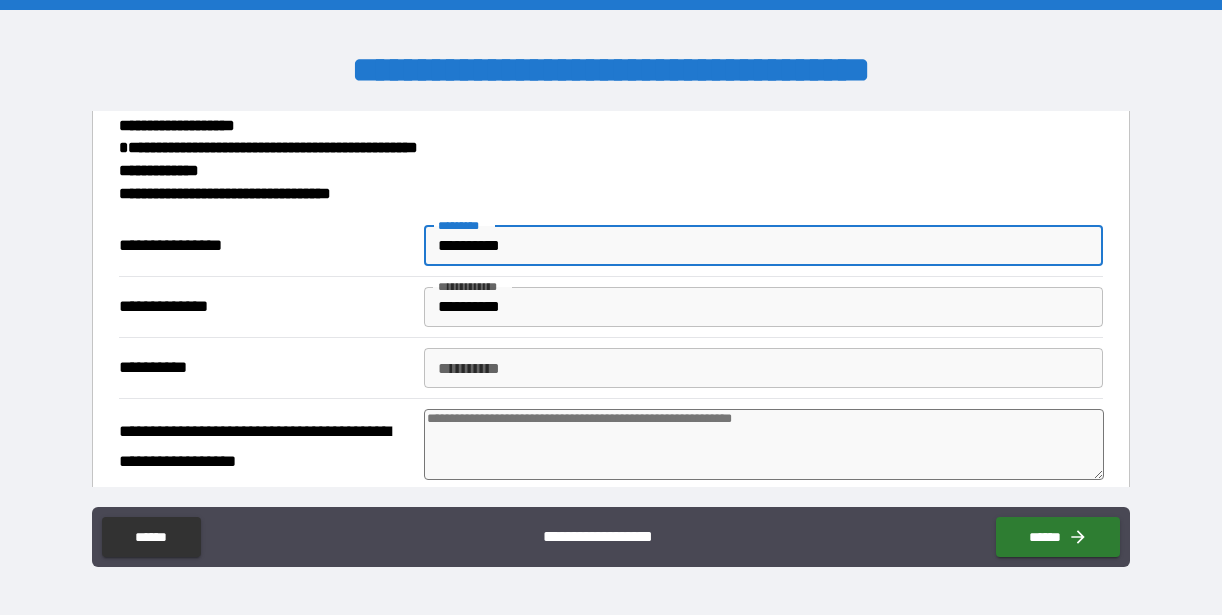 type on "*" 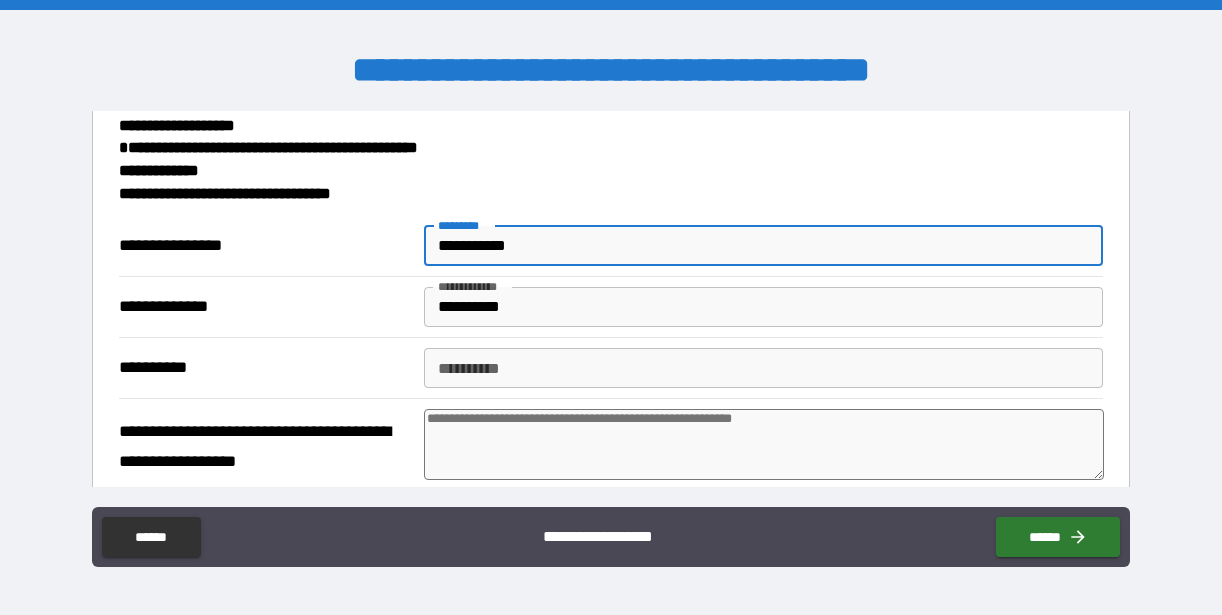 type on "*" 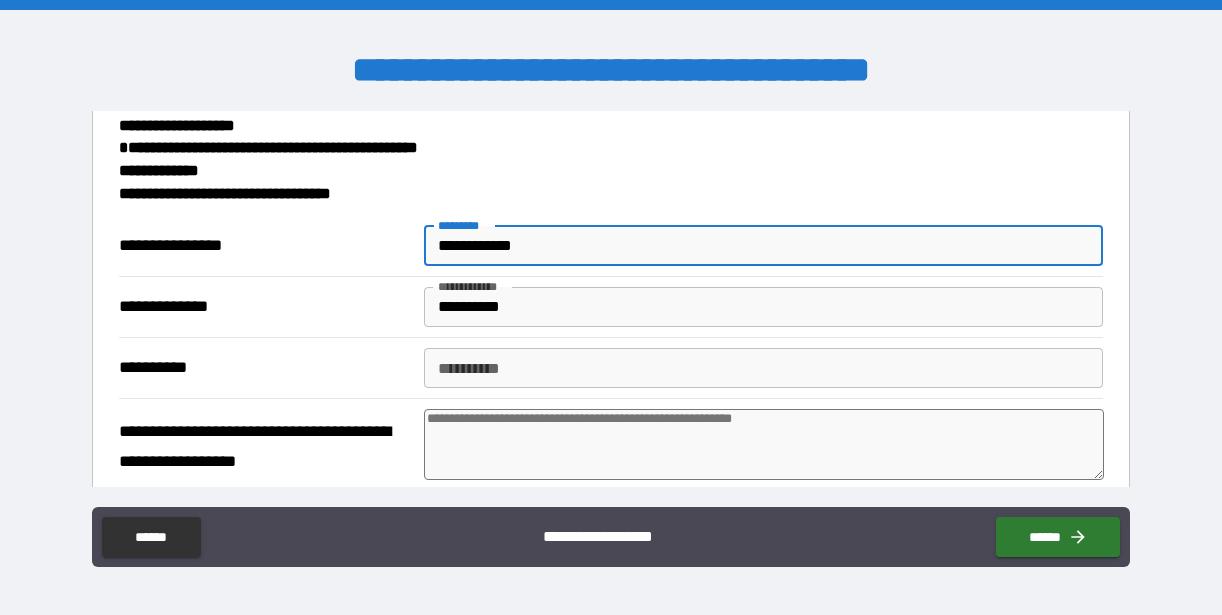 type on "*" 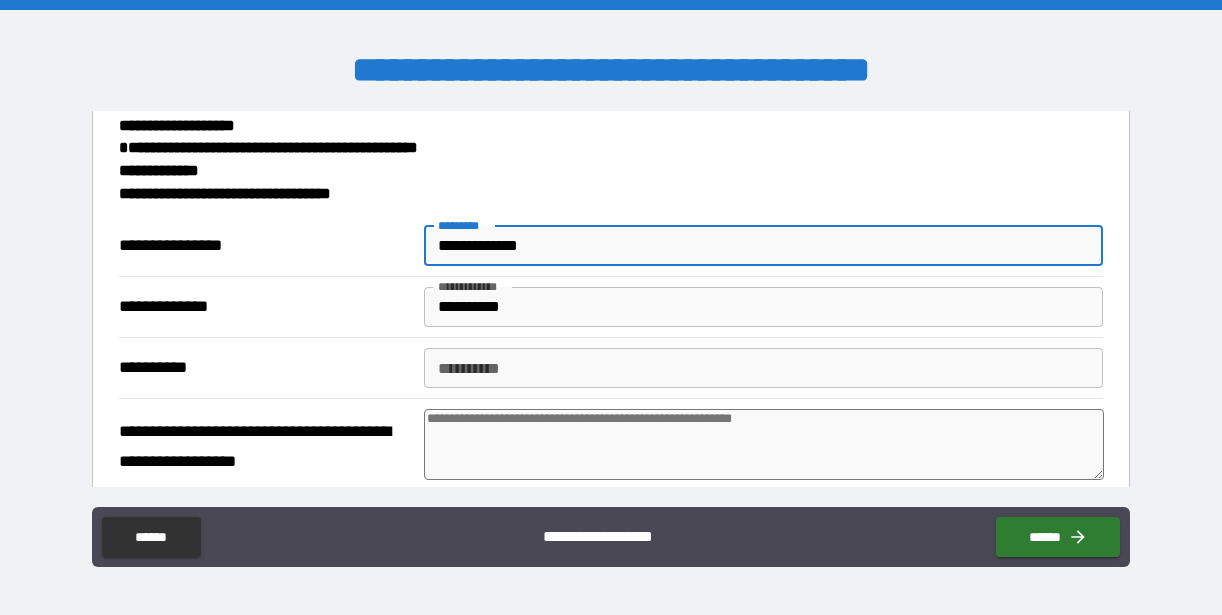 type on "*" 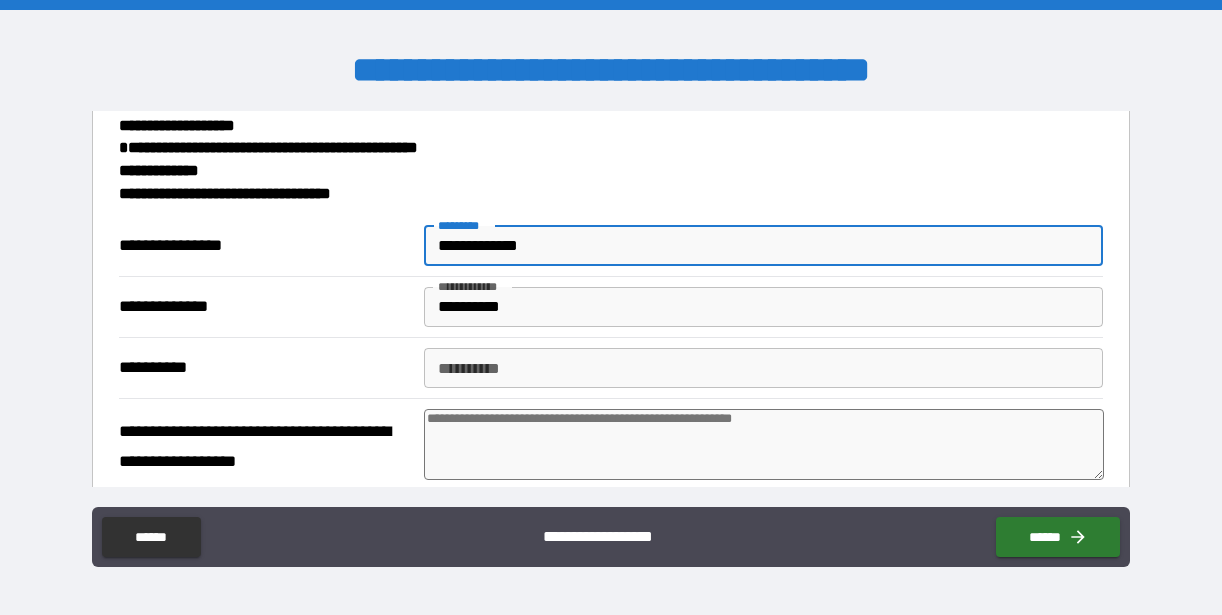 type on "*" 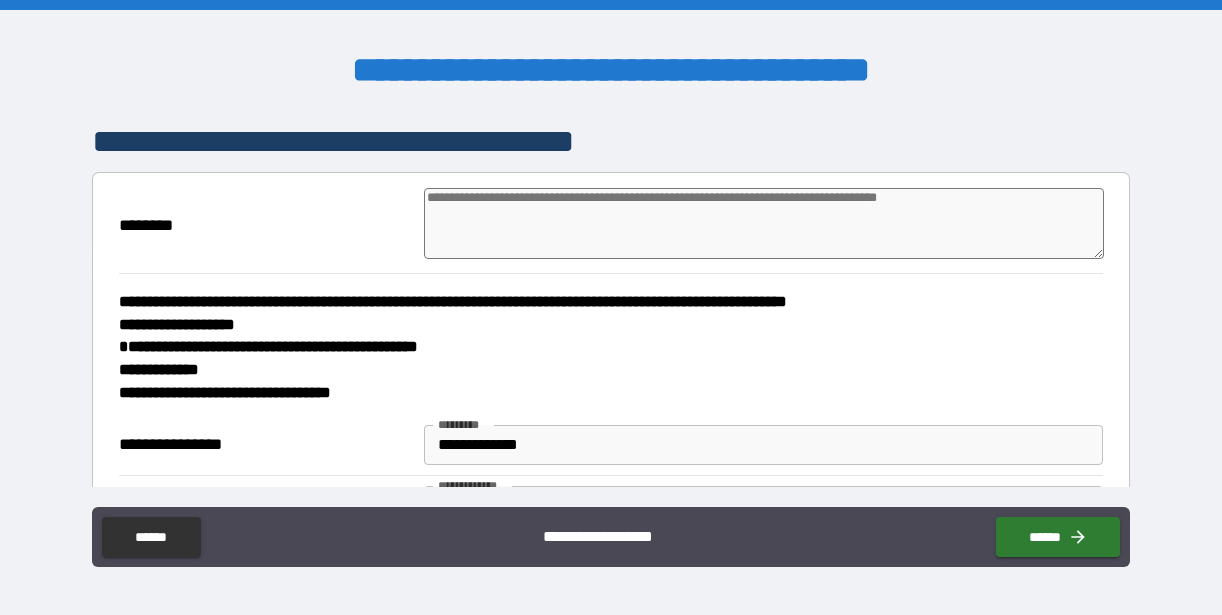 scroll, scrollTop: 0, scrollLeft: 0, axis: both 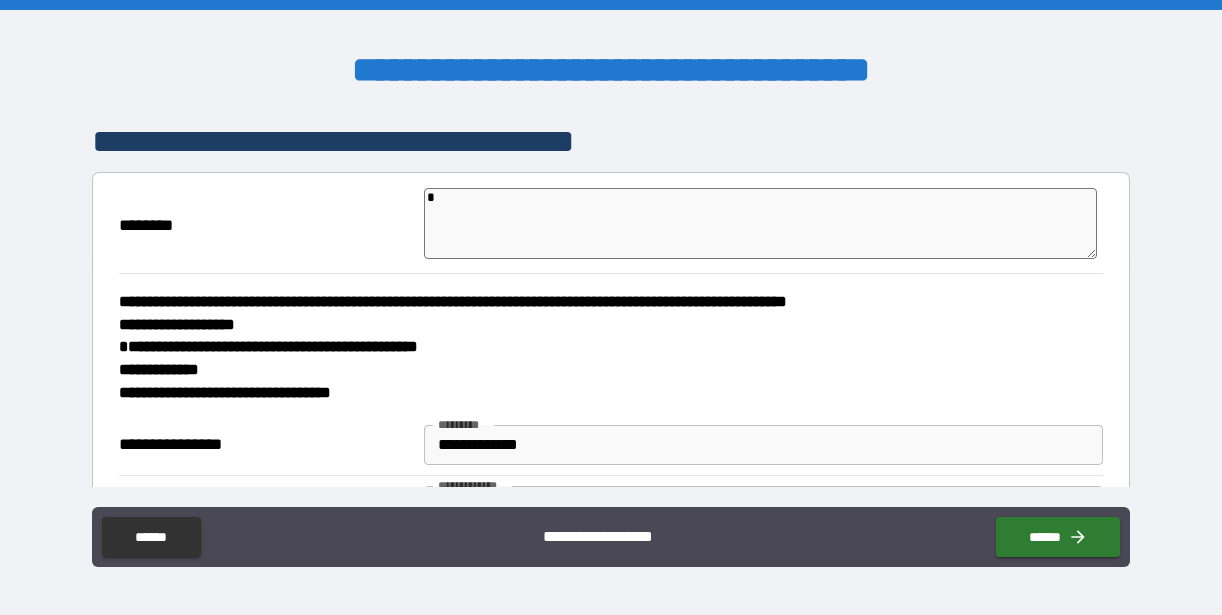 type on "*" 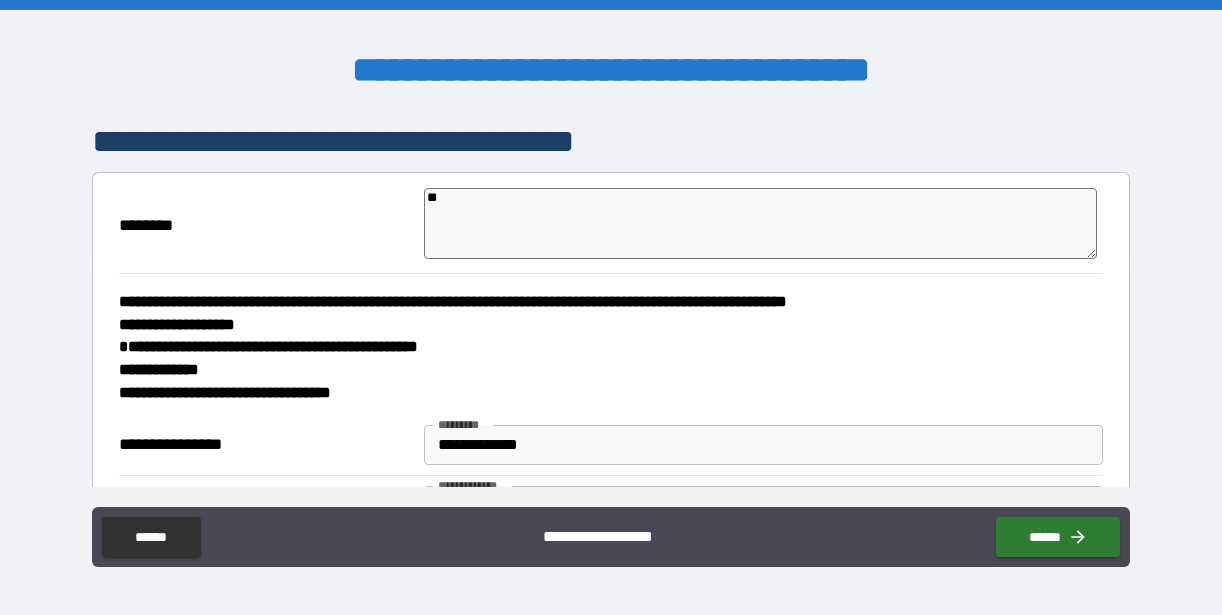type on "***" 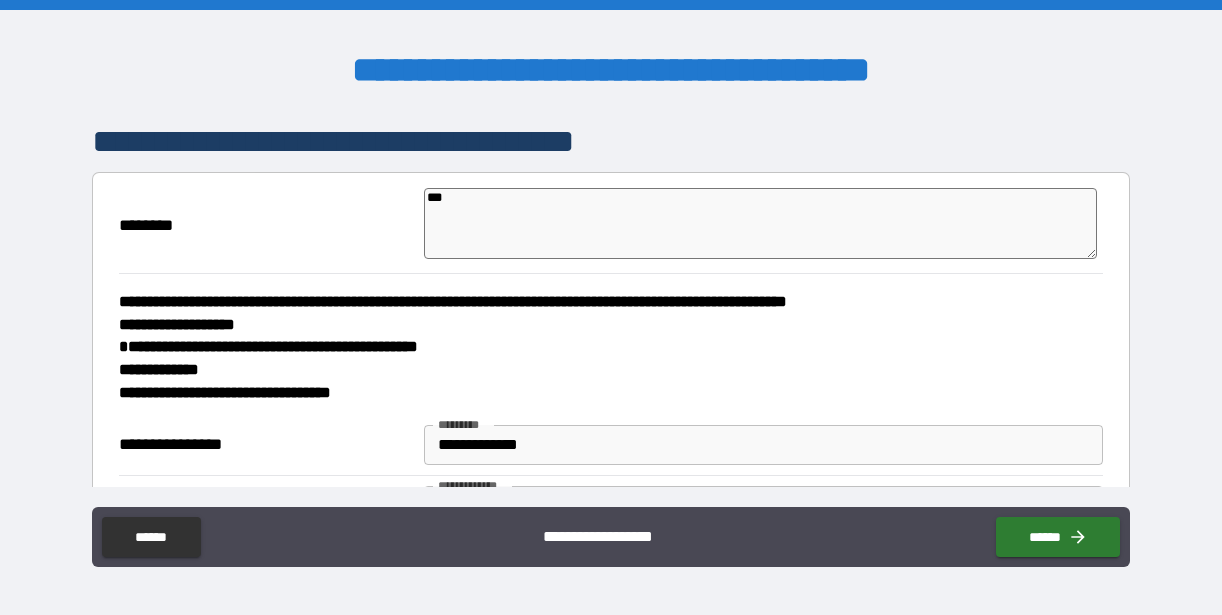 type on "***" 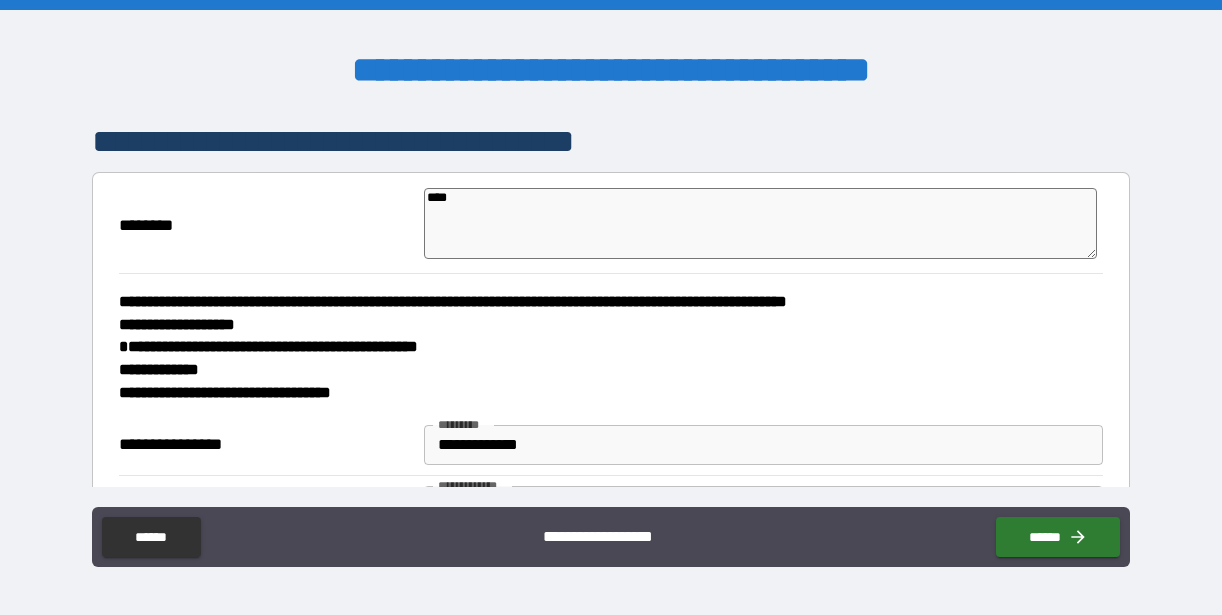 type on "*" 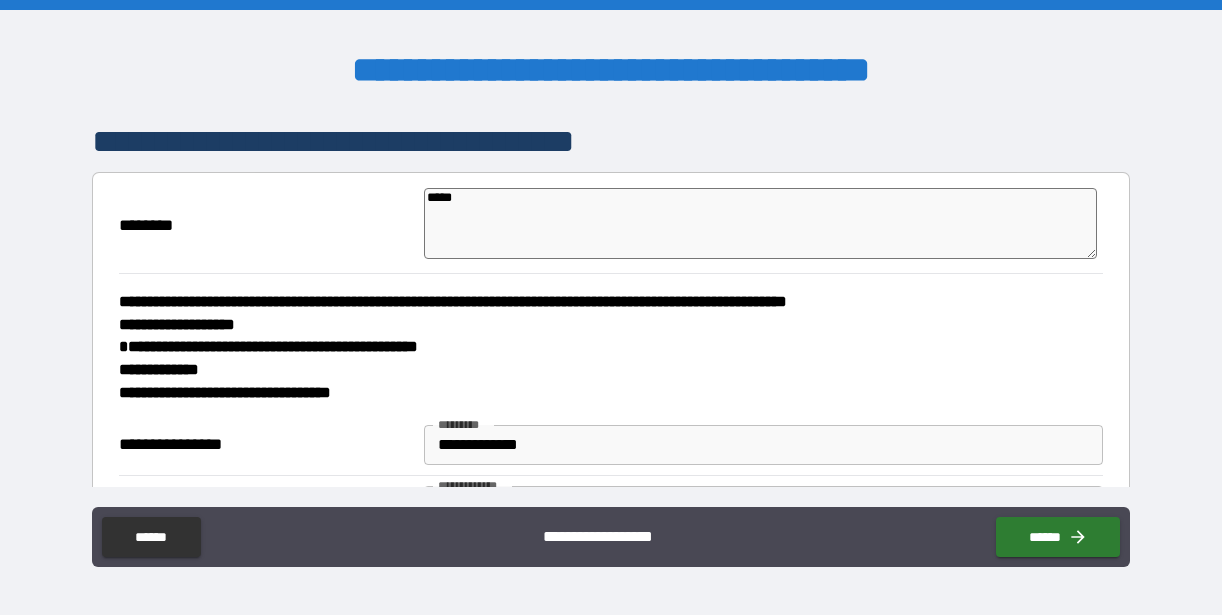 type on "******" 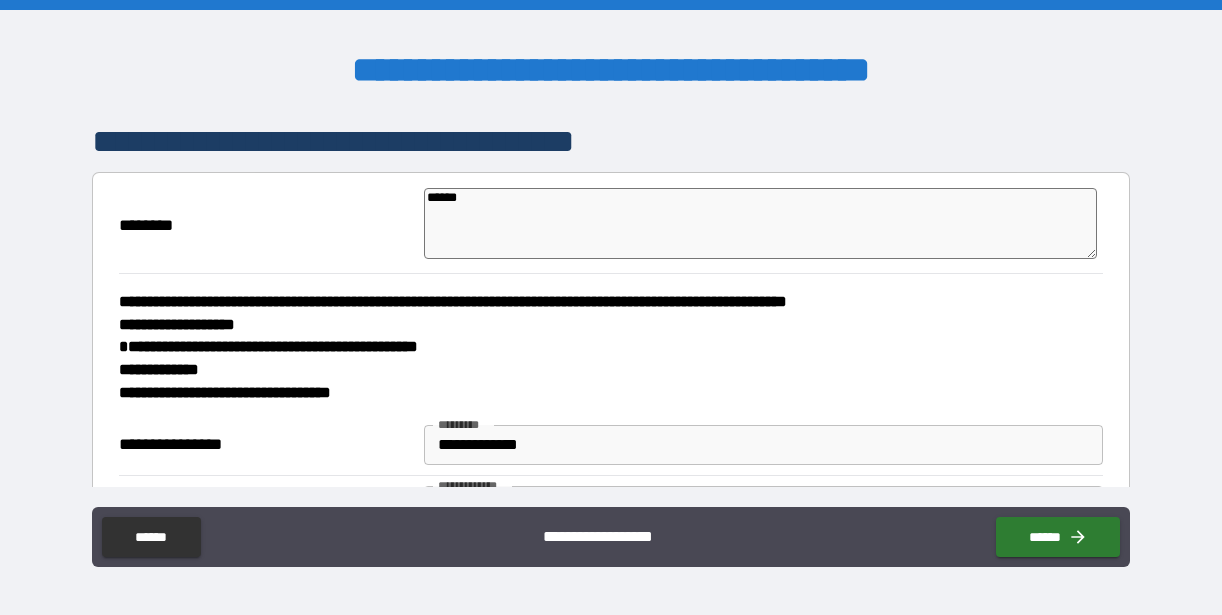 type on "*******" 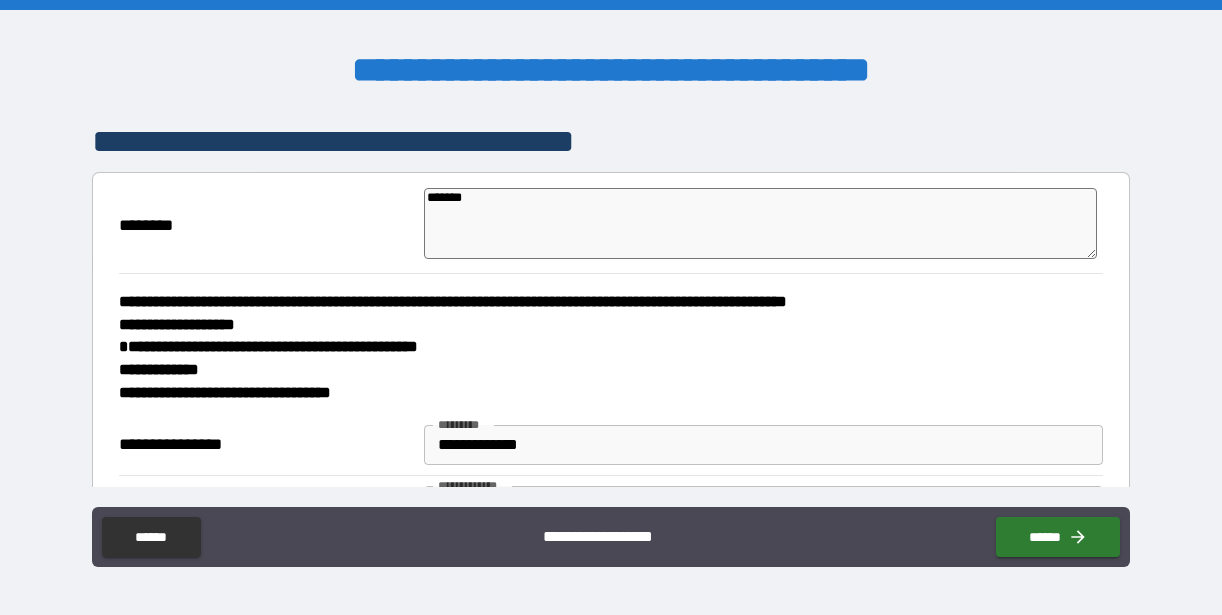 type on "********" 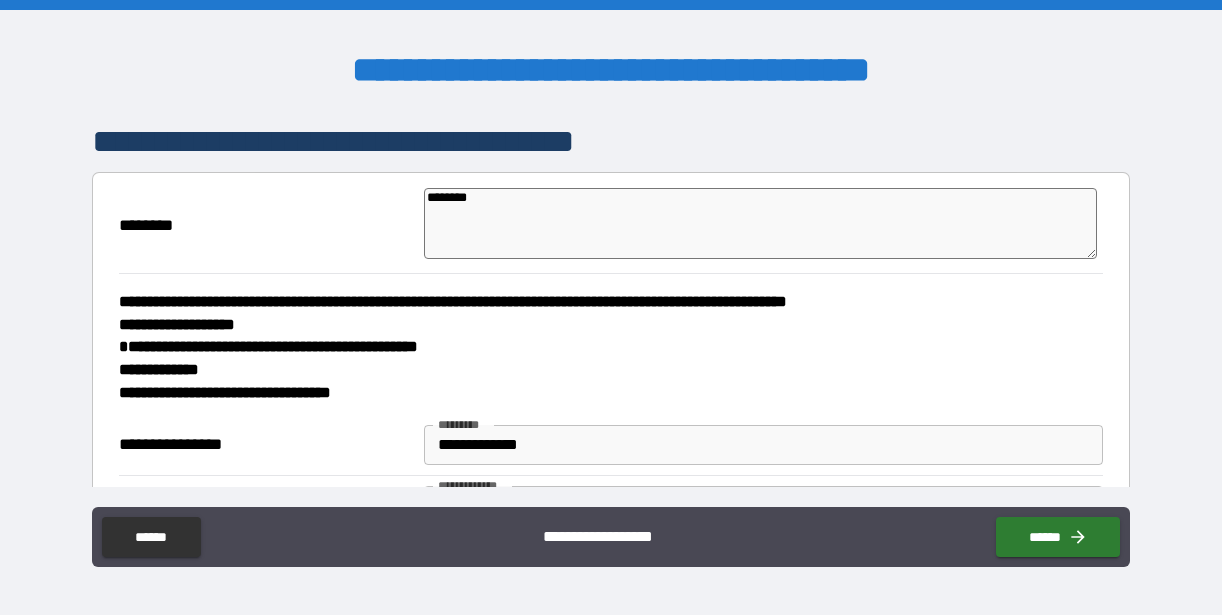 type on "*********" 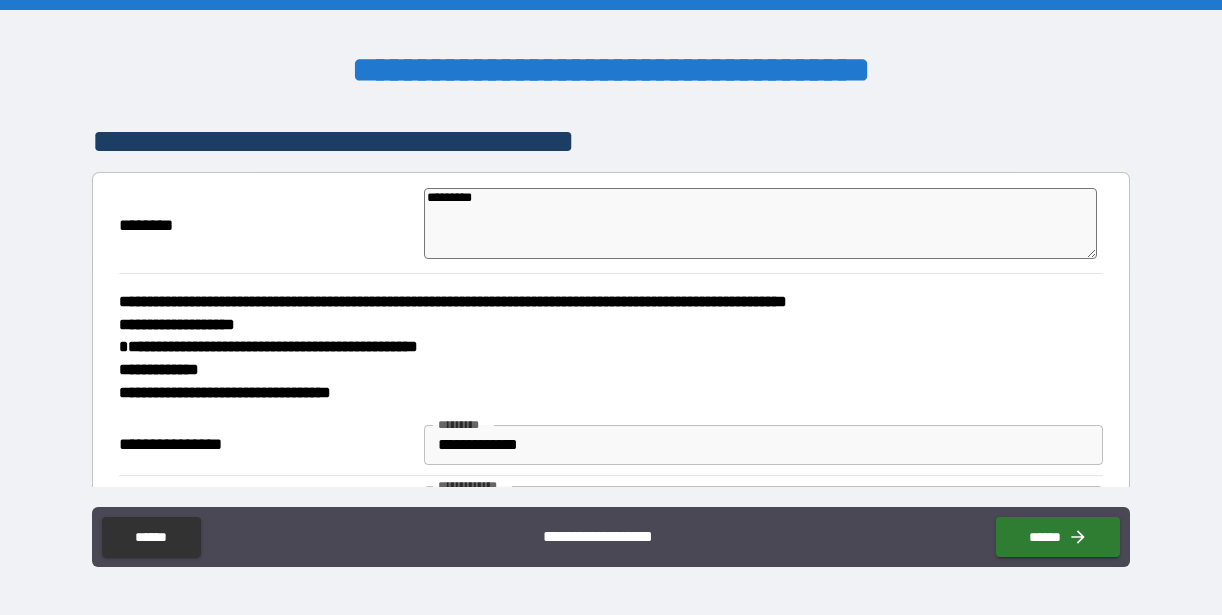 type on "*********" 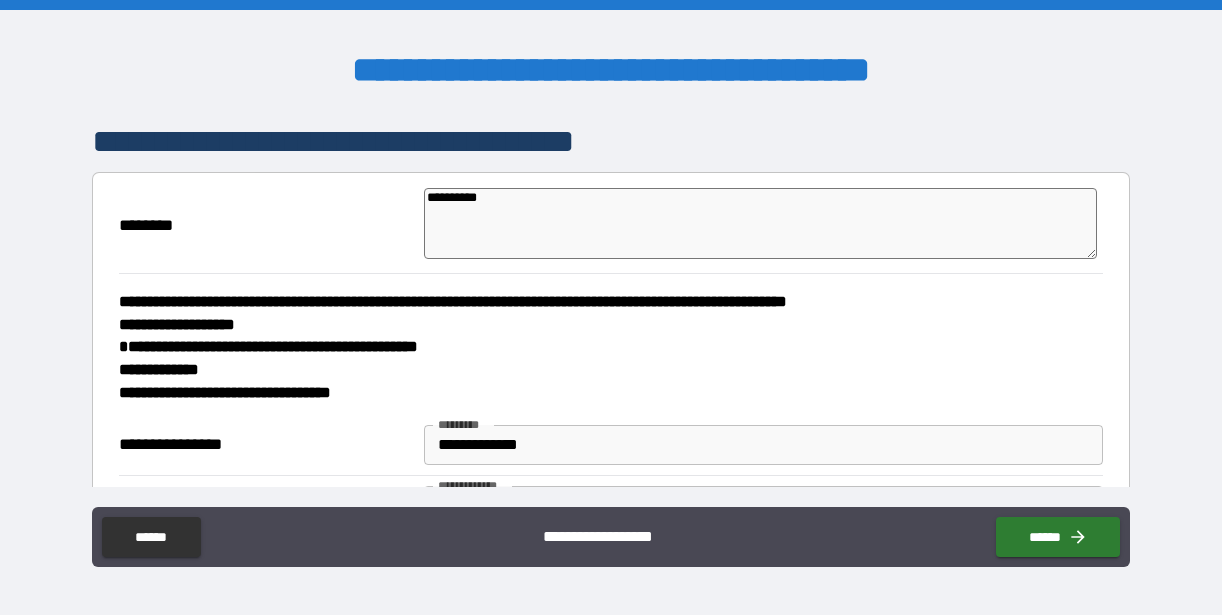 type on "*" 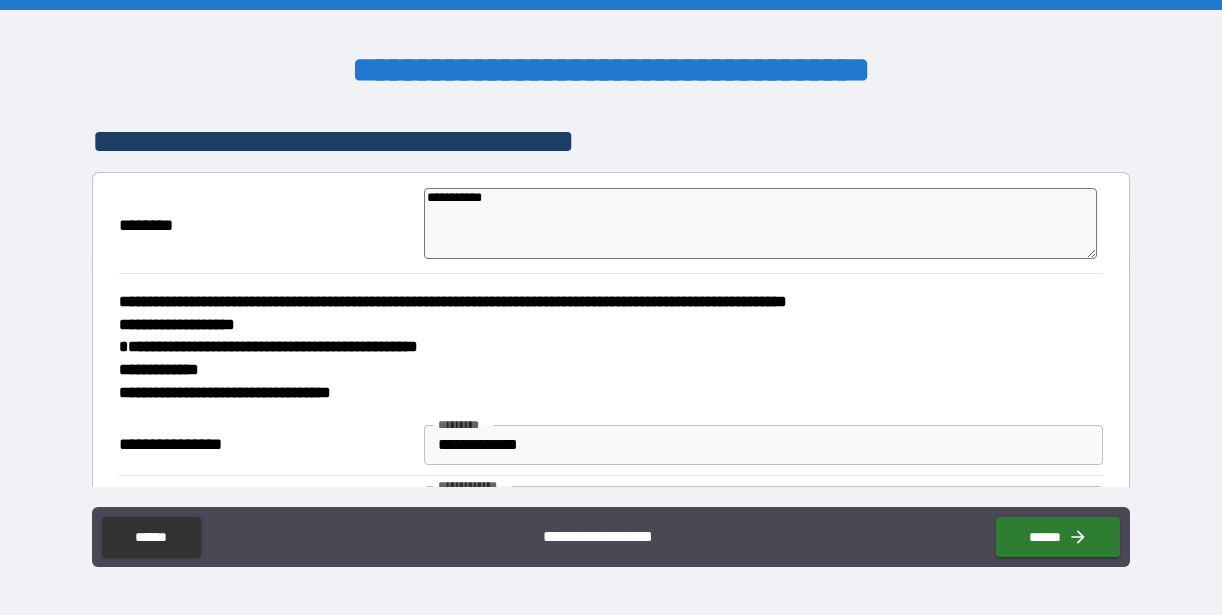 type on "**********" 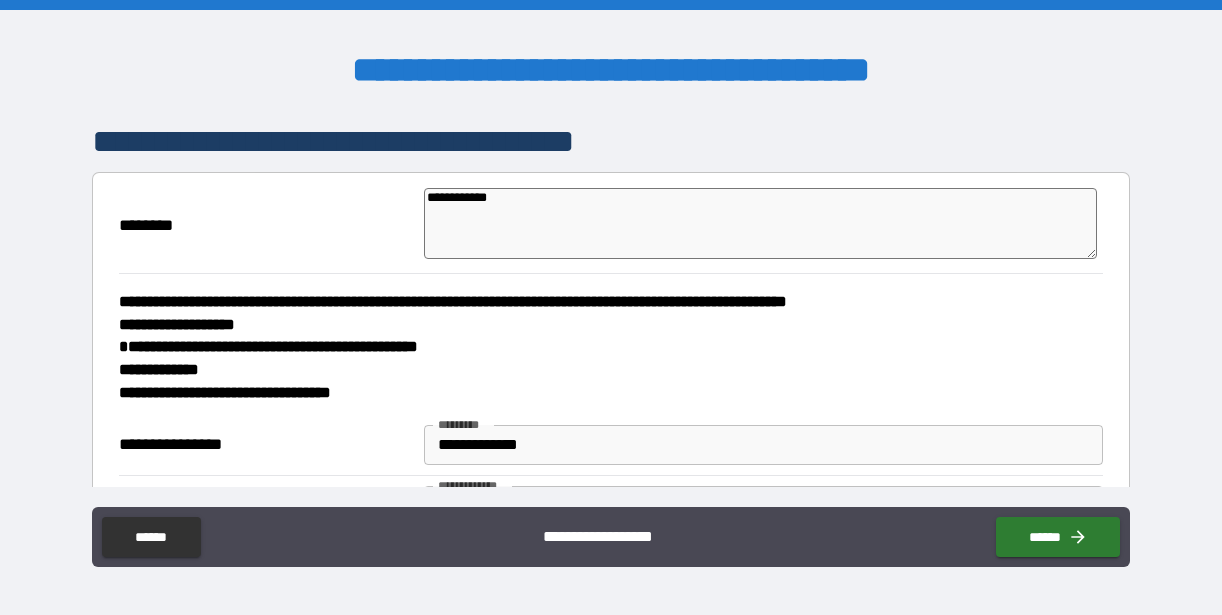type on "**********" 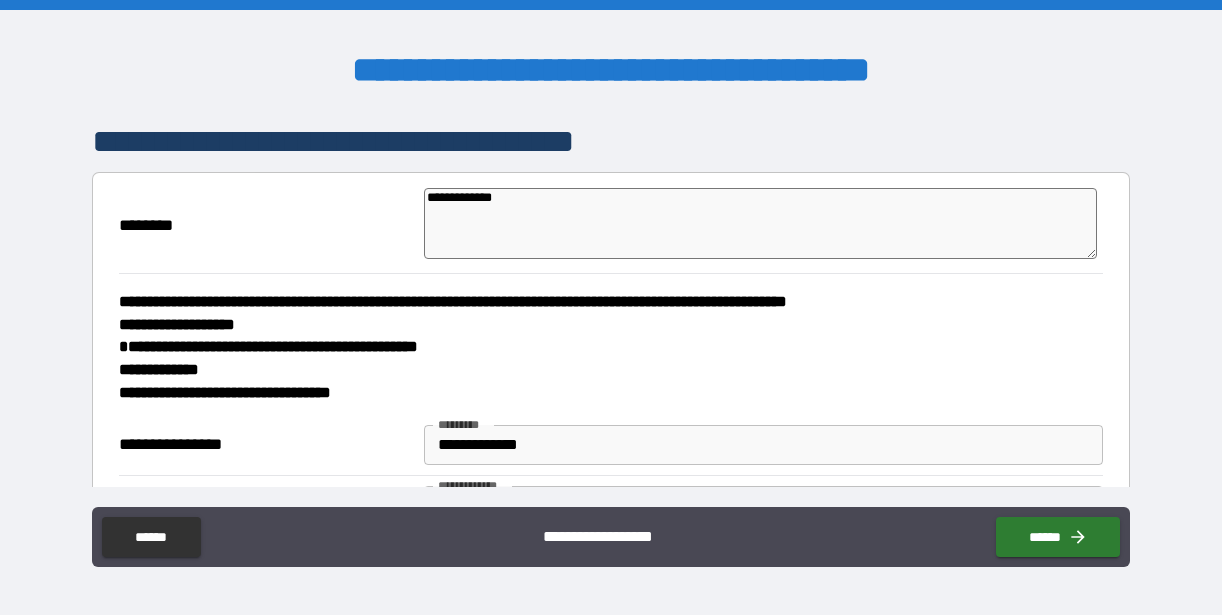 type on "**********" 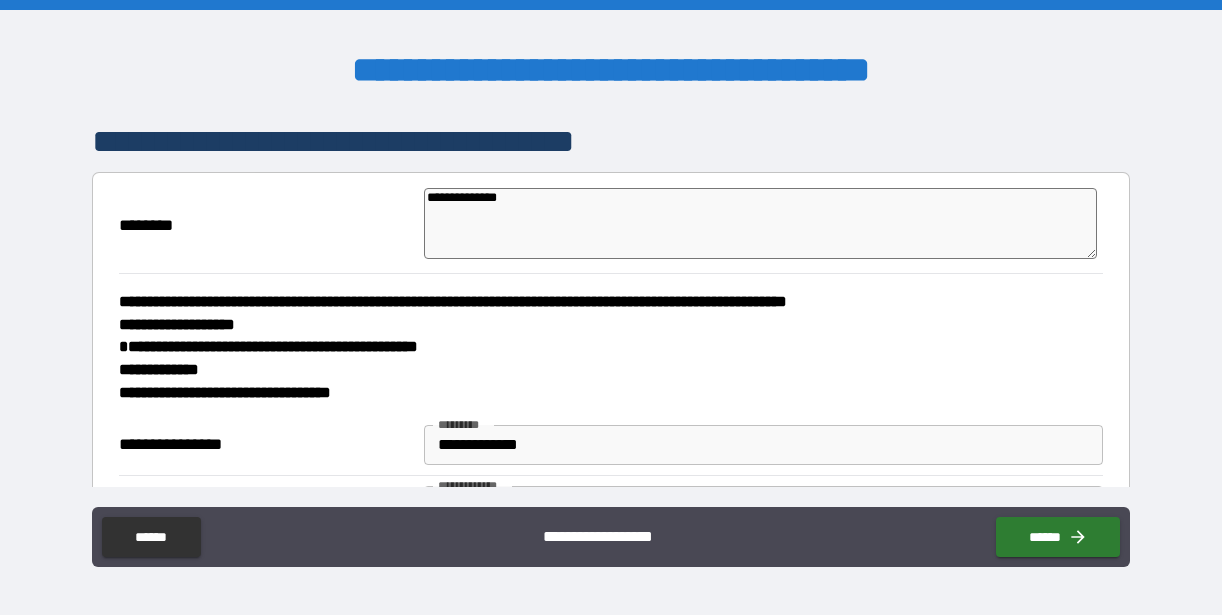 type on "**********" 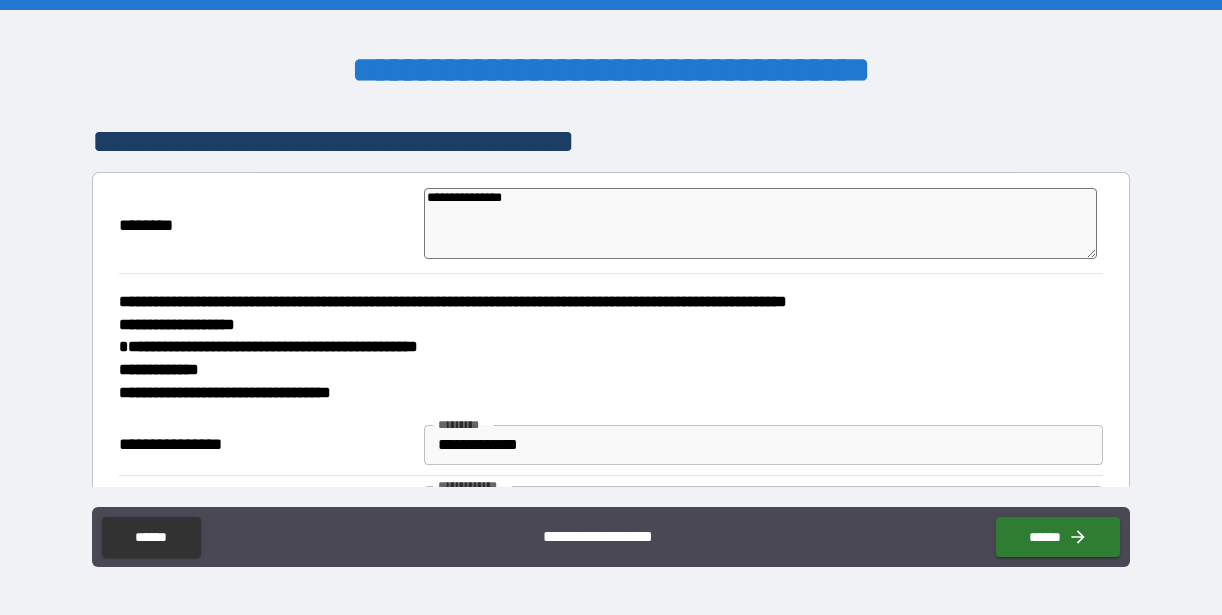 type on "*" 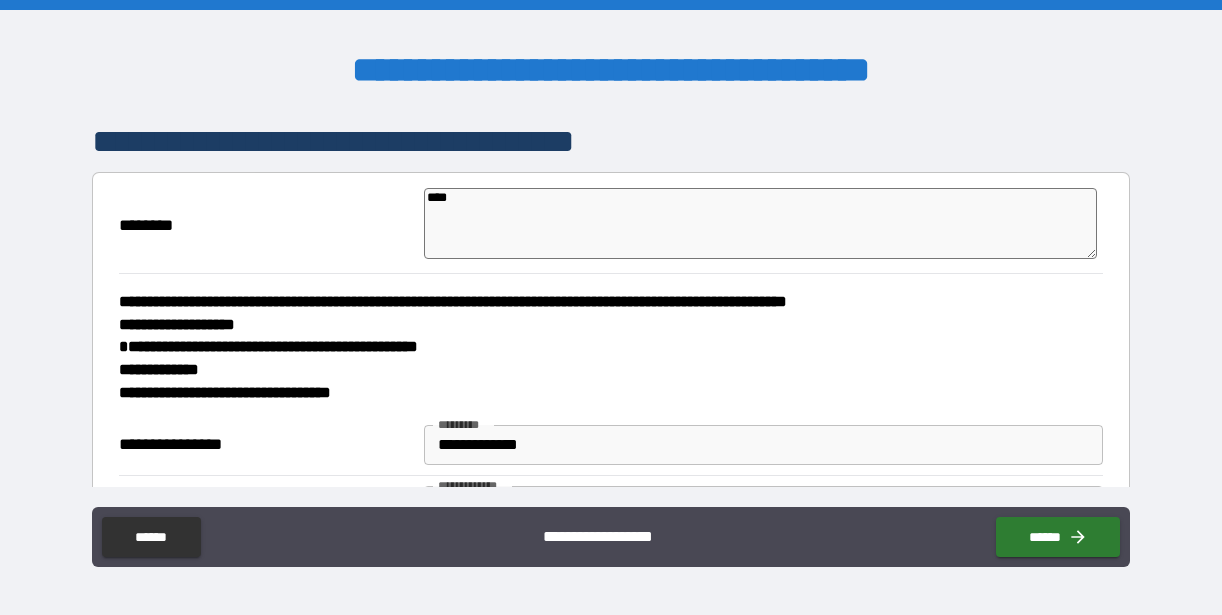 type on "*" 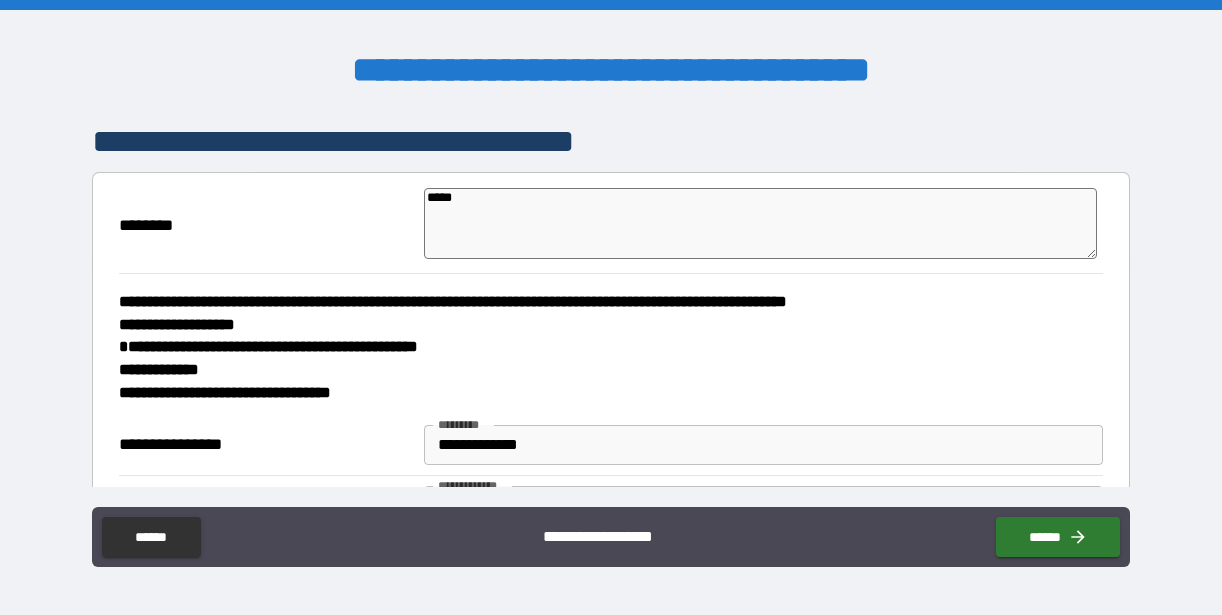 type on "******" 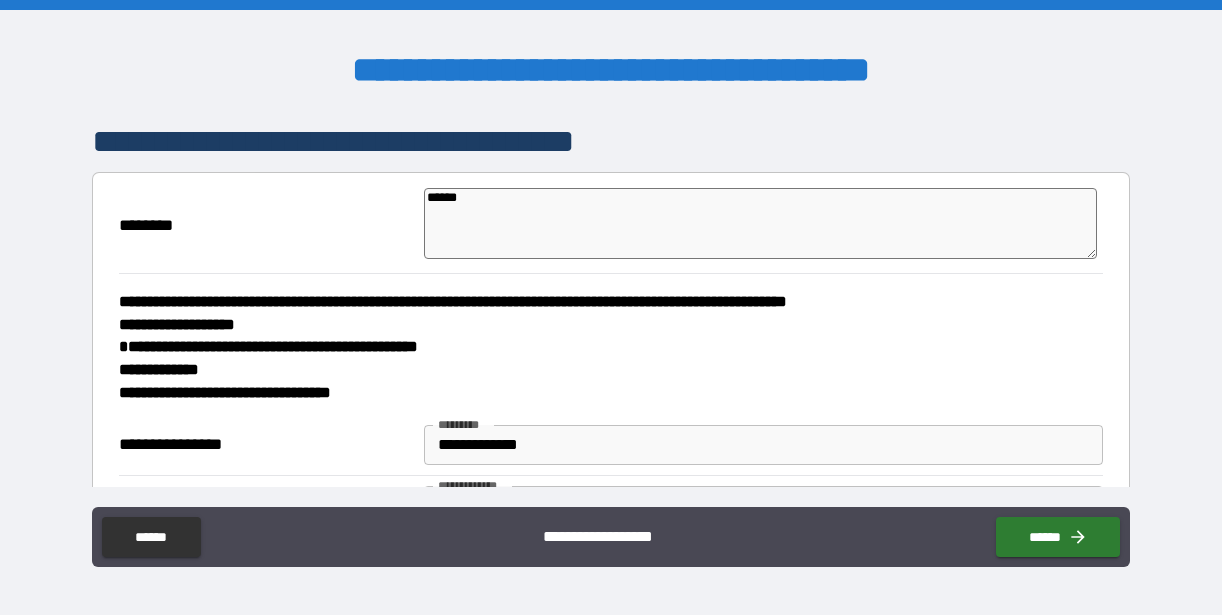 type on "*******" 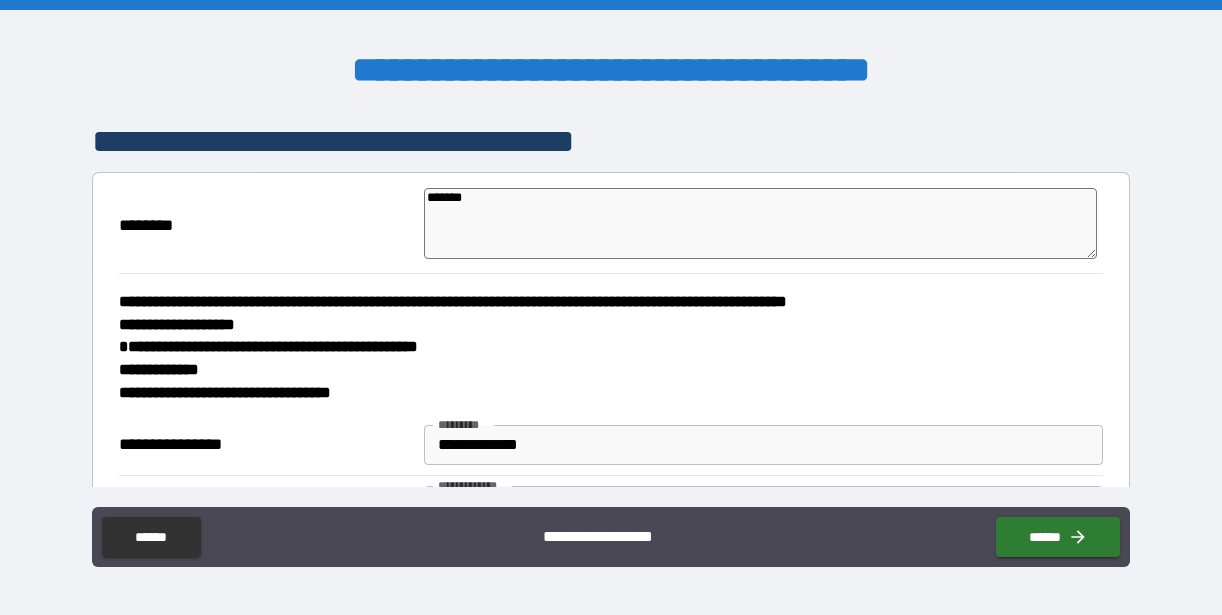 type on "********" 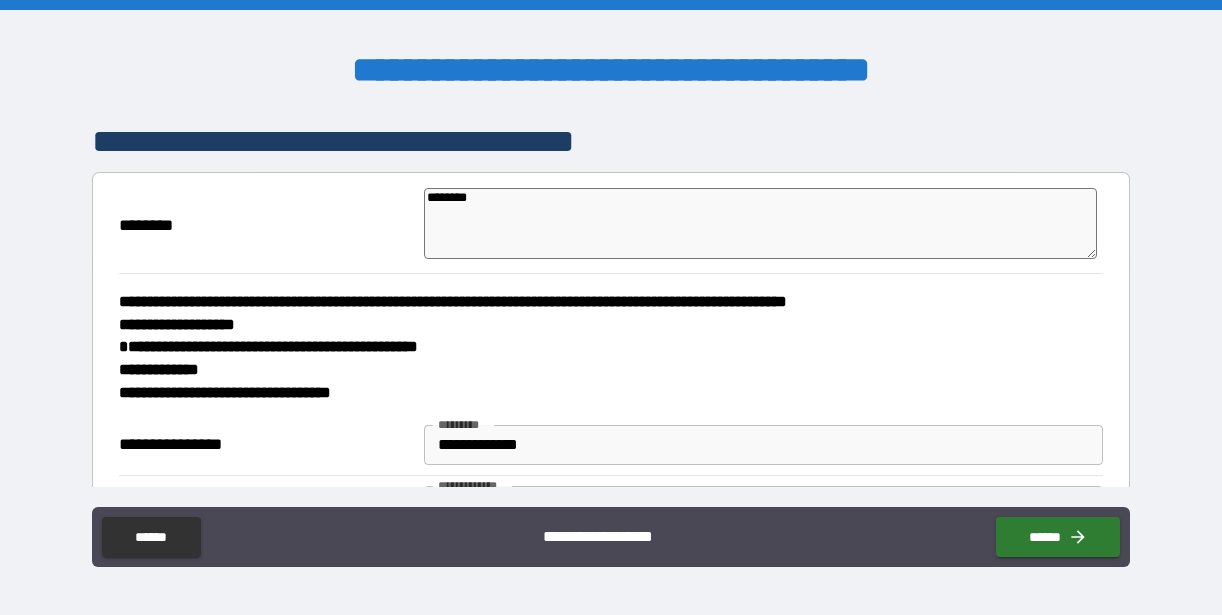 type on "*********" 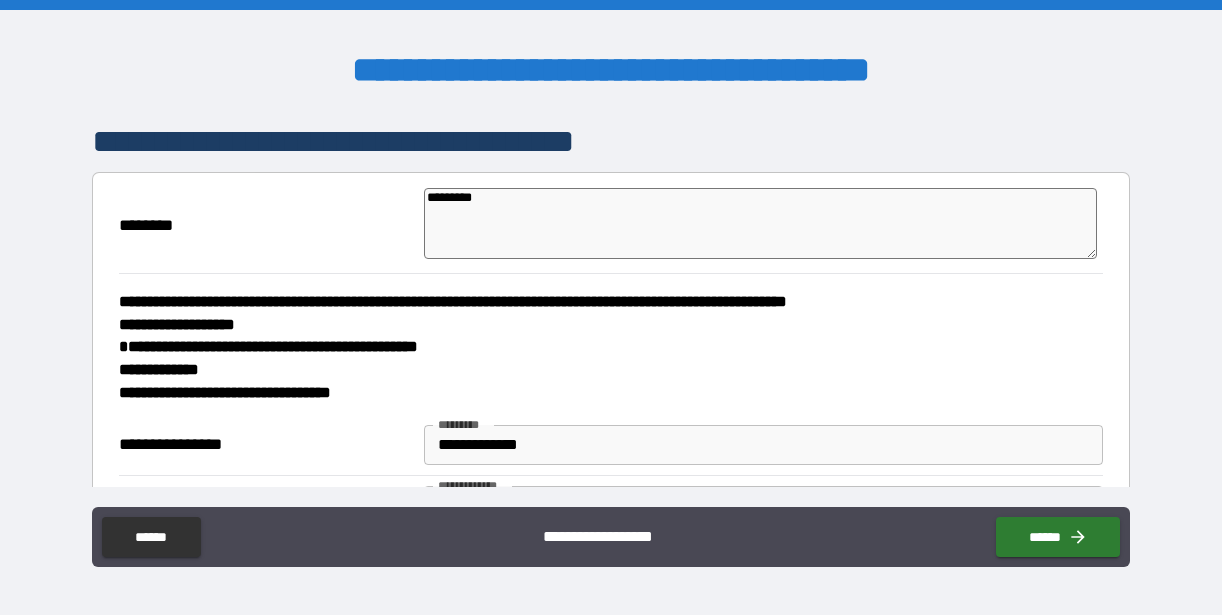 type on "*" 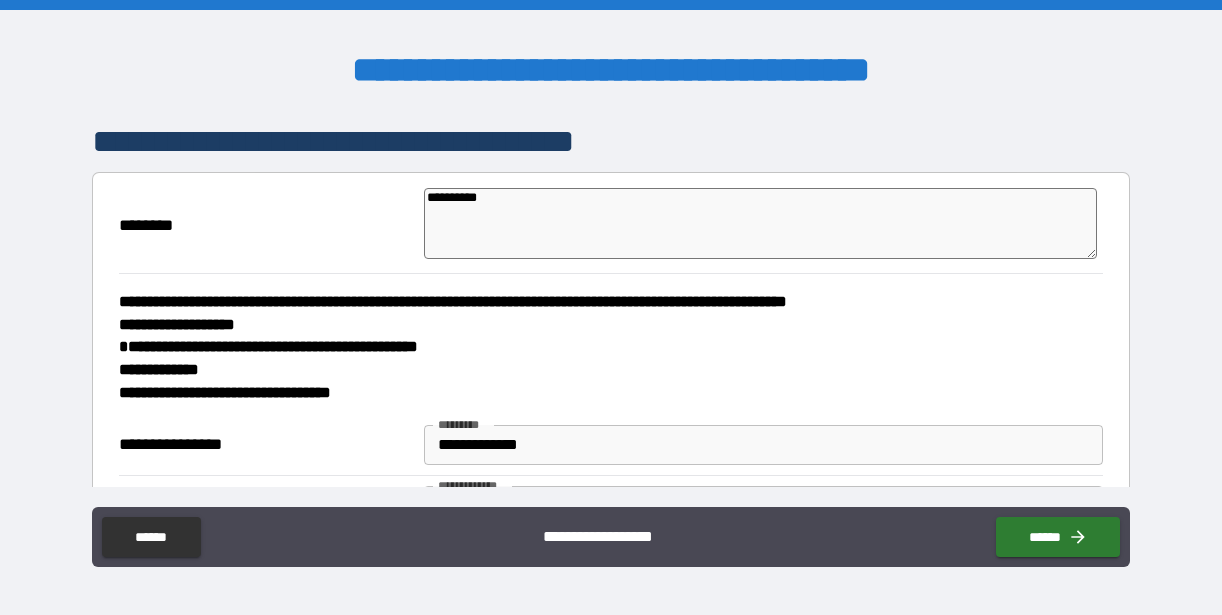 type on "*" 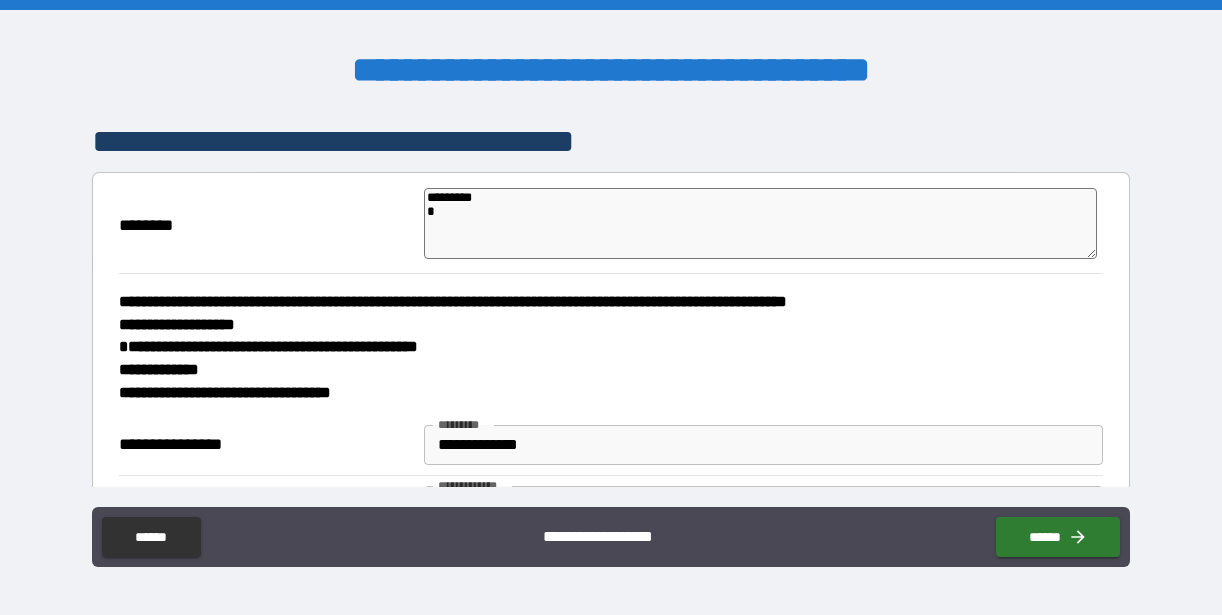 type on "*********
**" 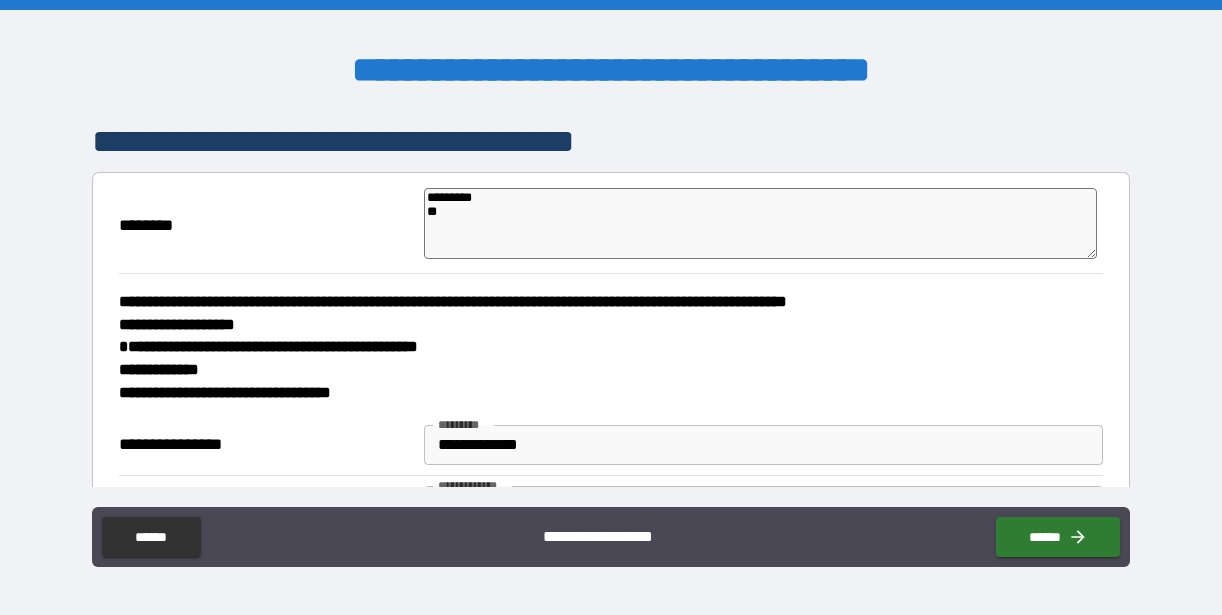 type on "*********
***" 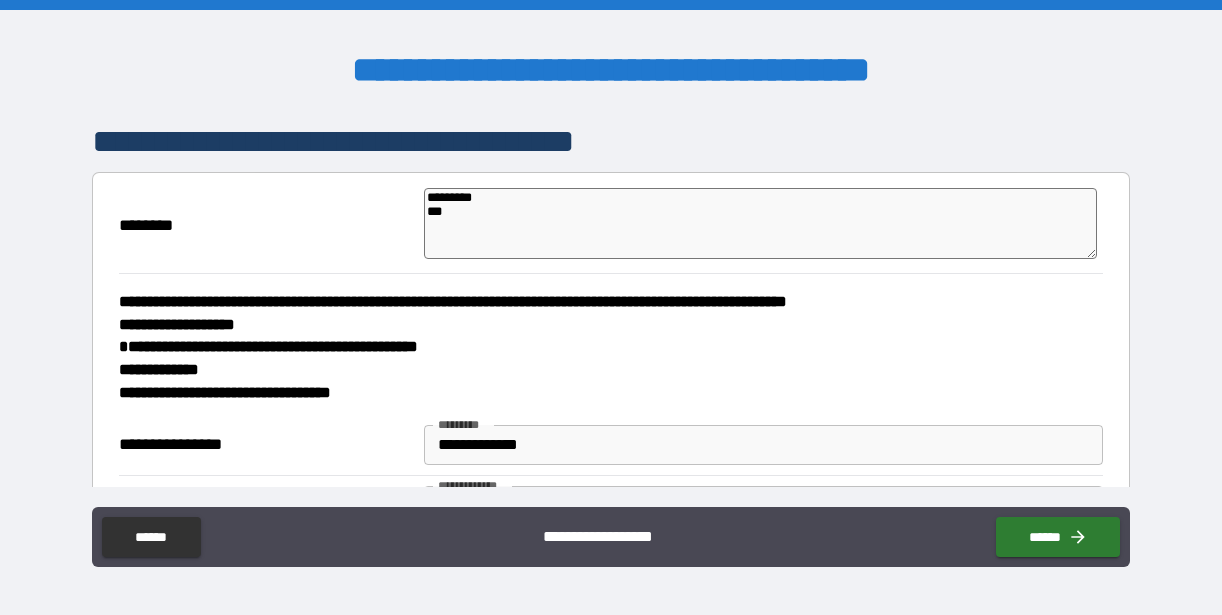 type on "*********
****" 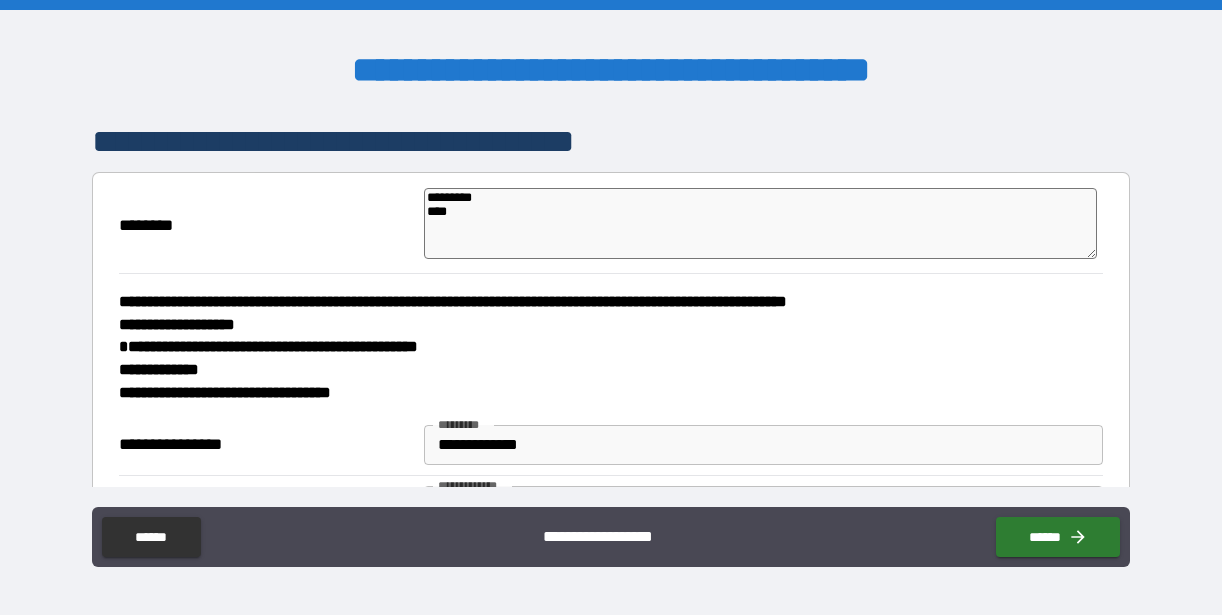type on "*" 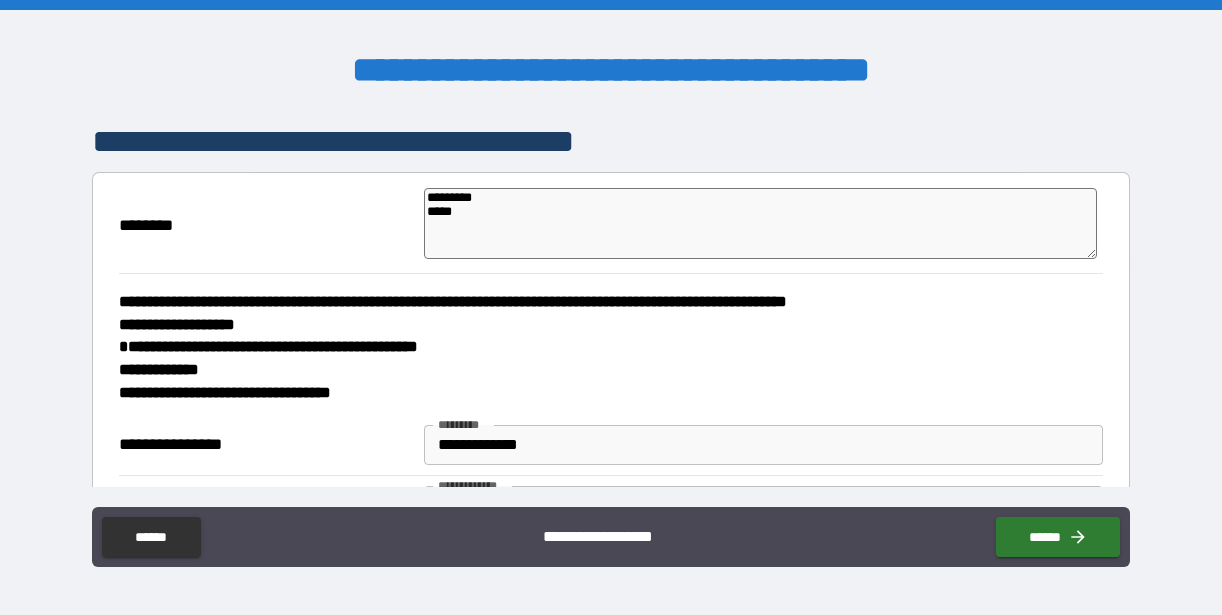 type on "*********
******" 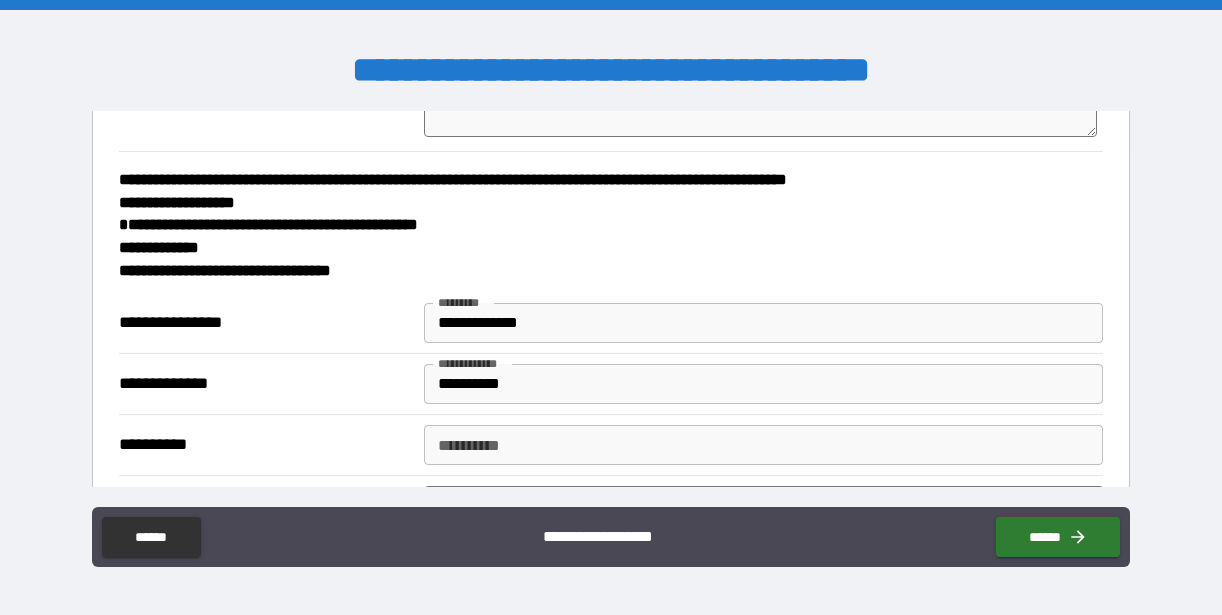 scroll, scrollTop: 145, scrollLeft: 0, axis: vertical 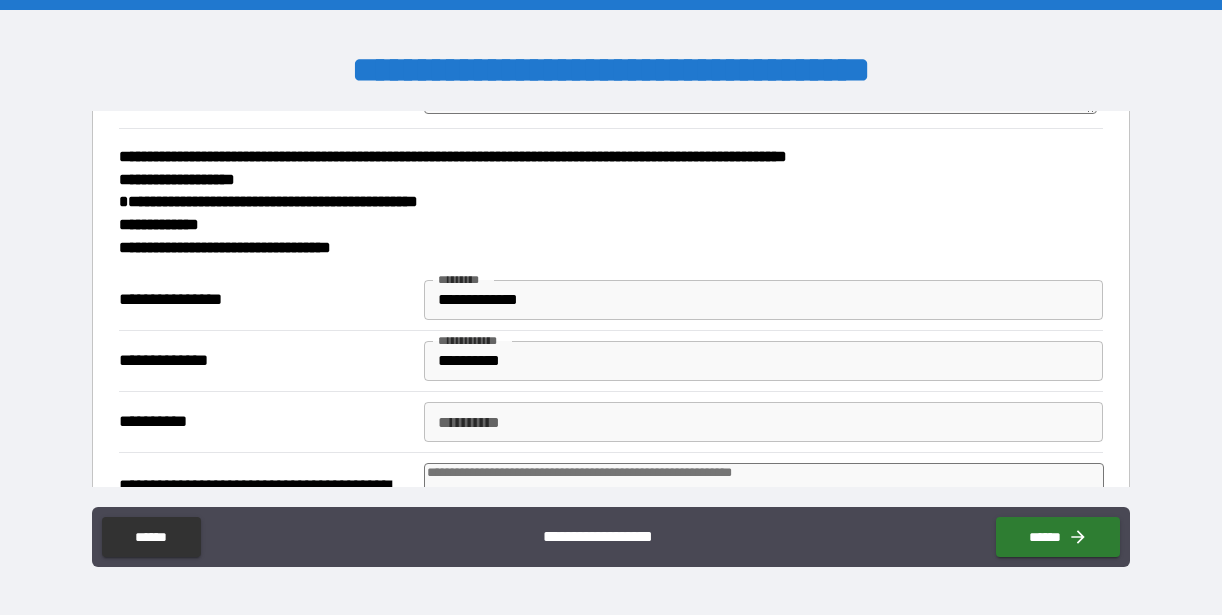 click on "**********" at bounding box center [764, 300] 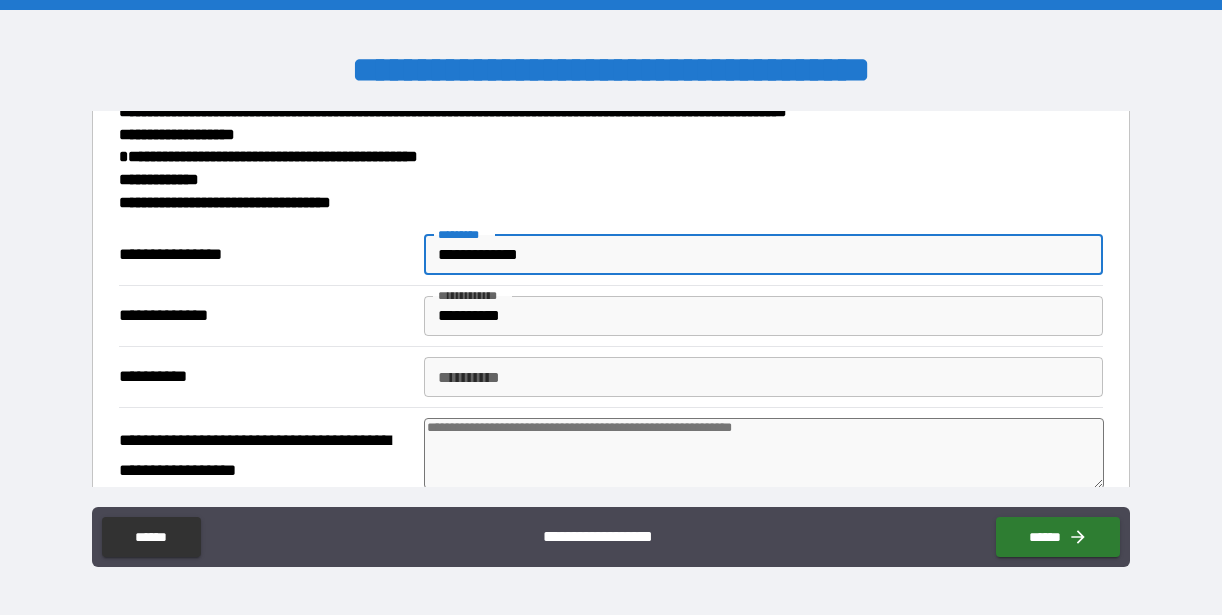 scroll, scrollTop: 191, scrollLeft: 0, axis: vertical 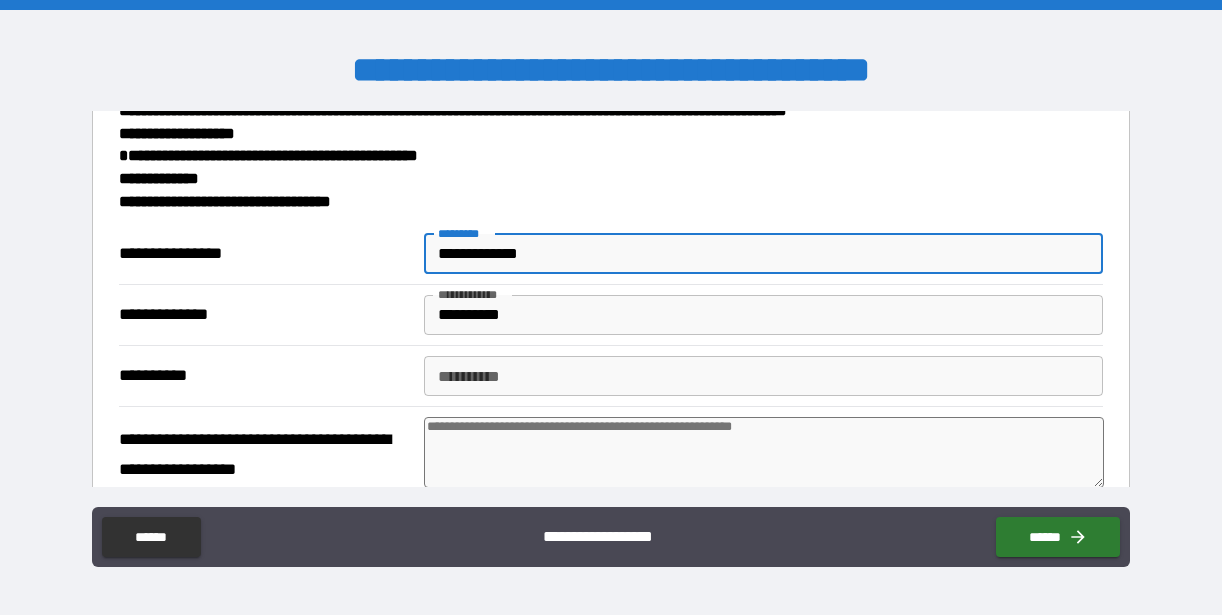 click on "**********" at bounding box center [764, 376] 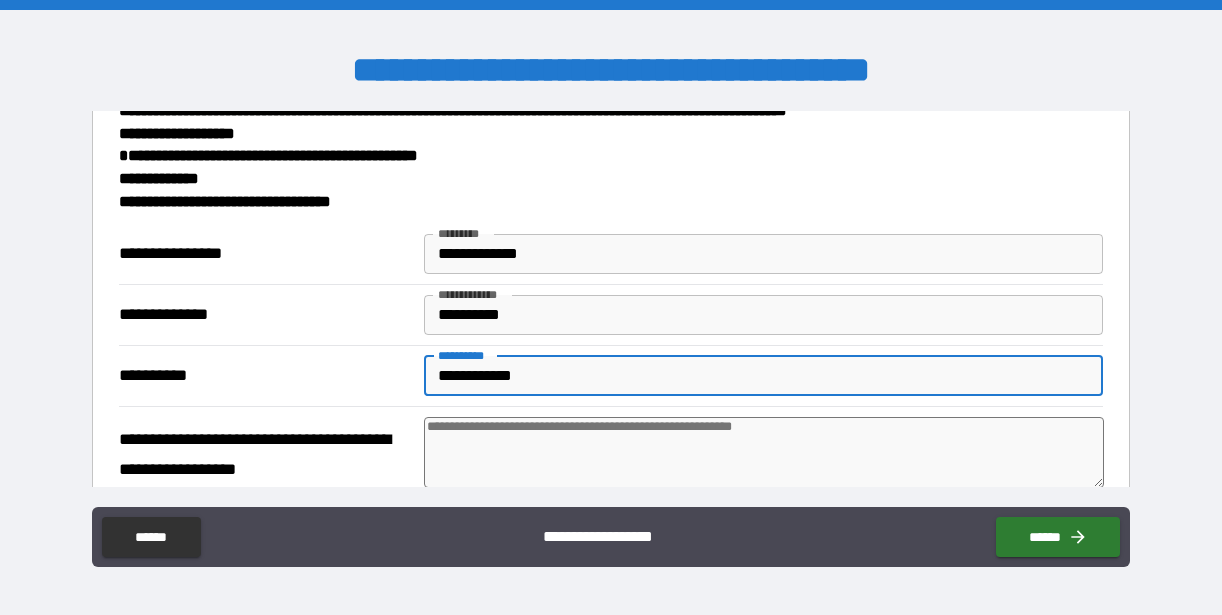 click at bounding box center [764, 452] 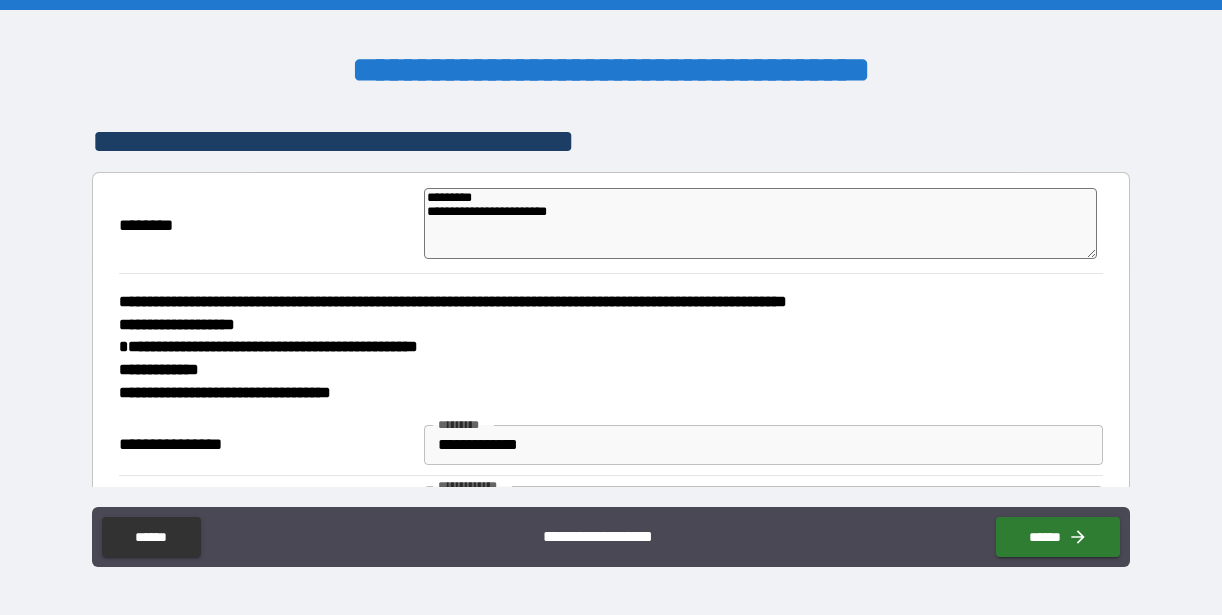 scroll, scrollTop: 0, scrollLeft: 0, axis: both 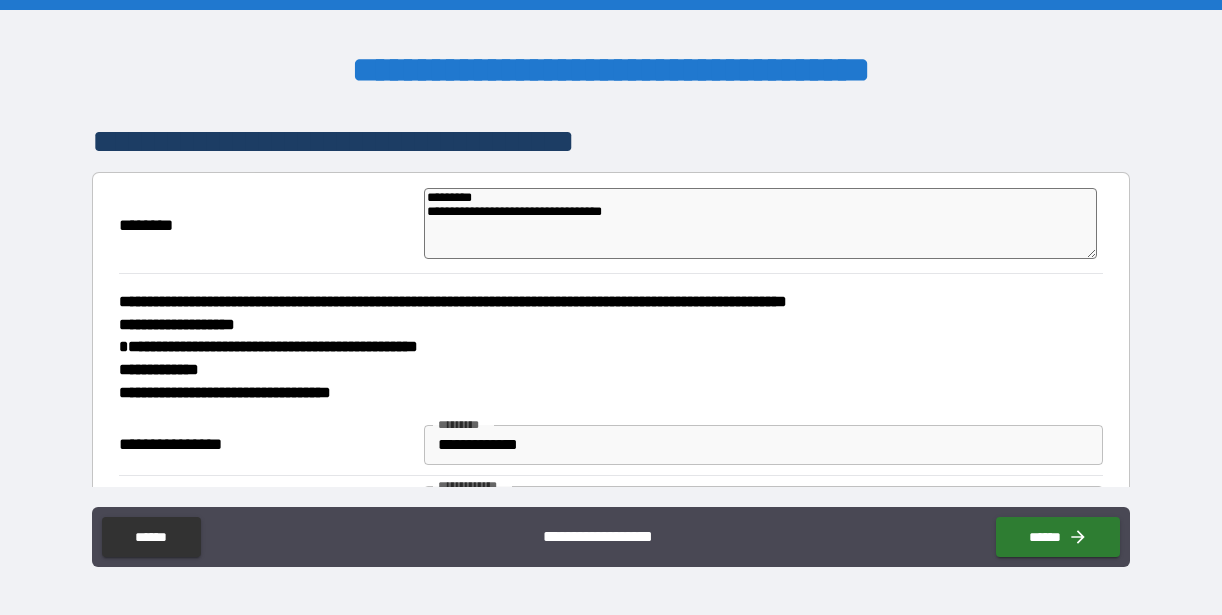 click on "**********" at bounding box center [760, 223] 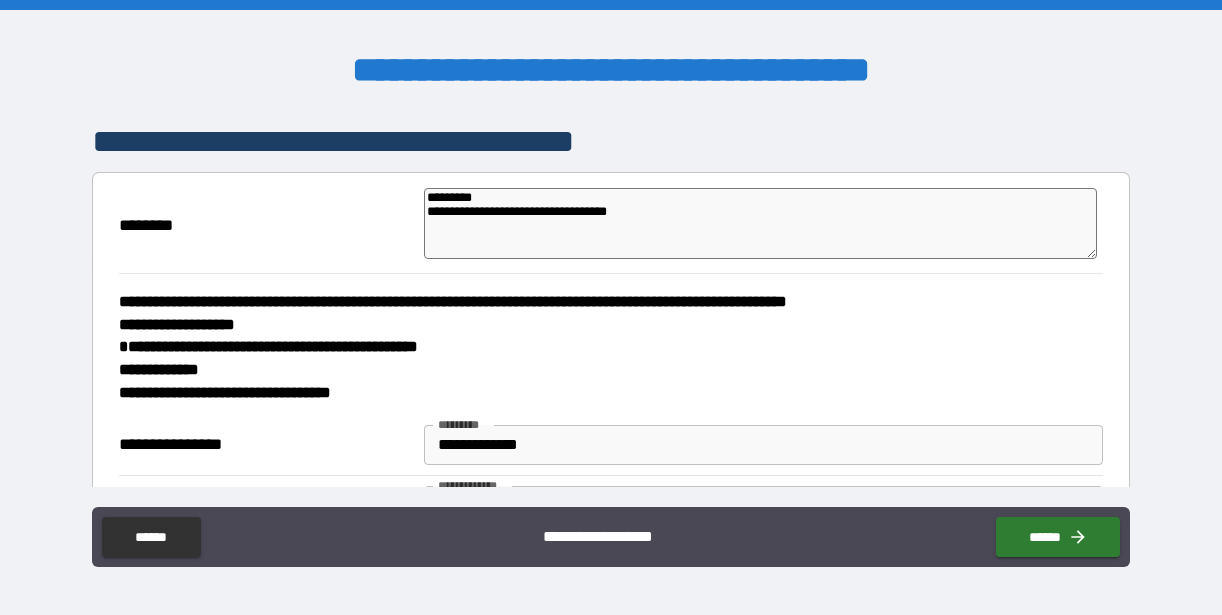 click on "**********" at bounding box center [760, 223] 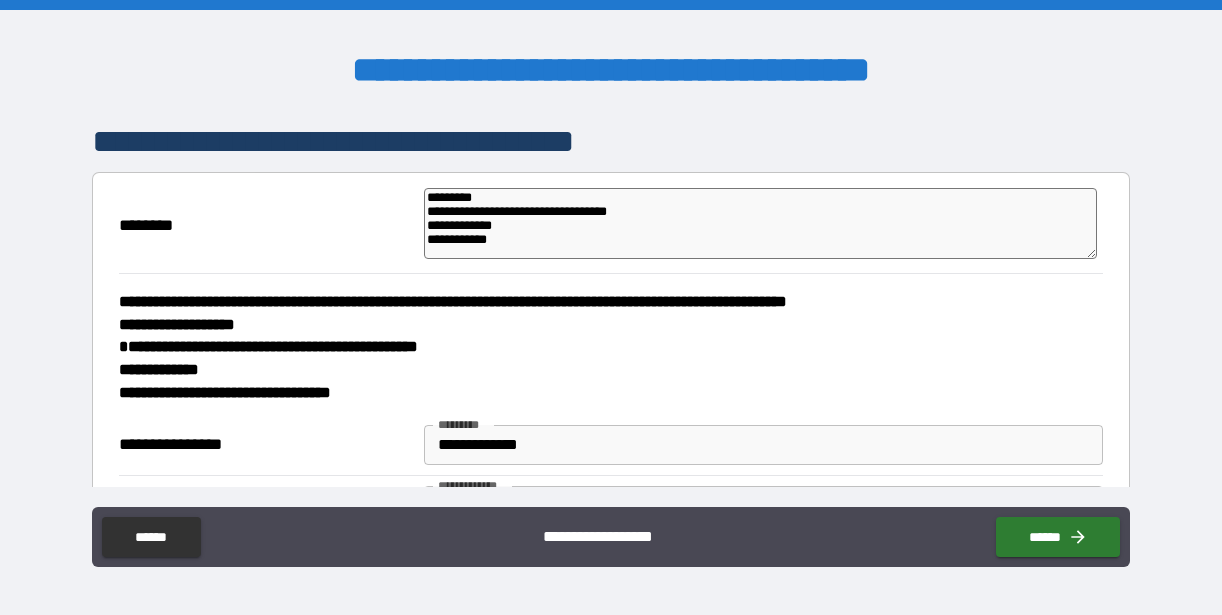 click on "**********" at bounding box center [760, 223] 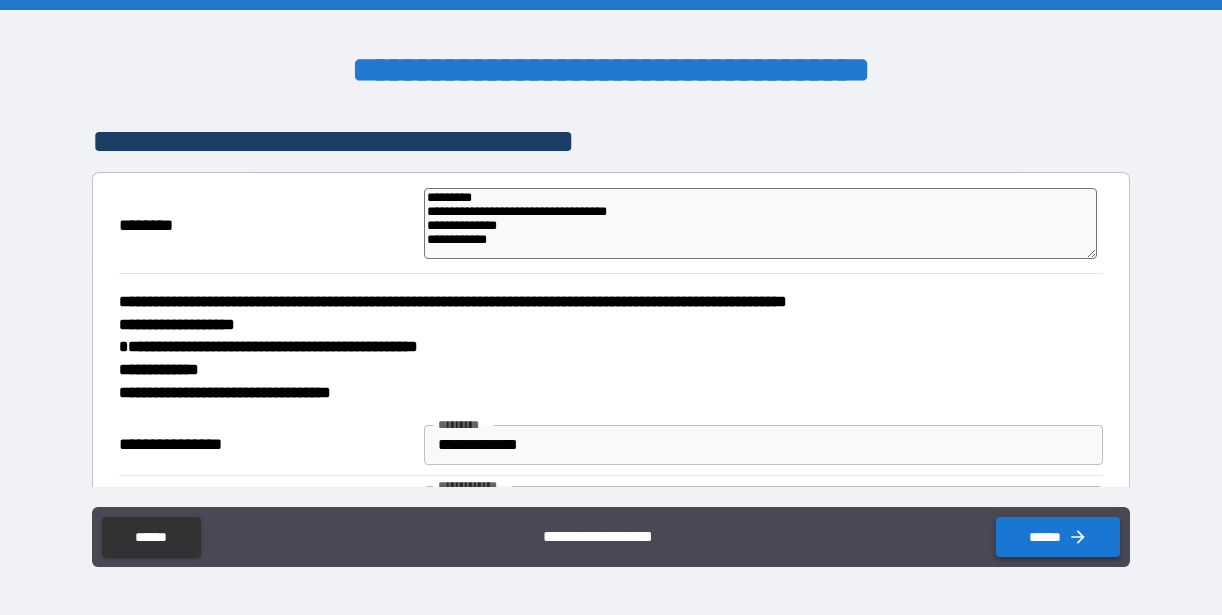 click on "******" at bounding box center [1058, 537] 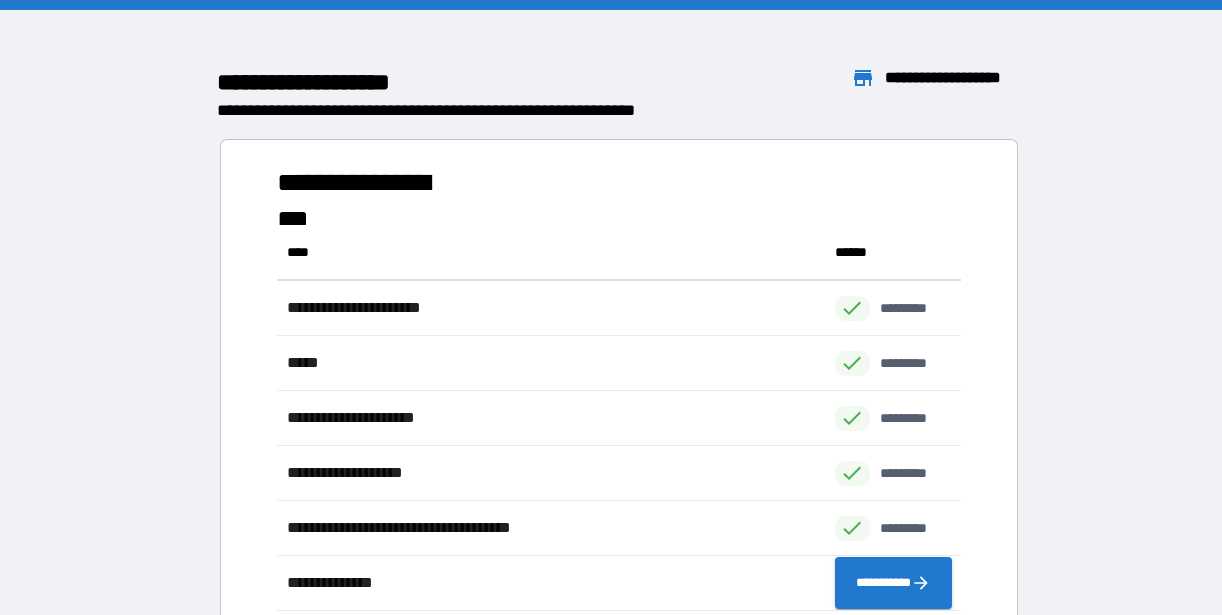 scroll, scrollTop: 1, scrollLeft: 1, axis: both 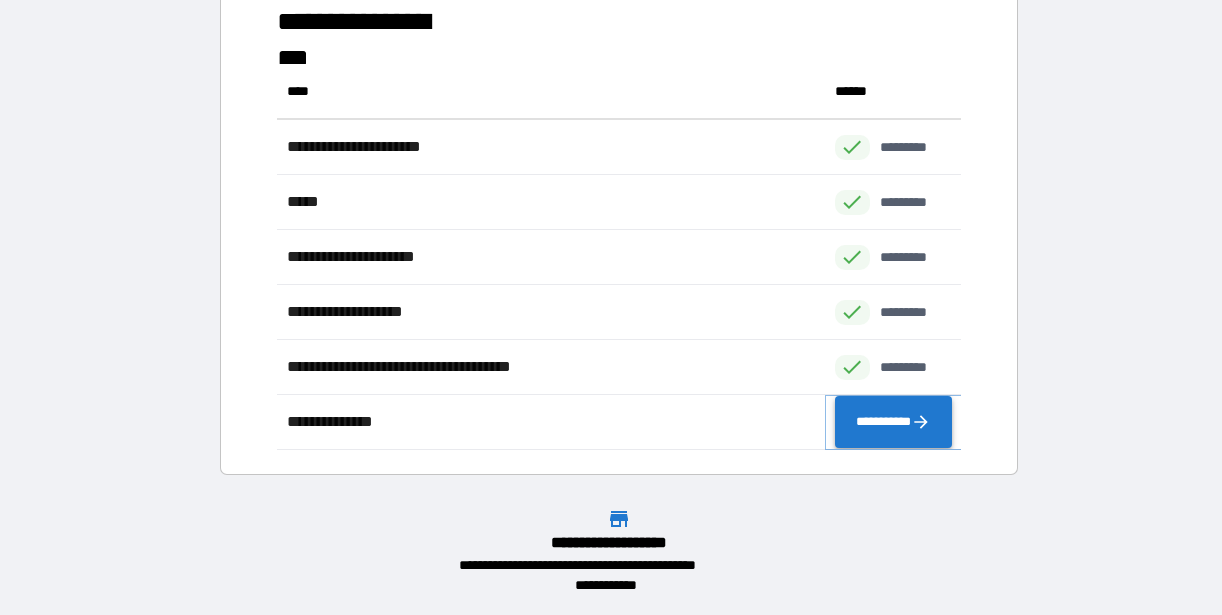 click on "**********" at bounding box center [893, 422] 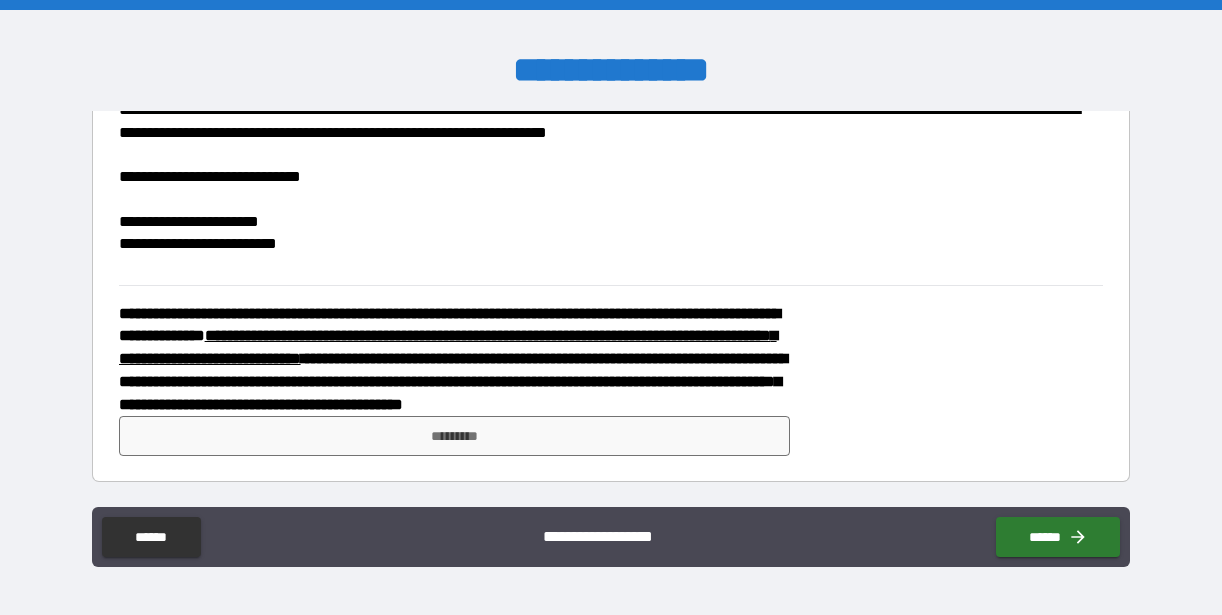 scroll, scrollTop: 580, scrollLeft: 0, axis: vertical 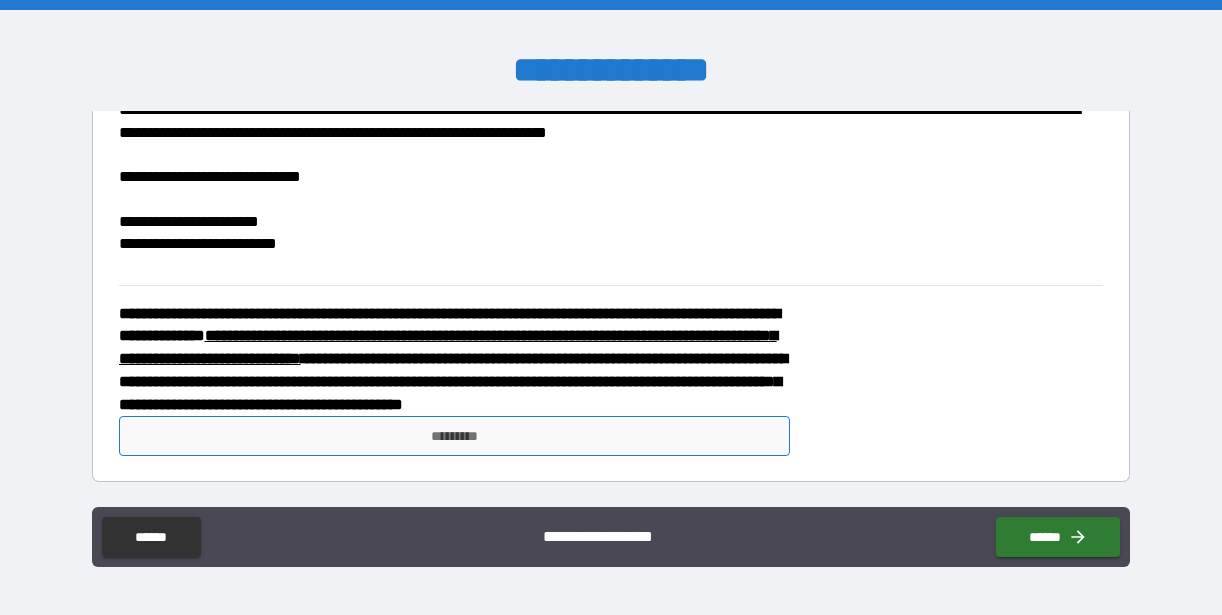 click on "*********" at bounding box center (455, 436) 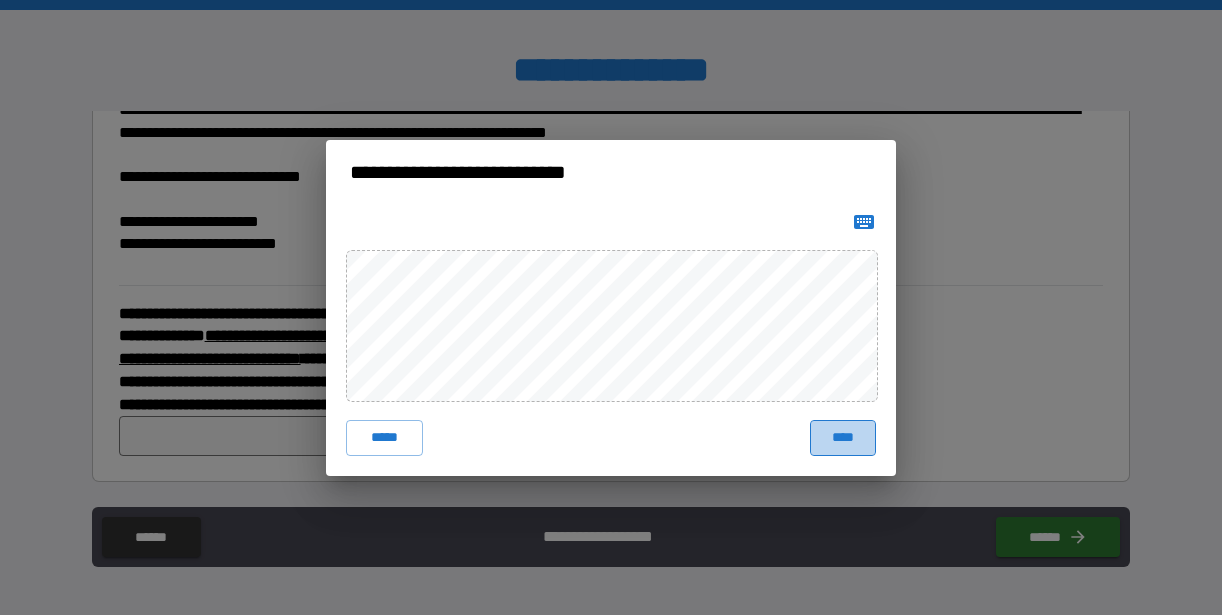 click on "****" at bounding box center (843, 438) 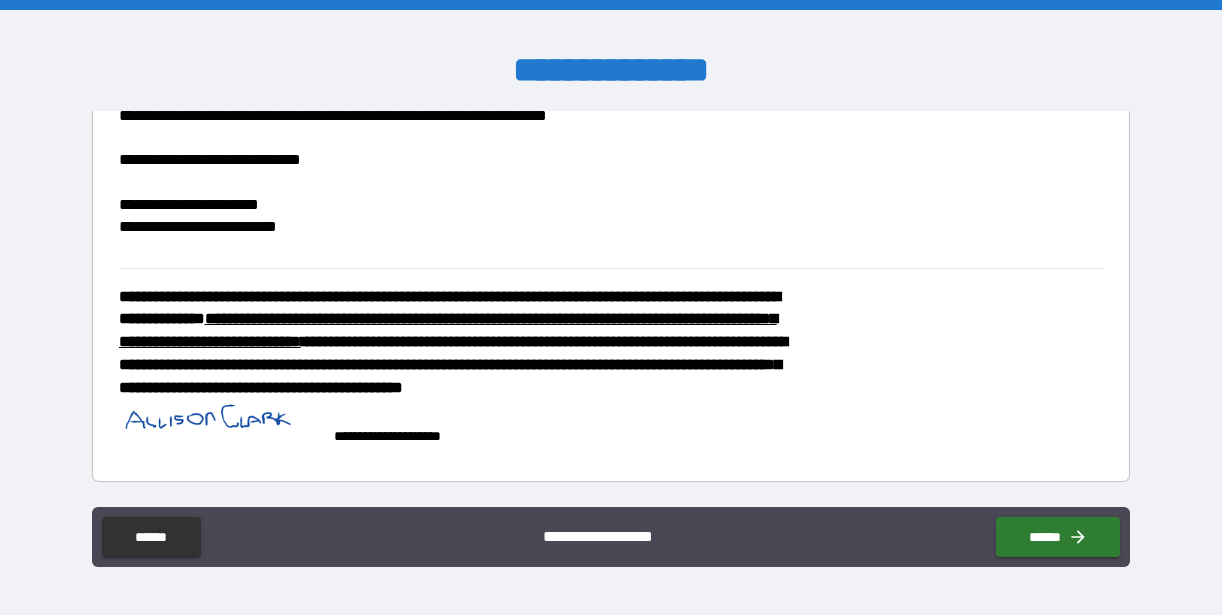 scroll, scrollTop: 597, scrollLeft: 0, axis: vertical 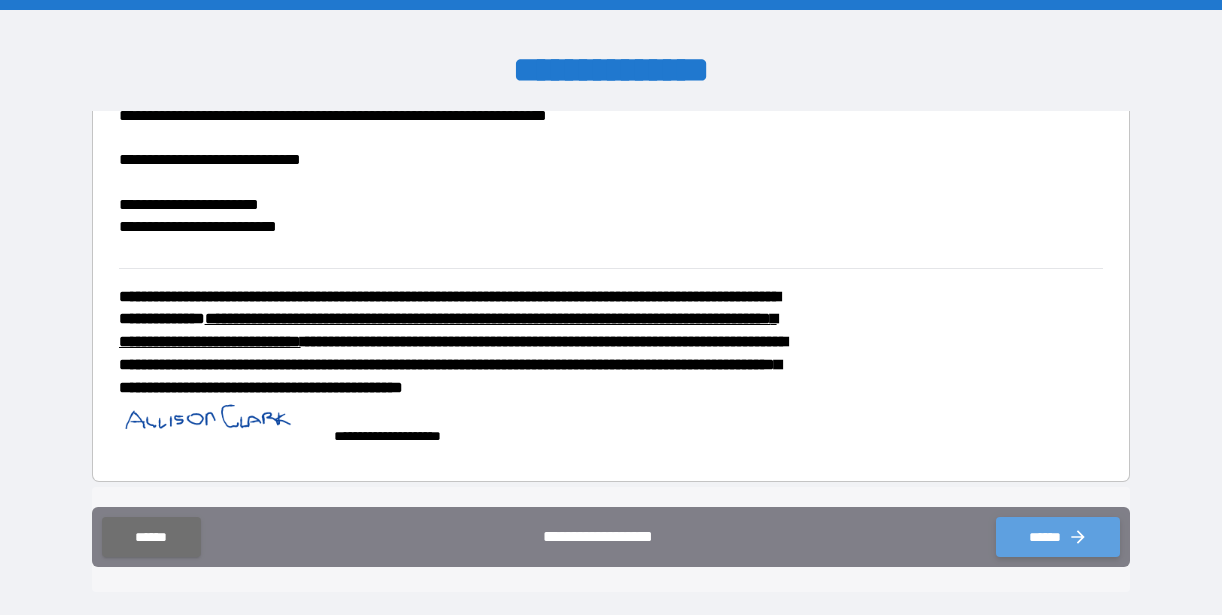 click on "******" at bounding box center [1058, 537] 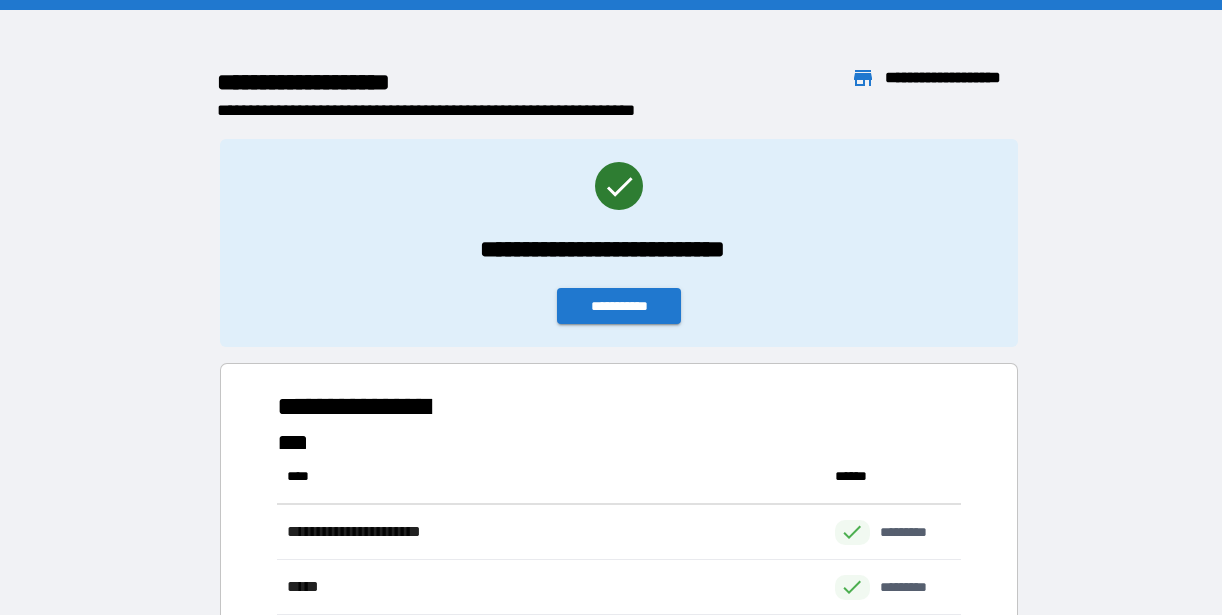 scroll, scrollTop: 1, scrollLeft: 1, axis: both 